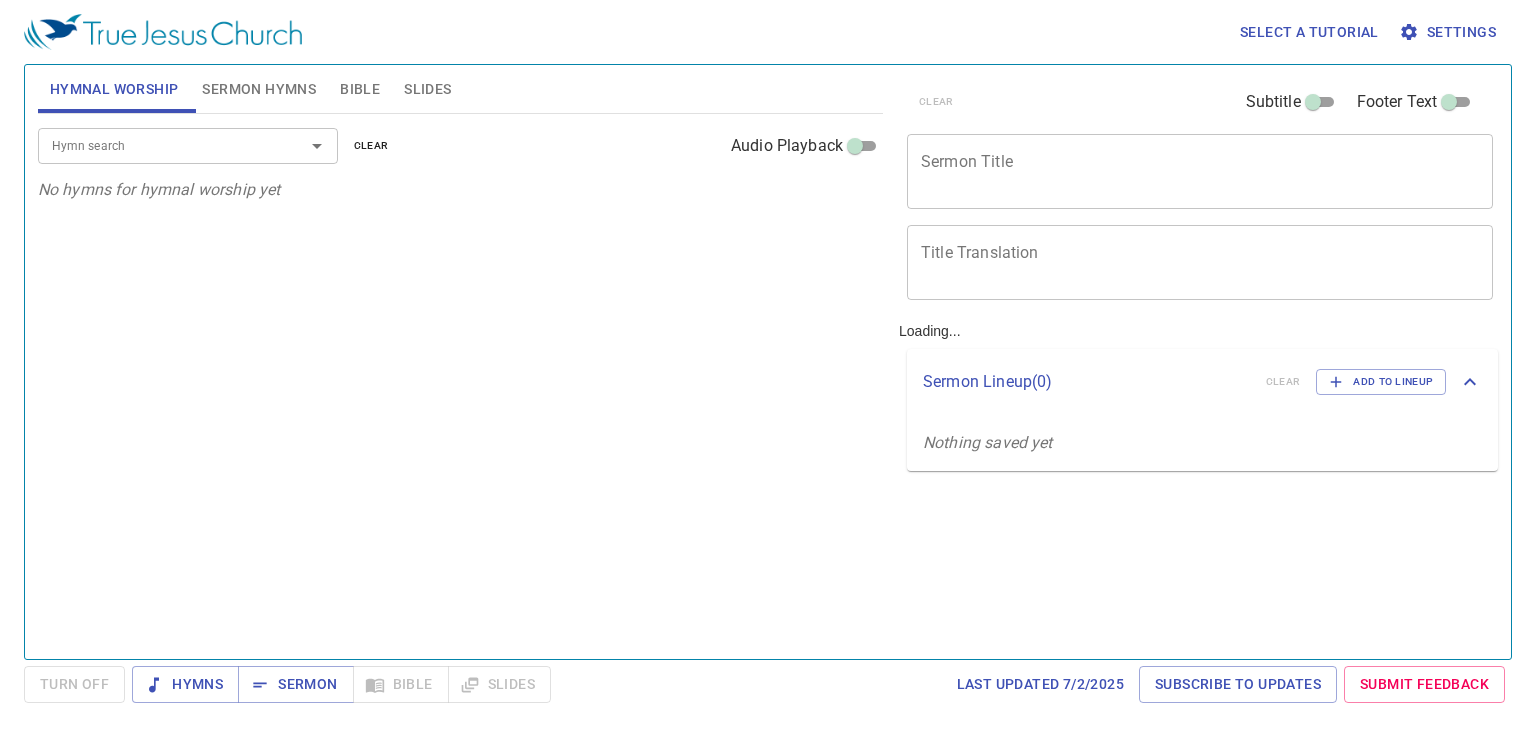 scroll, scrollTop: 0, scrollLeft: 0, axis: both 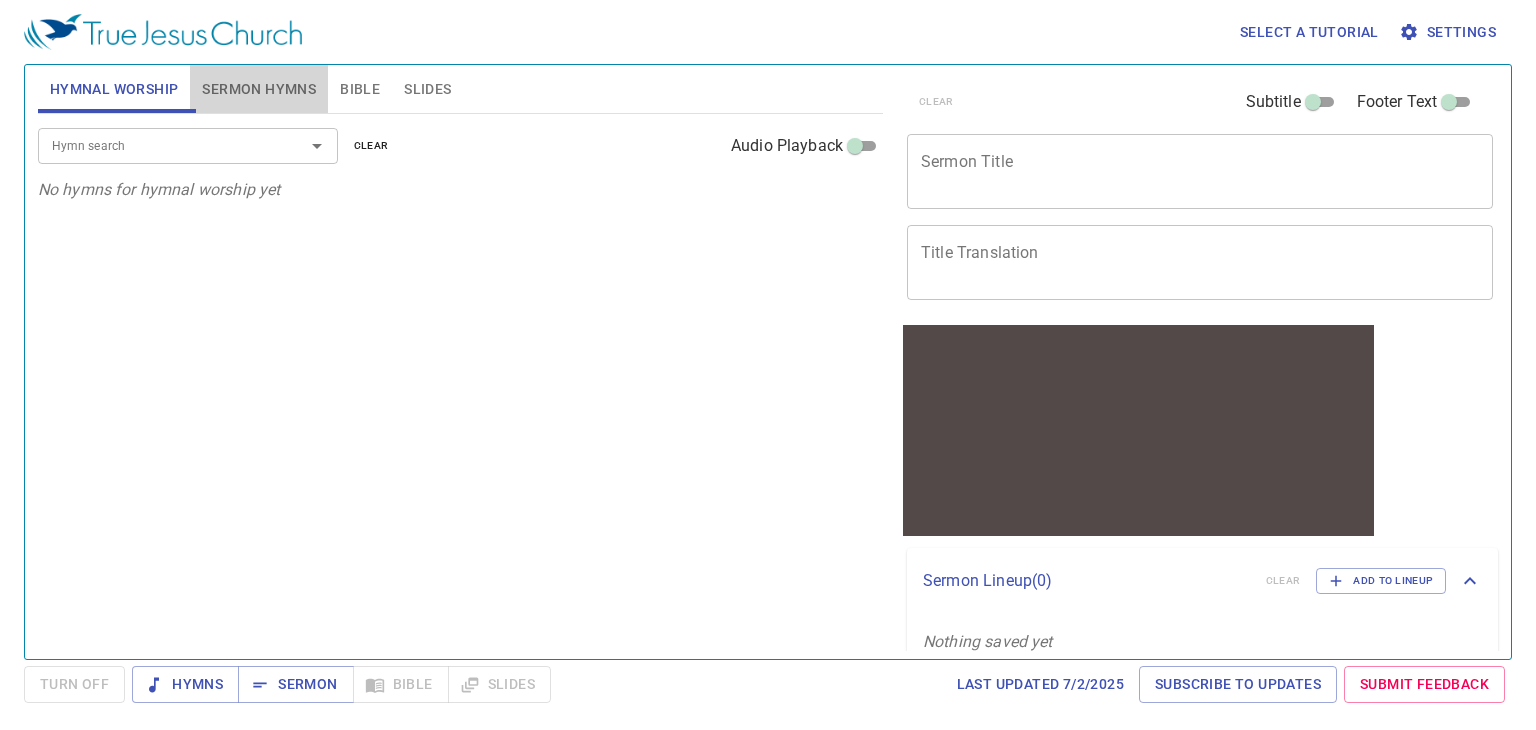 click on "Sermon Hymns" at bounding box center (259, 89) 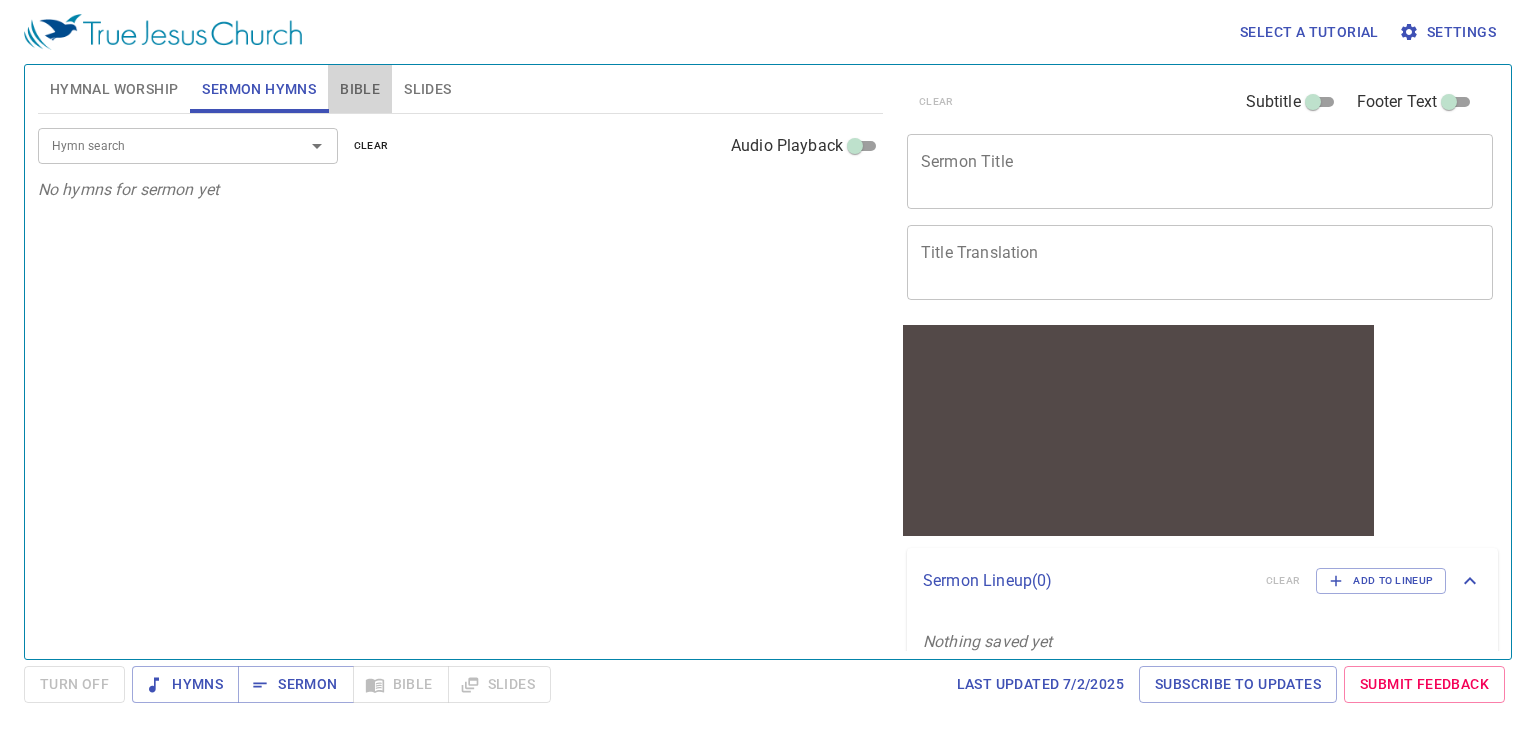 click on "Bible" at bounding box center (360, 89) 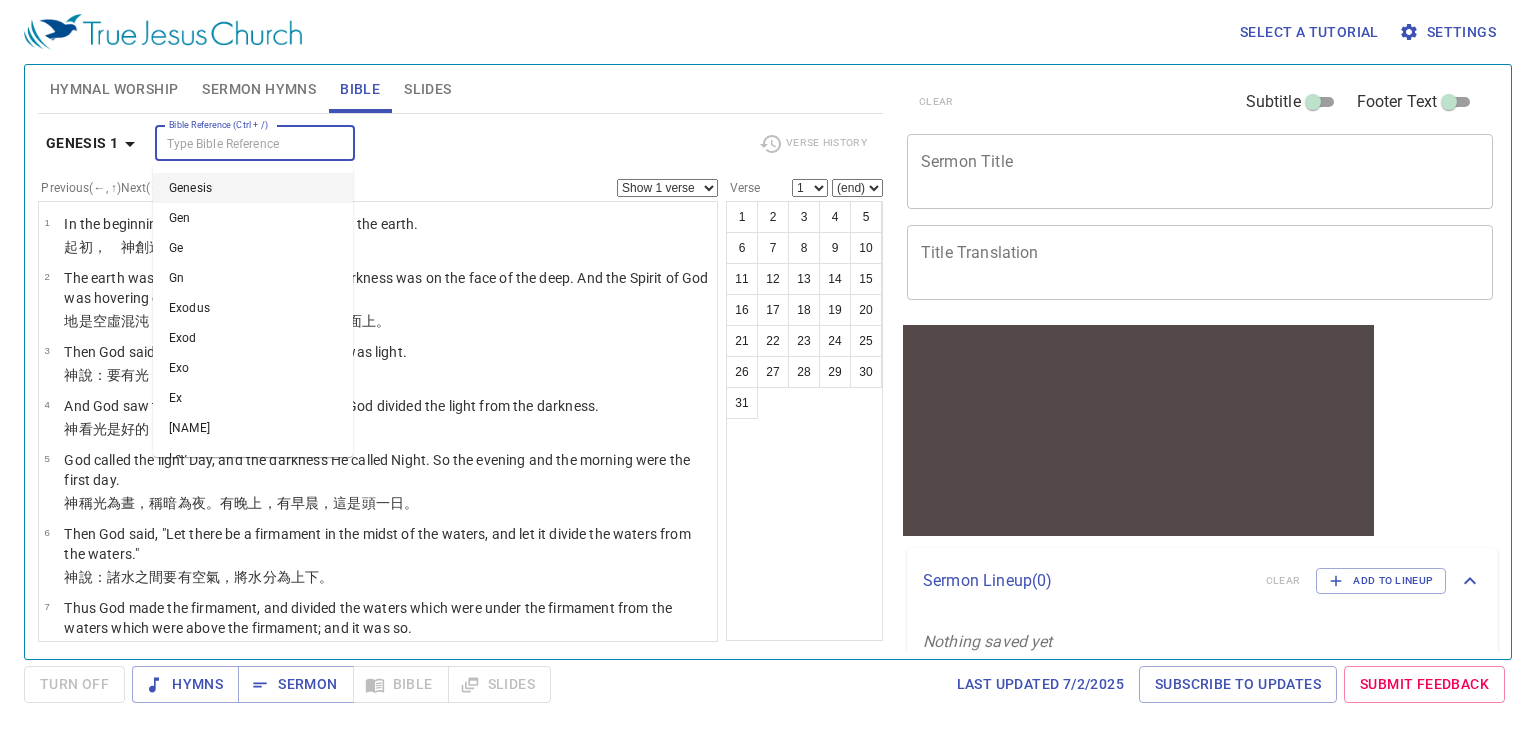 click on "Bible Reference (Ctrl + /)" at bounding box center (238, 143) 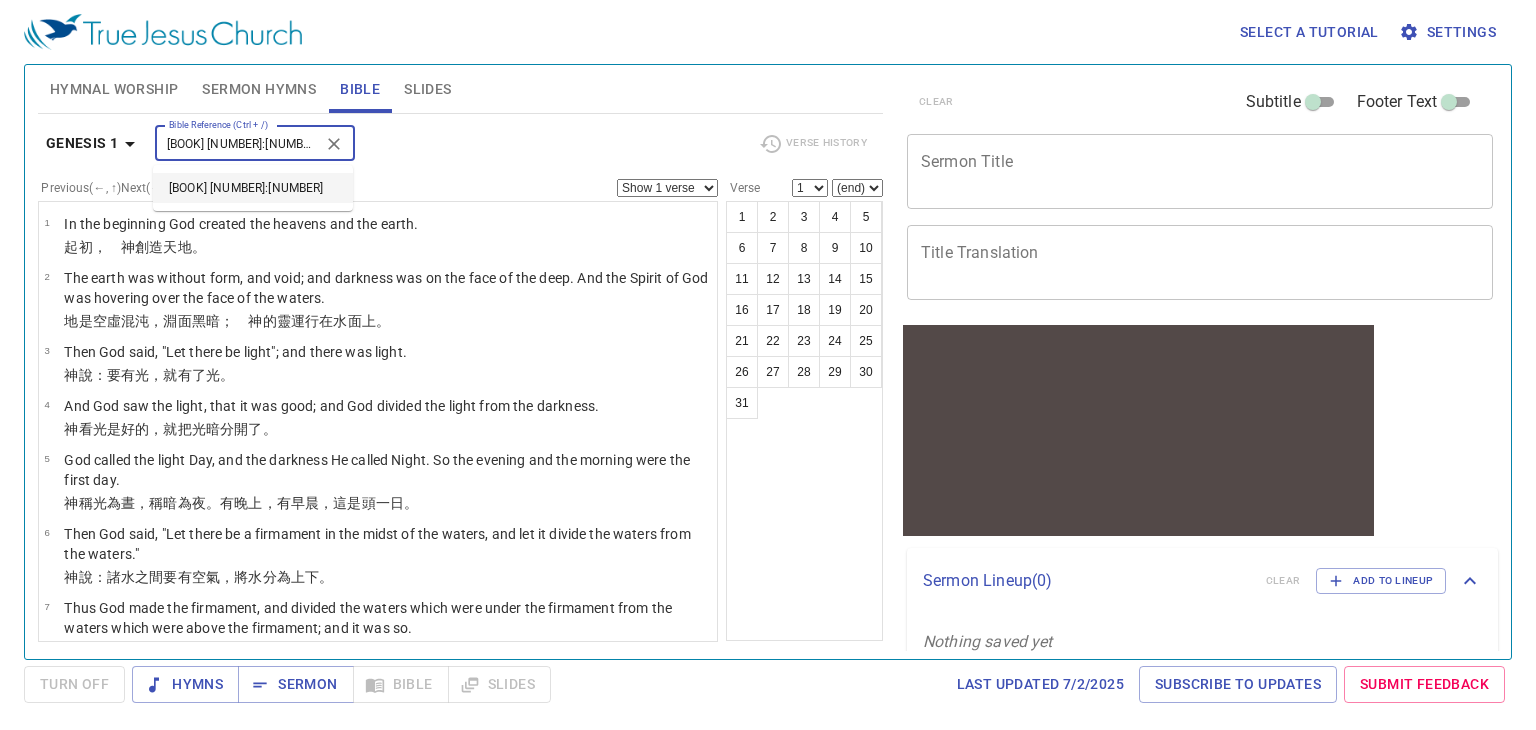type on "PS 122:1" 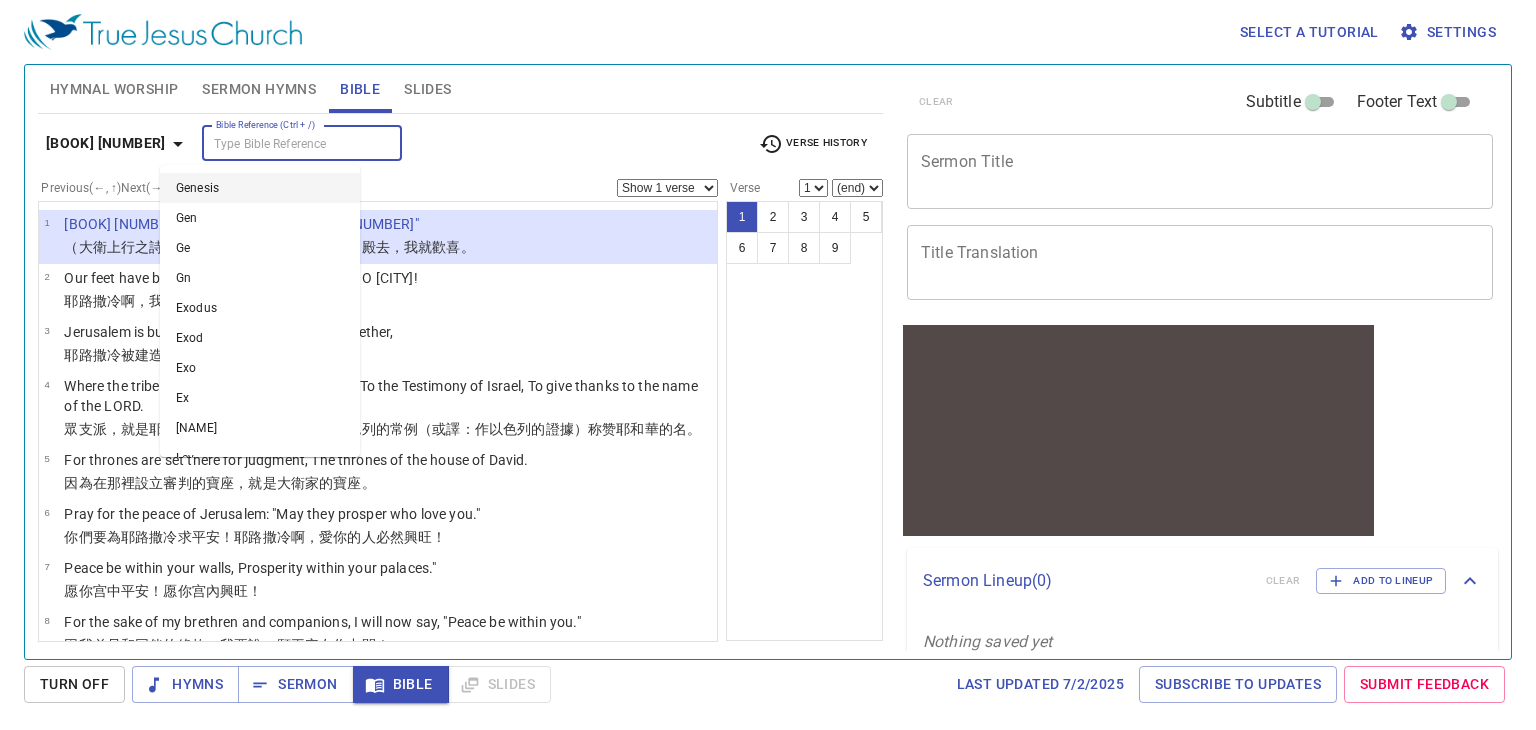 click on "Bible Reference (Ctrl + /)" at bounding box center (285, 143) 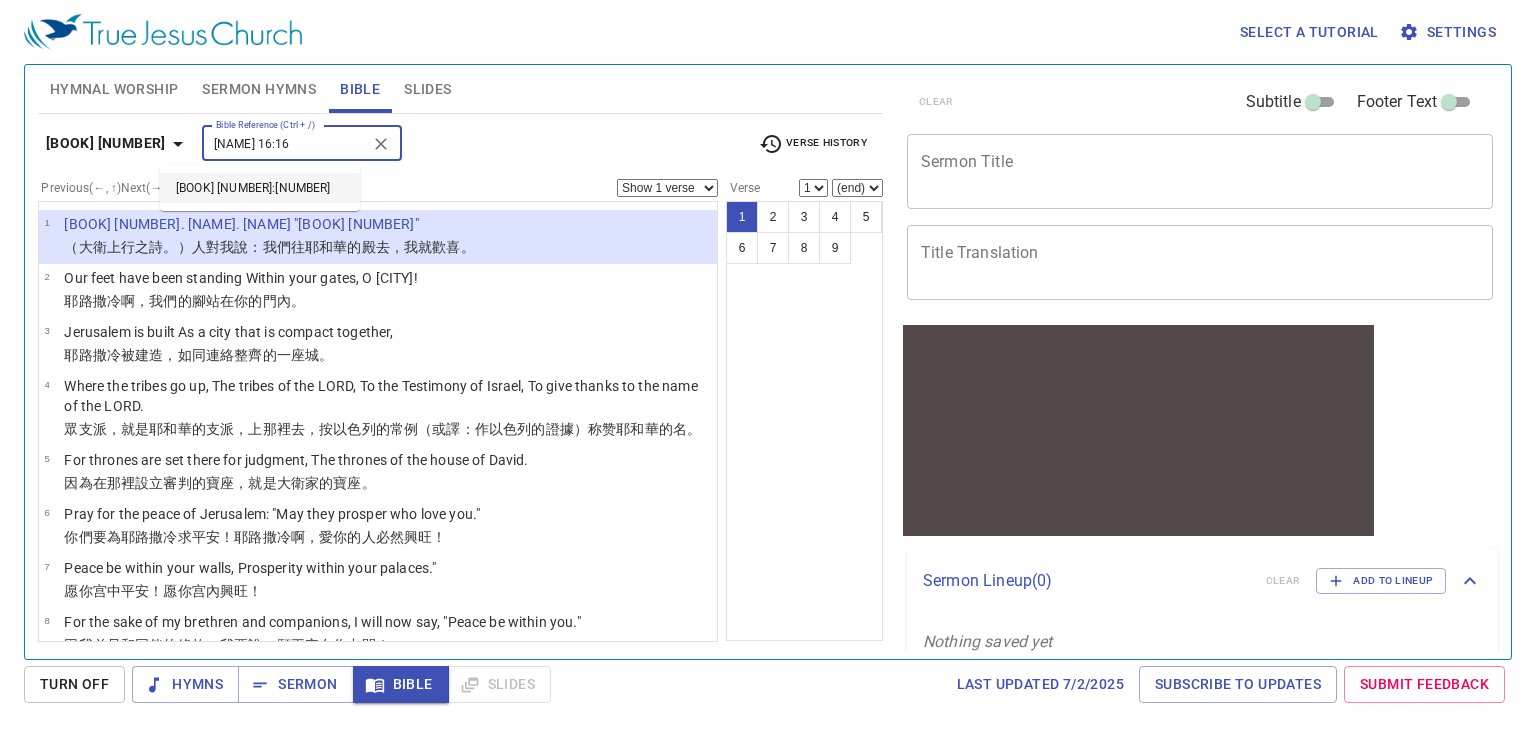 type on "MARK 16:16" 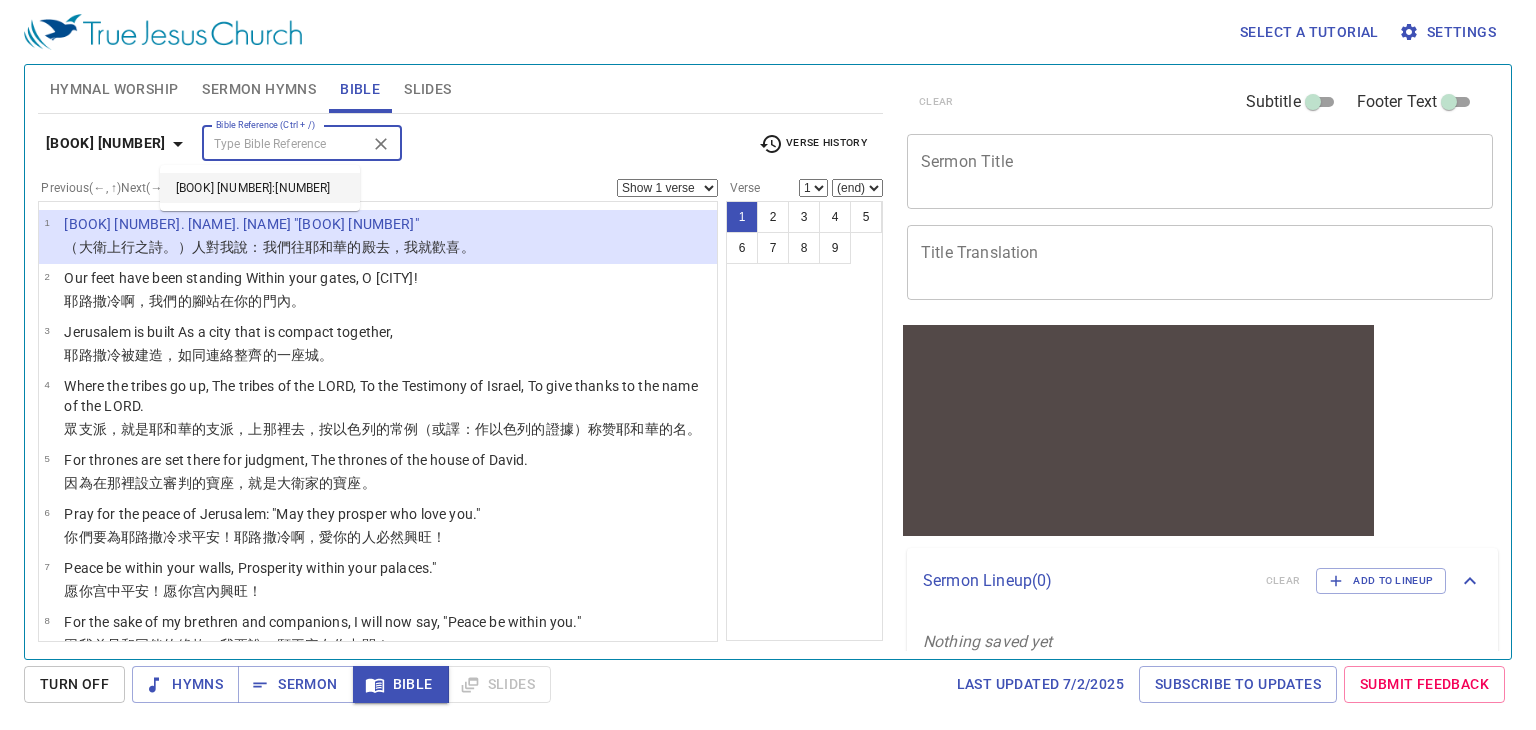 select on "16" 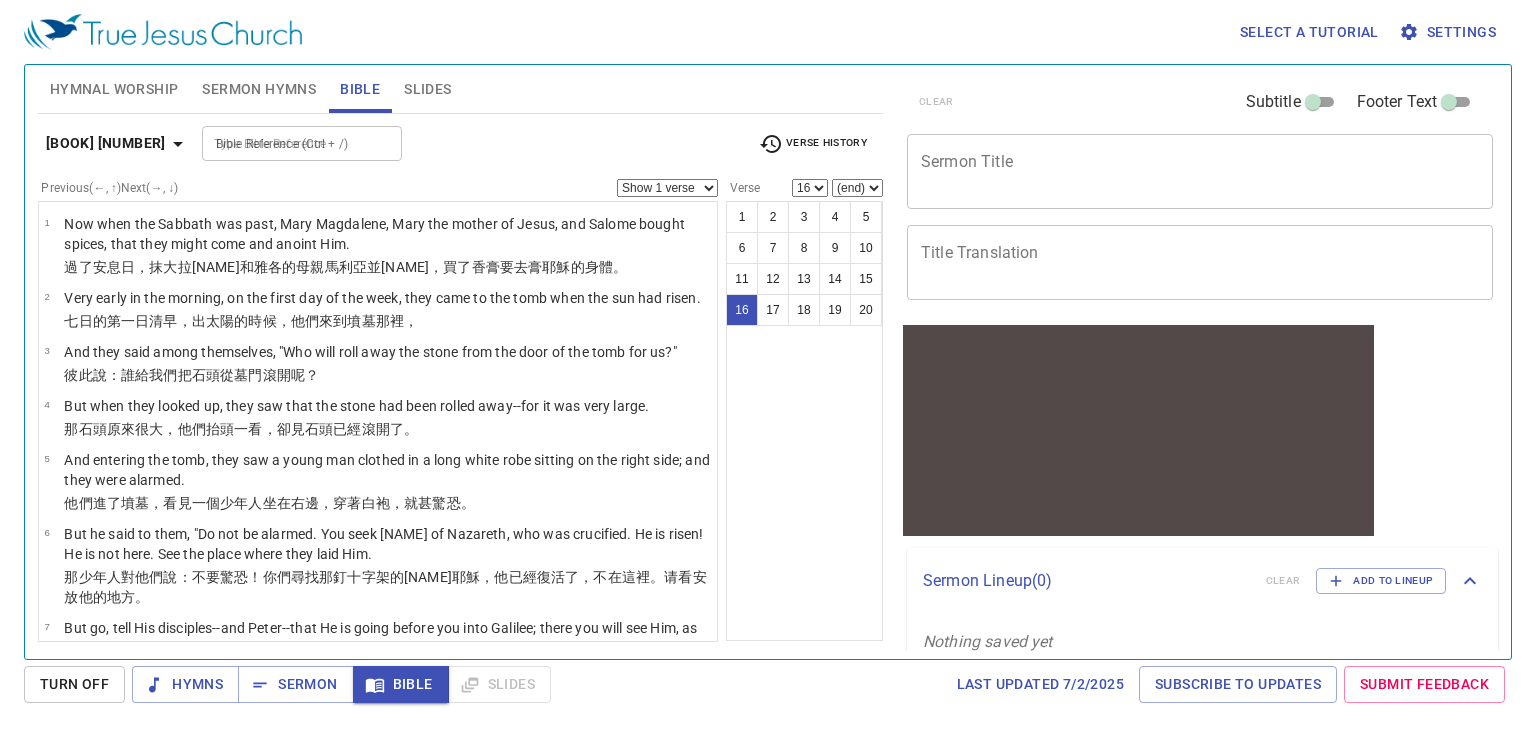 scroll, scrollTop: 845, scrollLeft: 0, axis: vertical 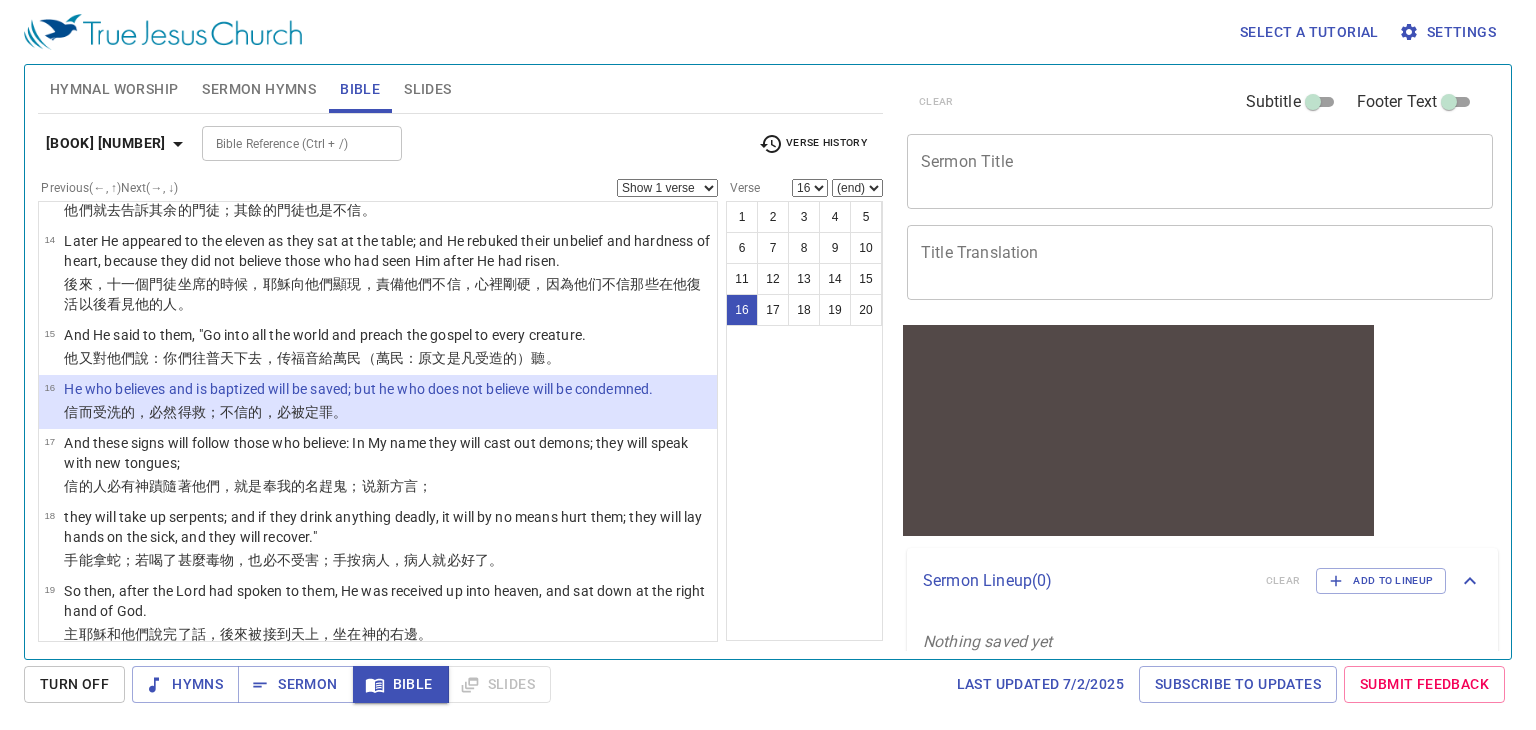 click on "He who believes and is baptized will be saved; but he who does not believe will be condemned." at bounding box center [358, 390] 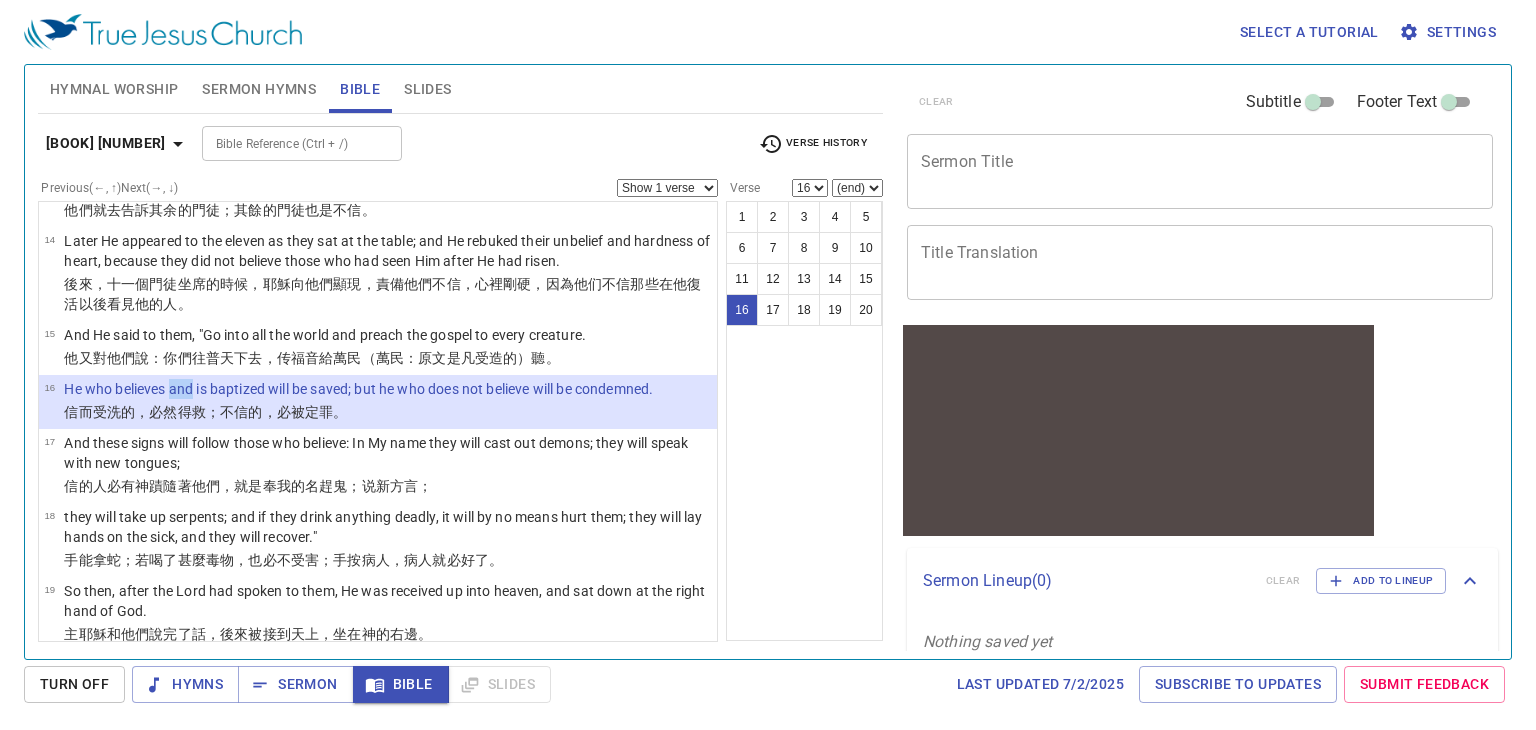click on "He who believes and is baptized will be saved; but he who does not believe will be condemned." at bounding box center (358, 390) 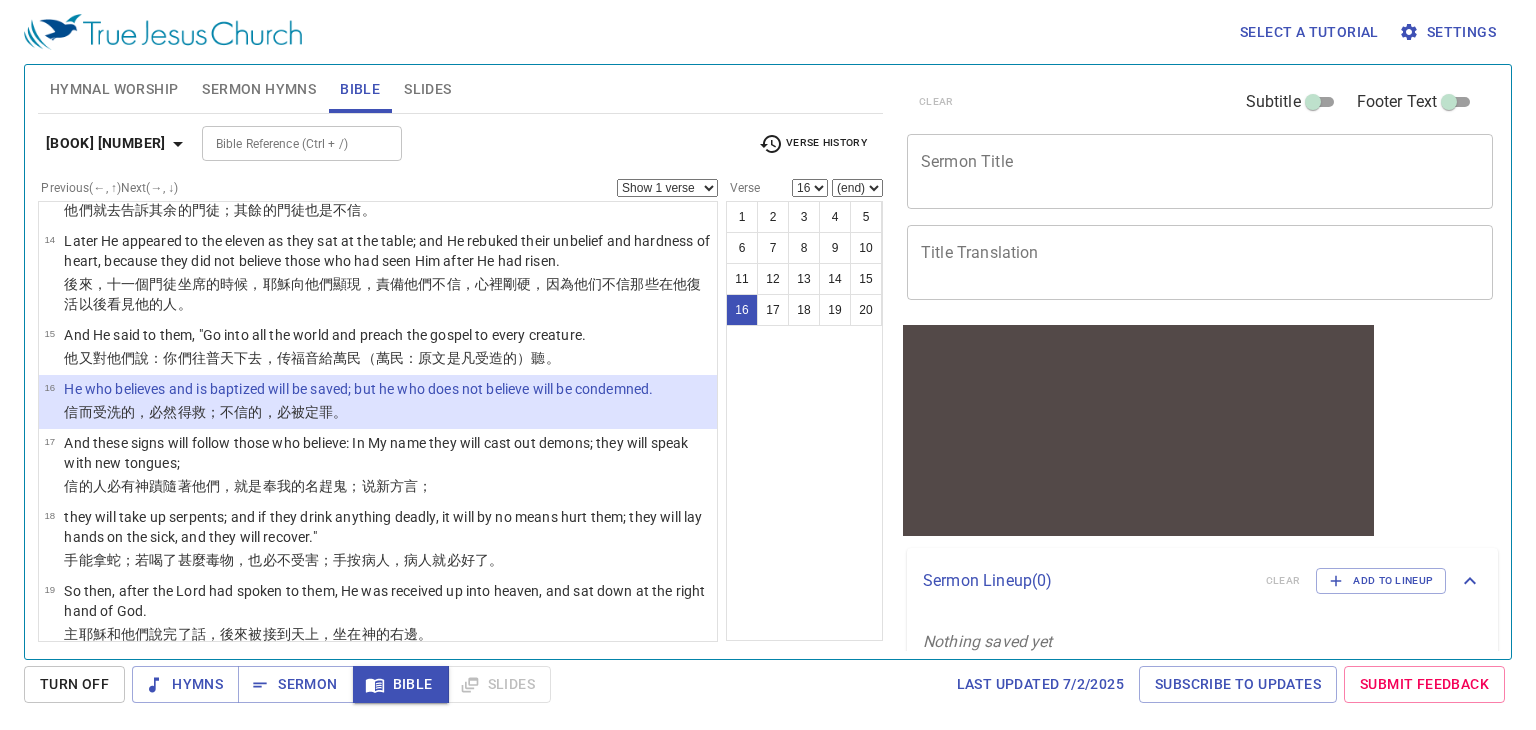 click on "He who believes and is baptized will be saved; but he who does not believe will be condemned." at bounding box center [358, 390] 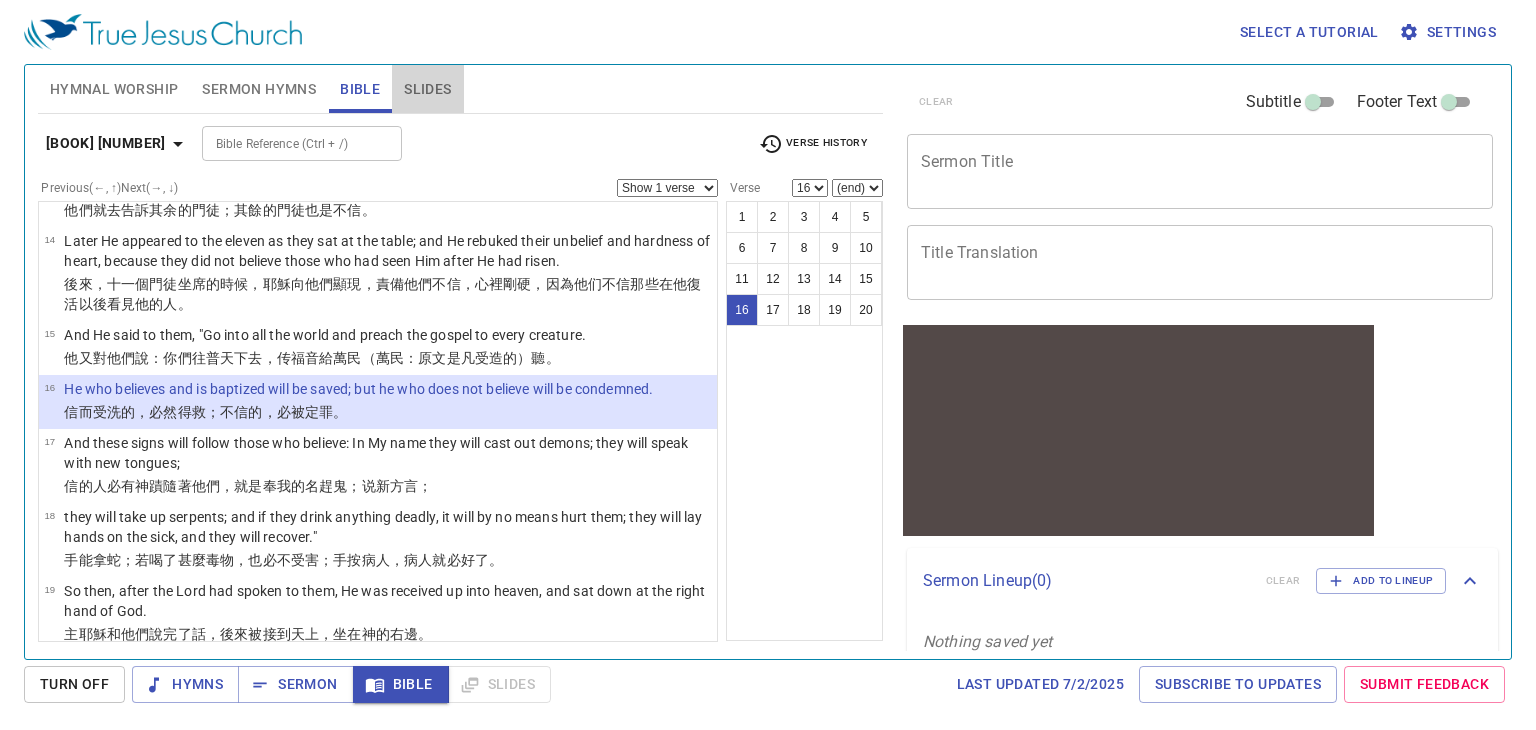 click on "Slides" at bounding box center [427, 89] 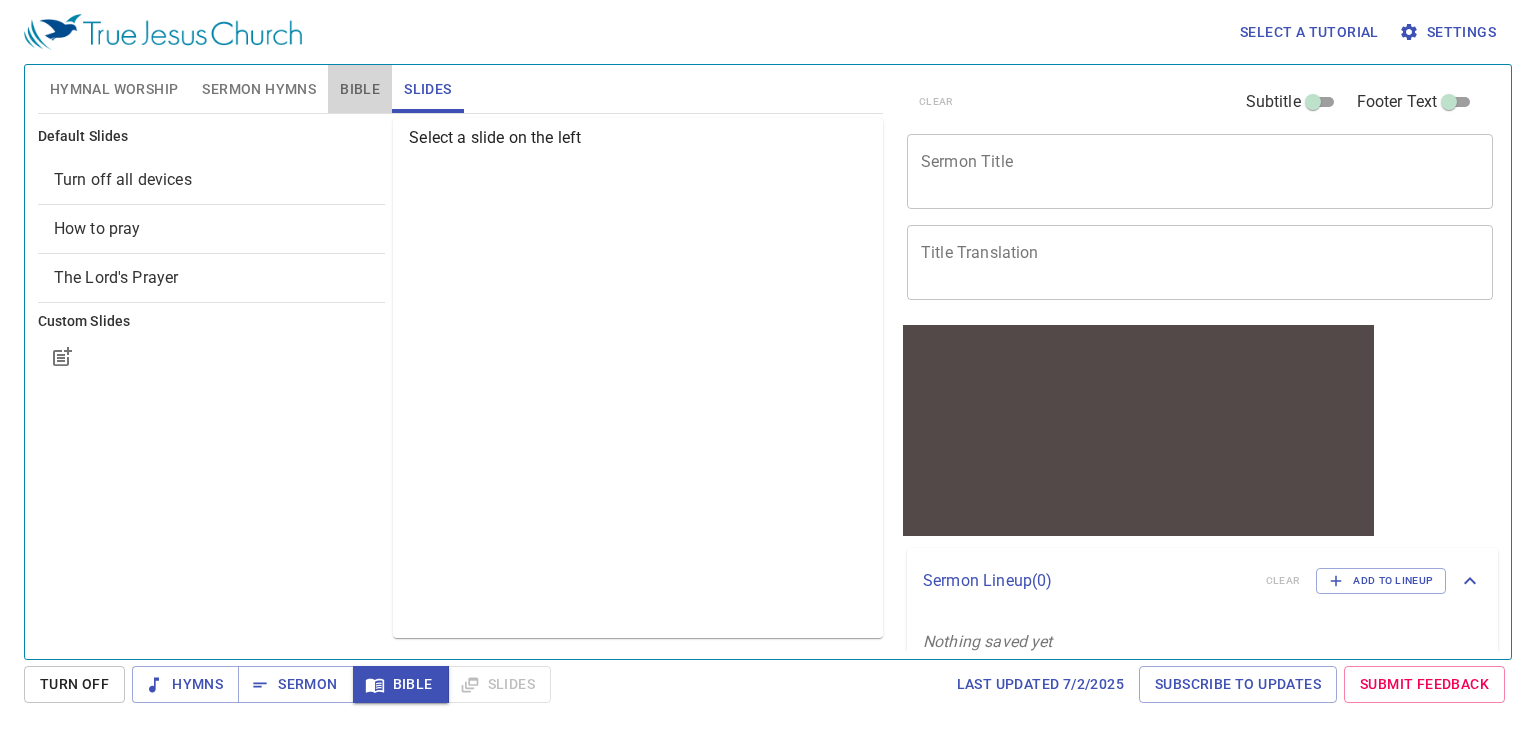 click on "Bible" at bounding box center [360, 89] 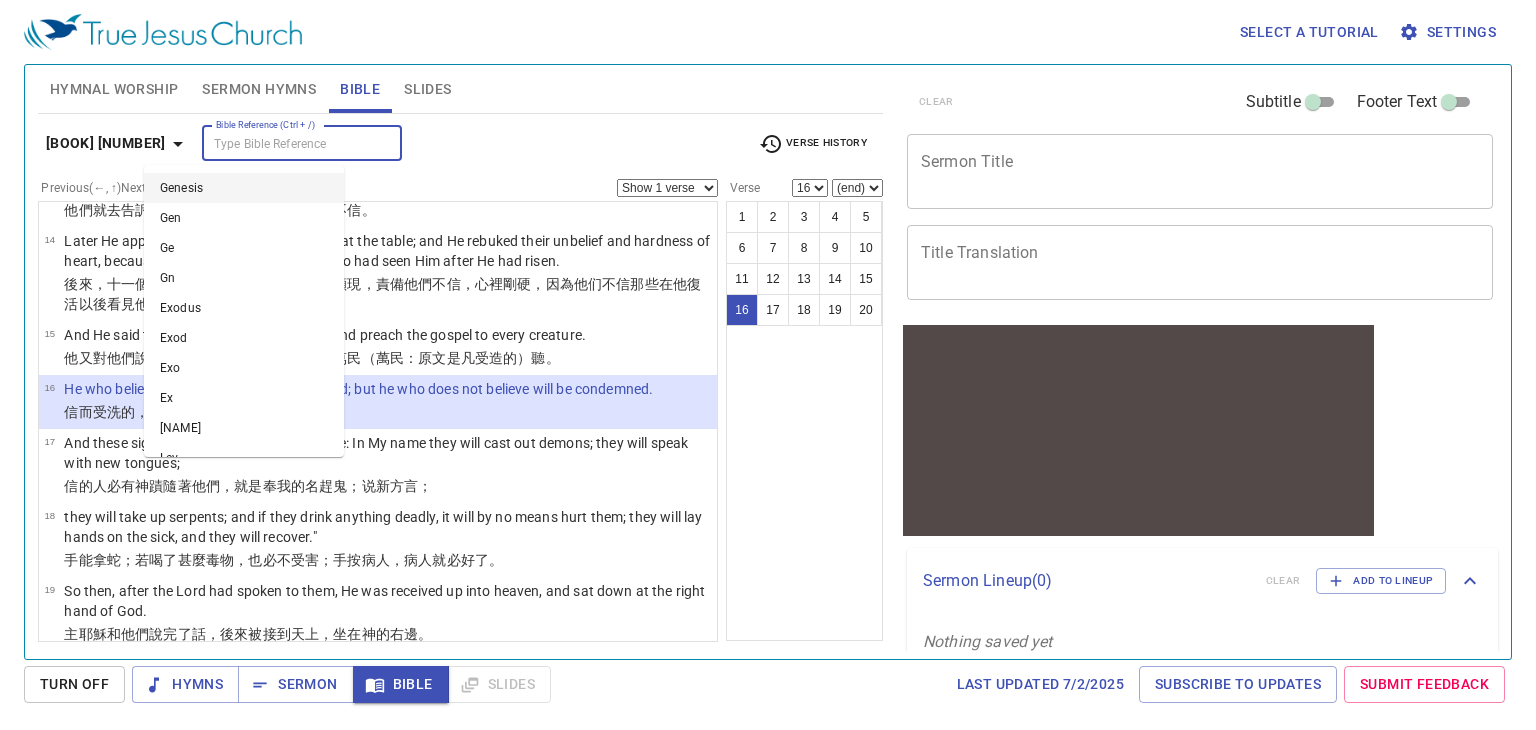 click on "Bible Reference (Ctrl + /)" at bounding box center [285, 143] 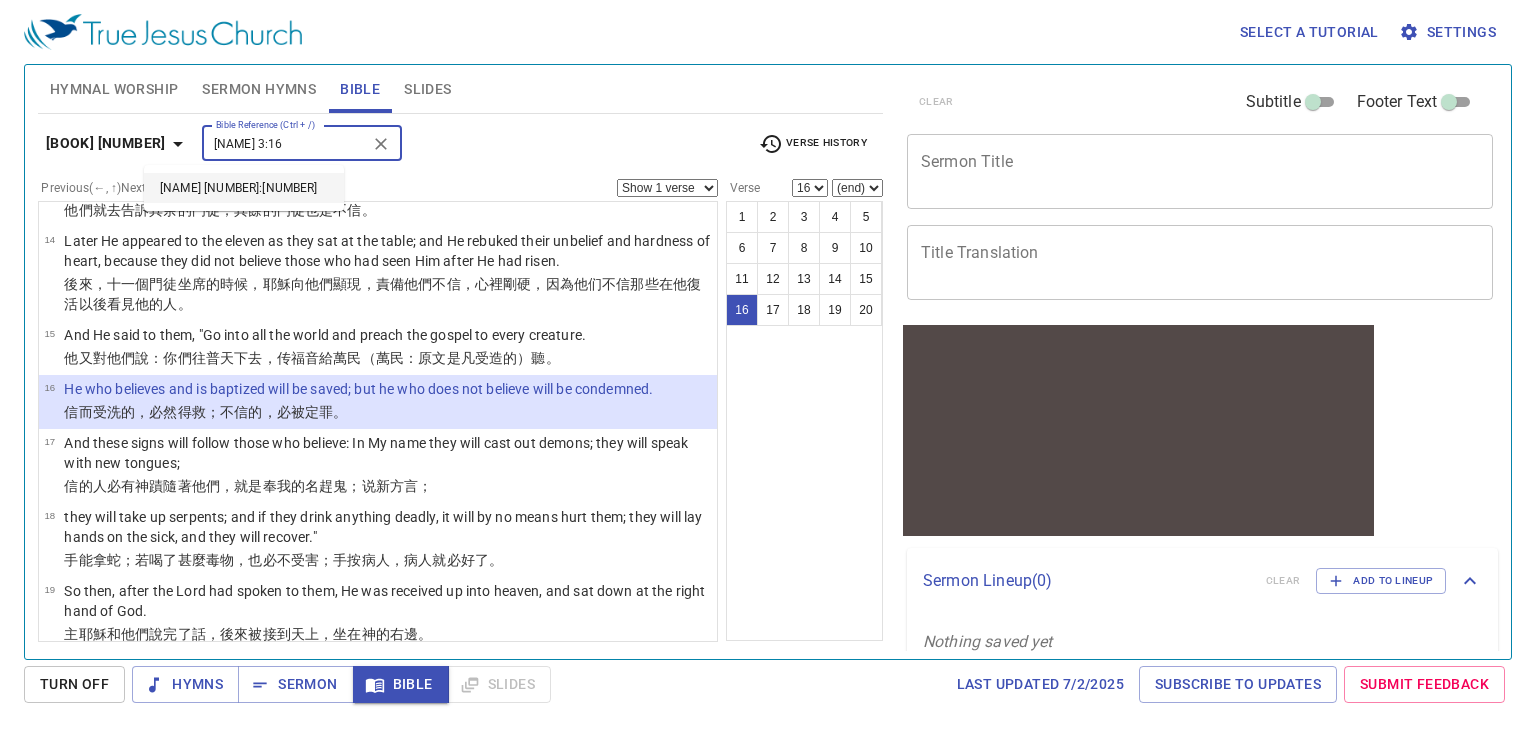 type on "JOHN 3:16" 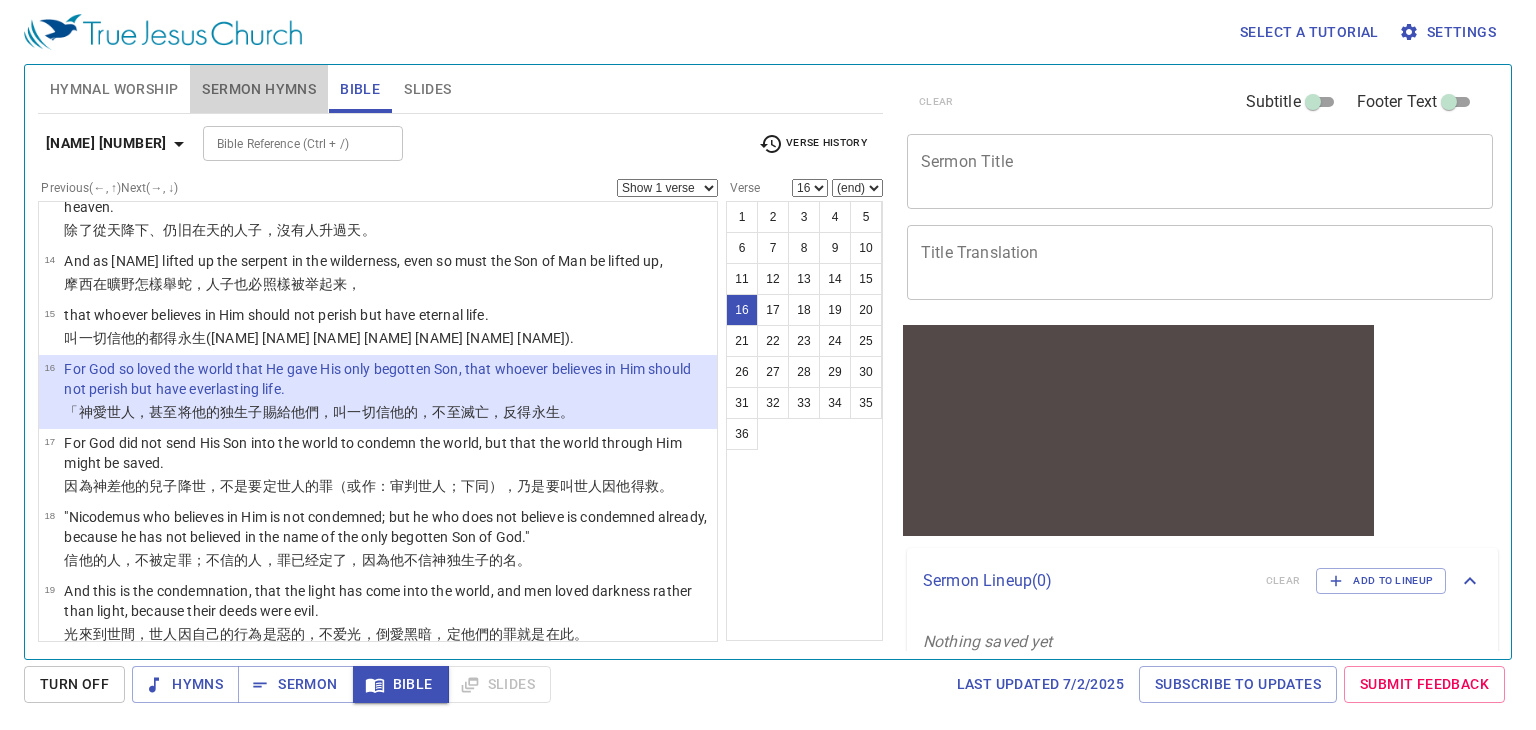 click on "Sermon Hymns" at bounding box center [259, 89] 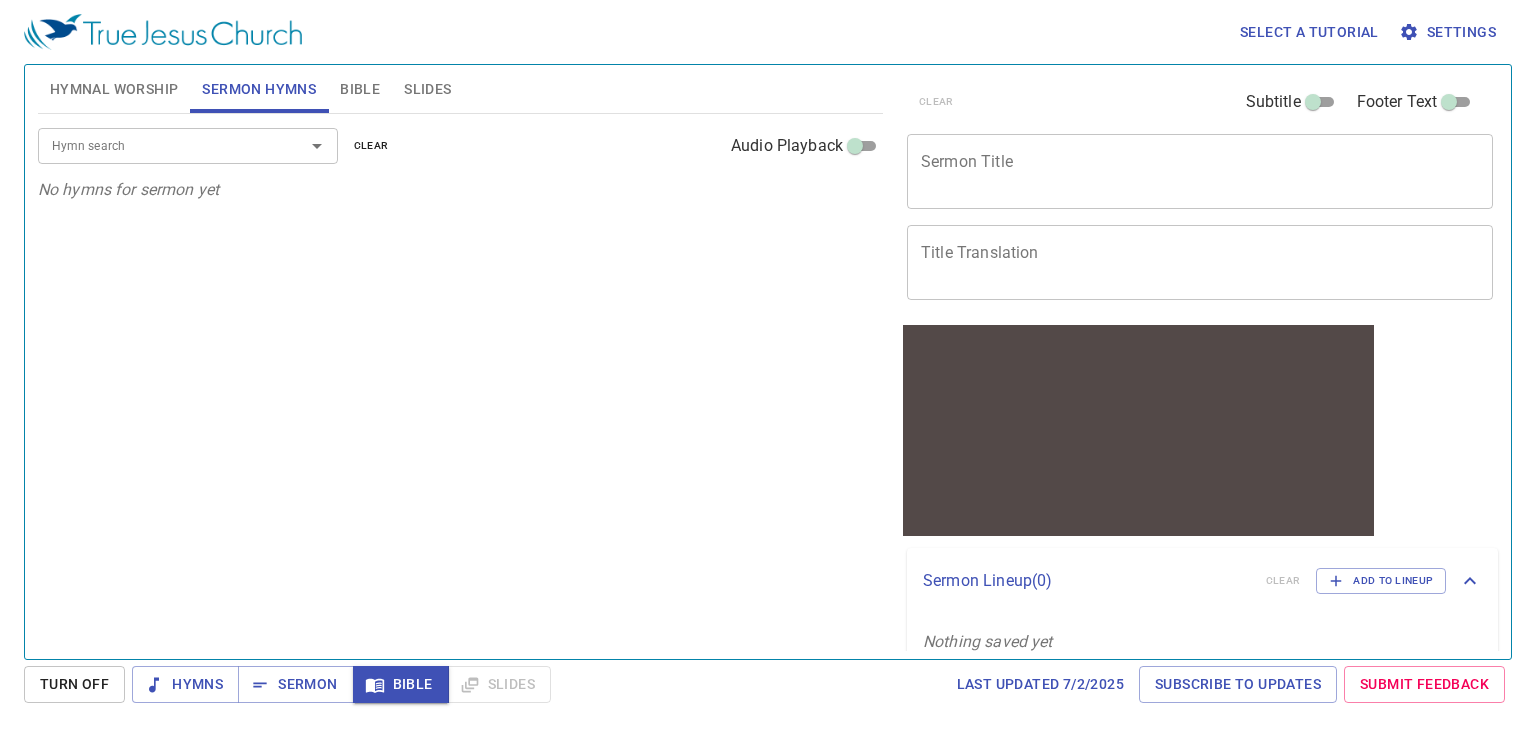 click at bounding box center [303, 146] 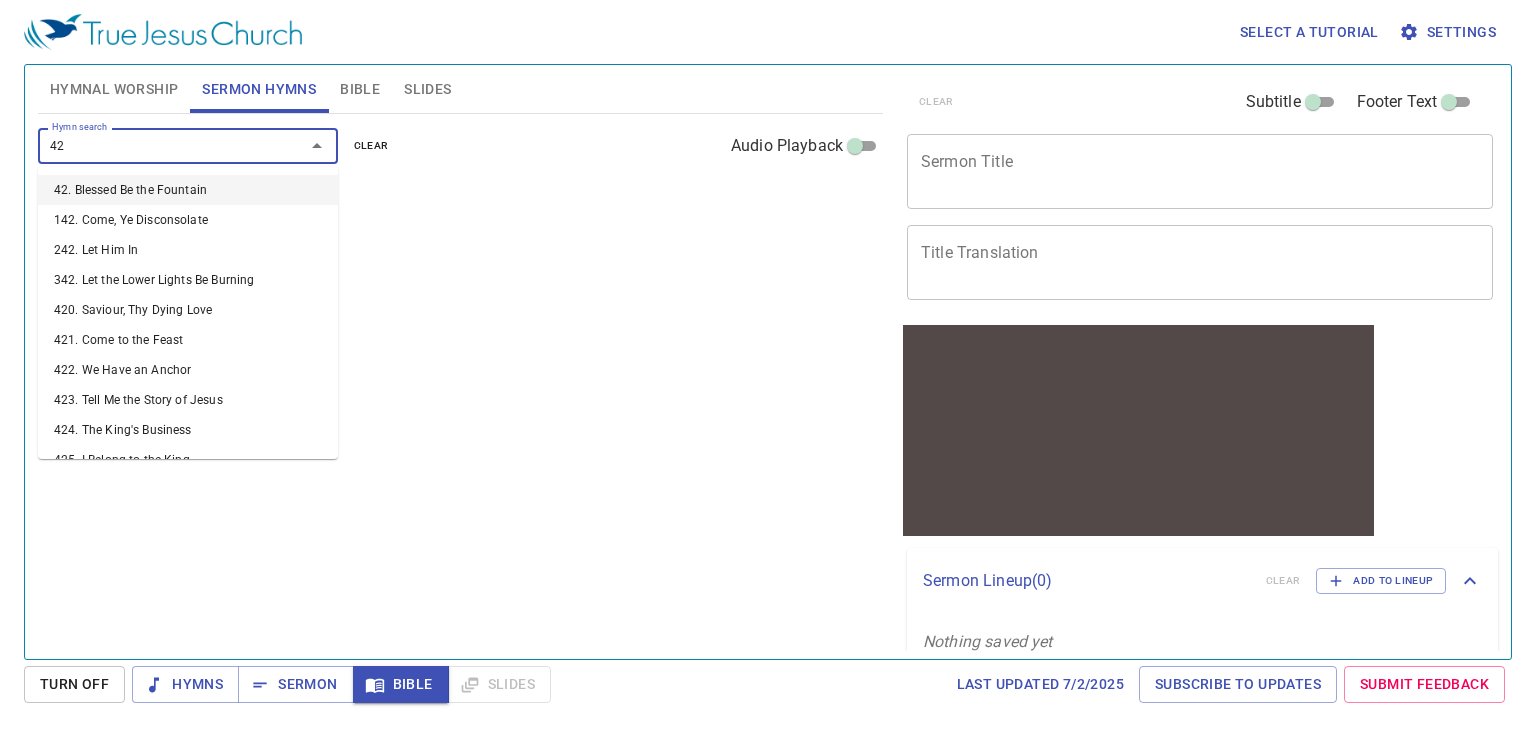 type on "422" 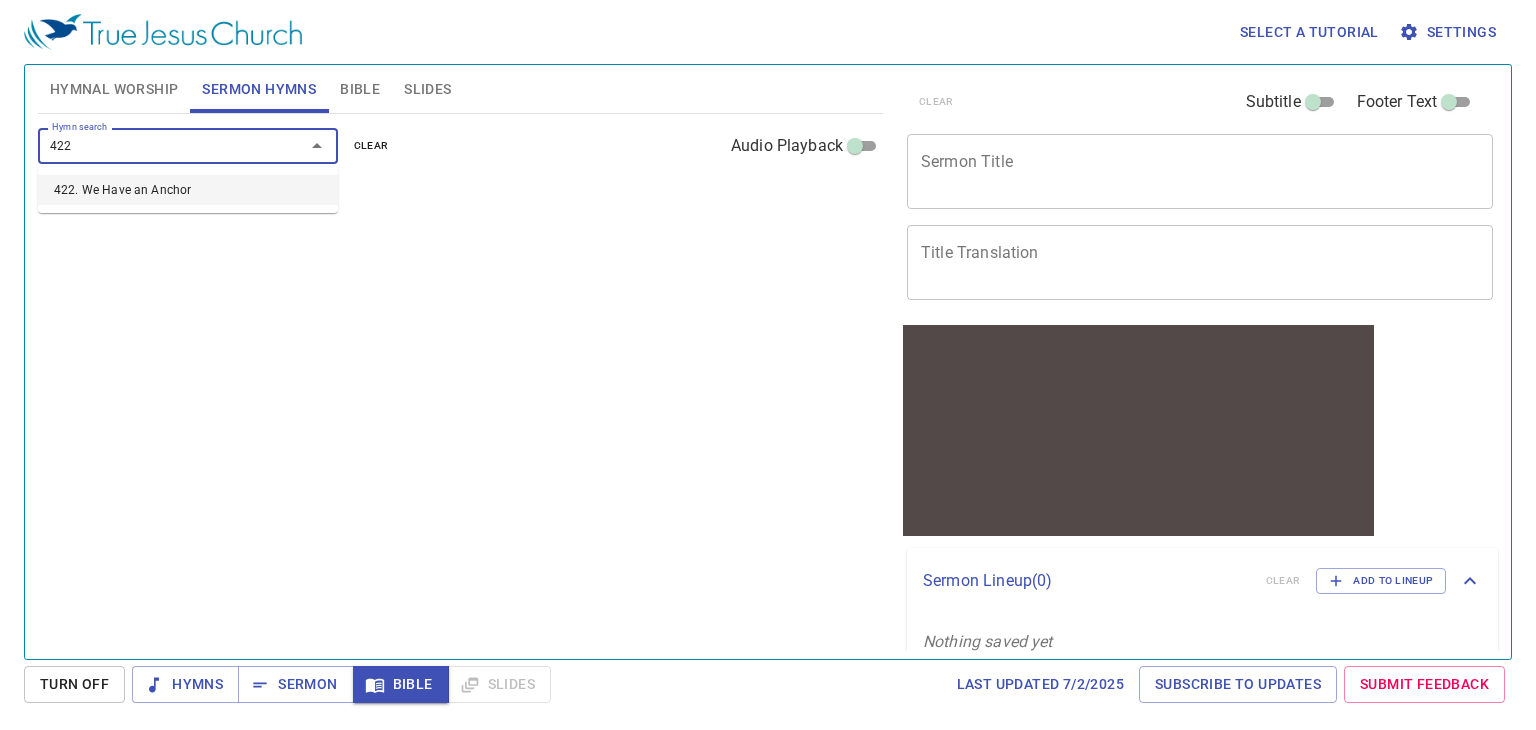 type 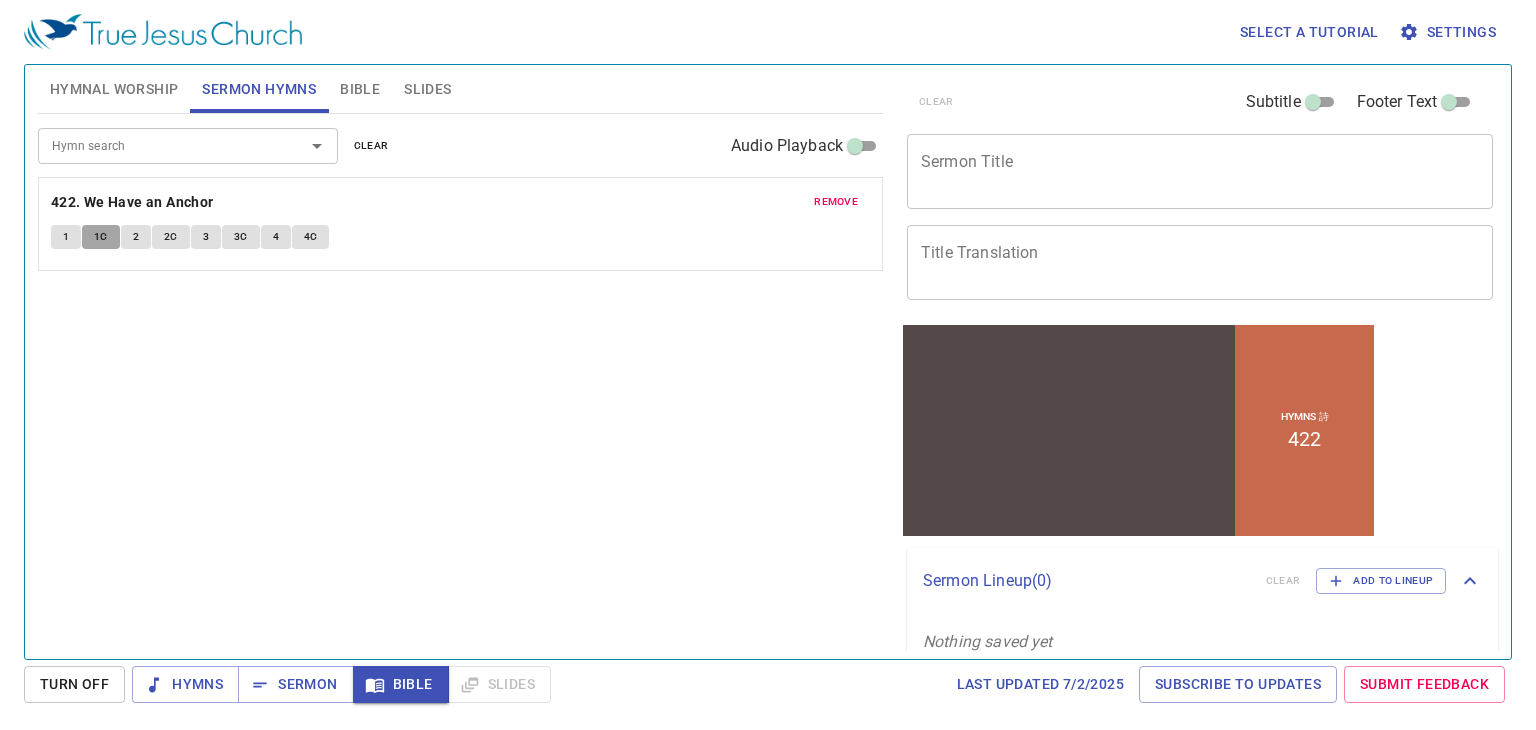 click on "1C" at bounding box center [101, 237] 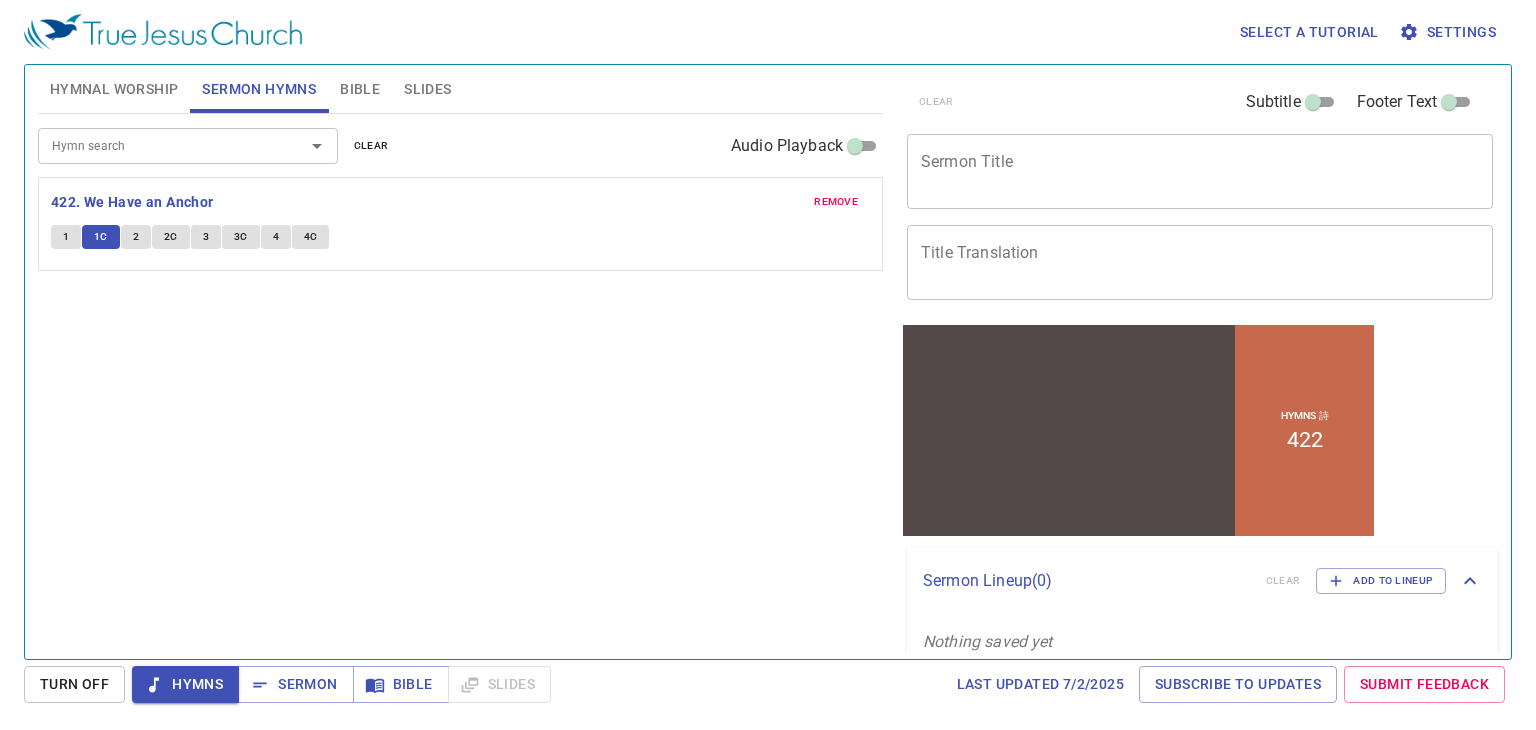 click on "1" at bounding box center [66, 237] 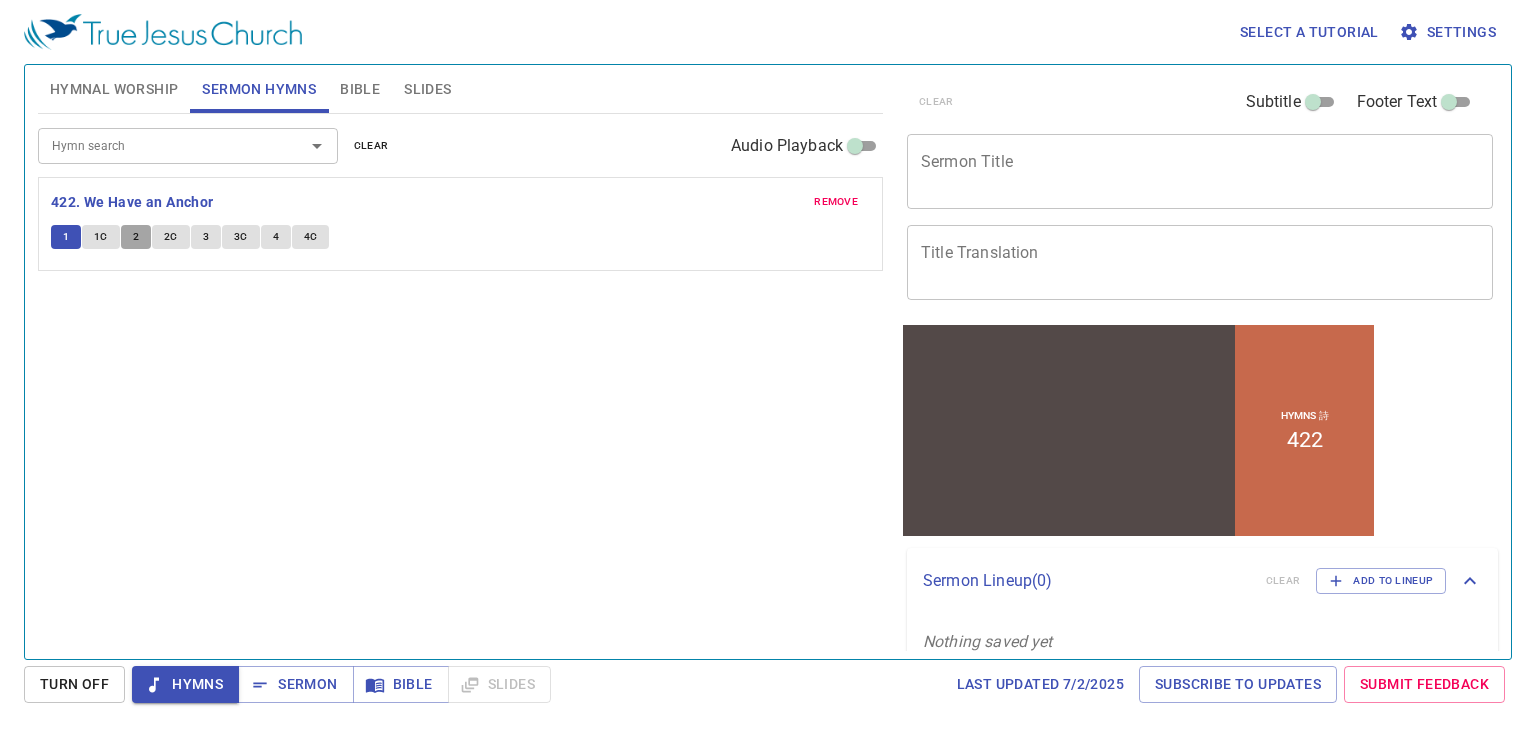 click on "2" at bounding box center (136, 237) 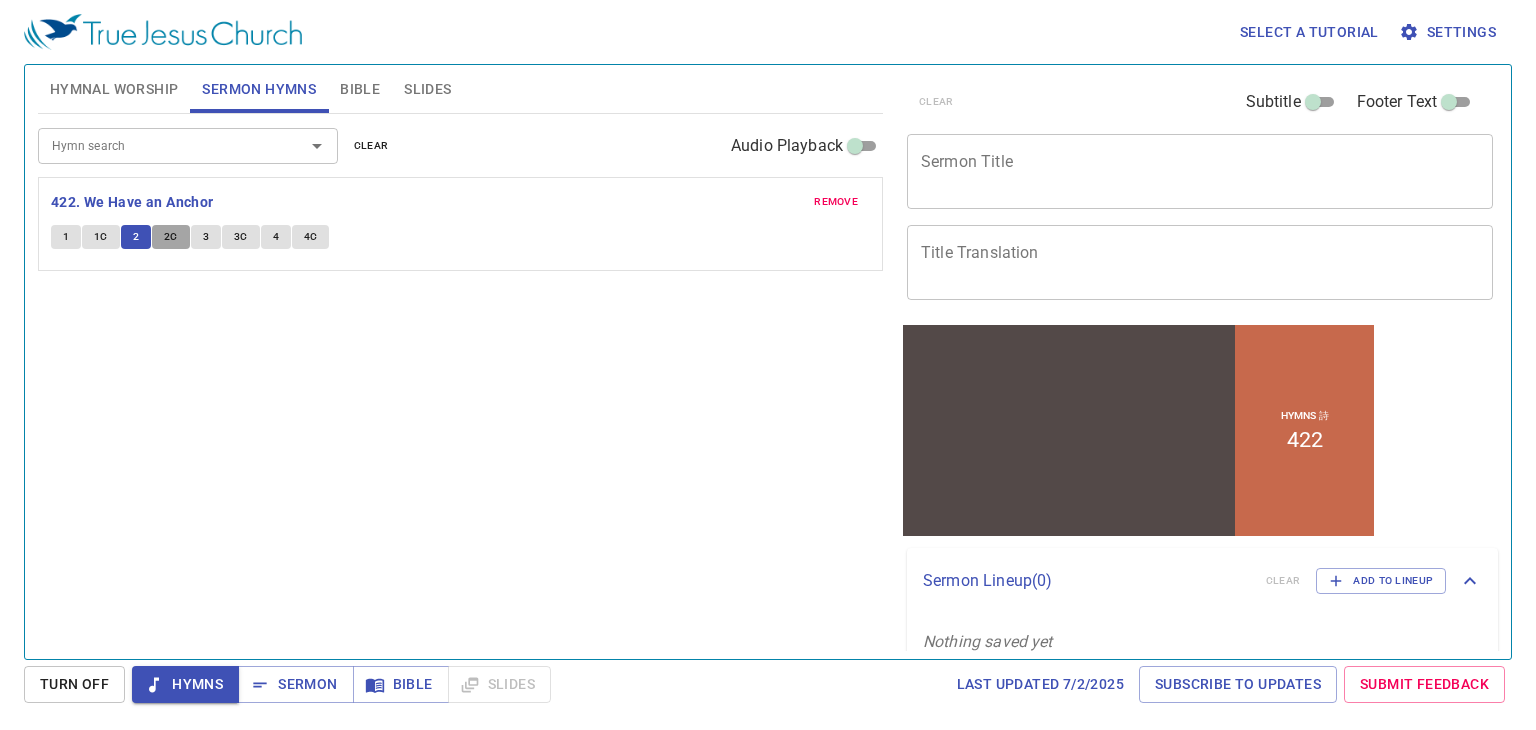 click on "2C" at bounding box center [171, 237] 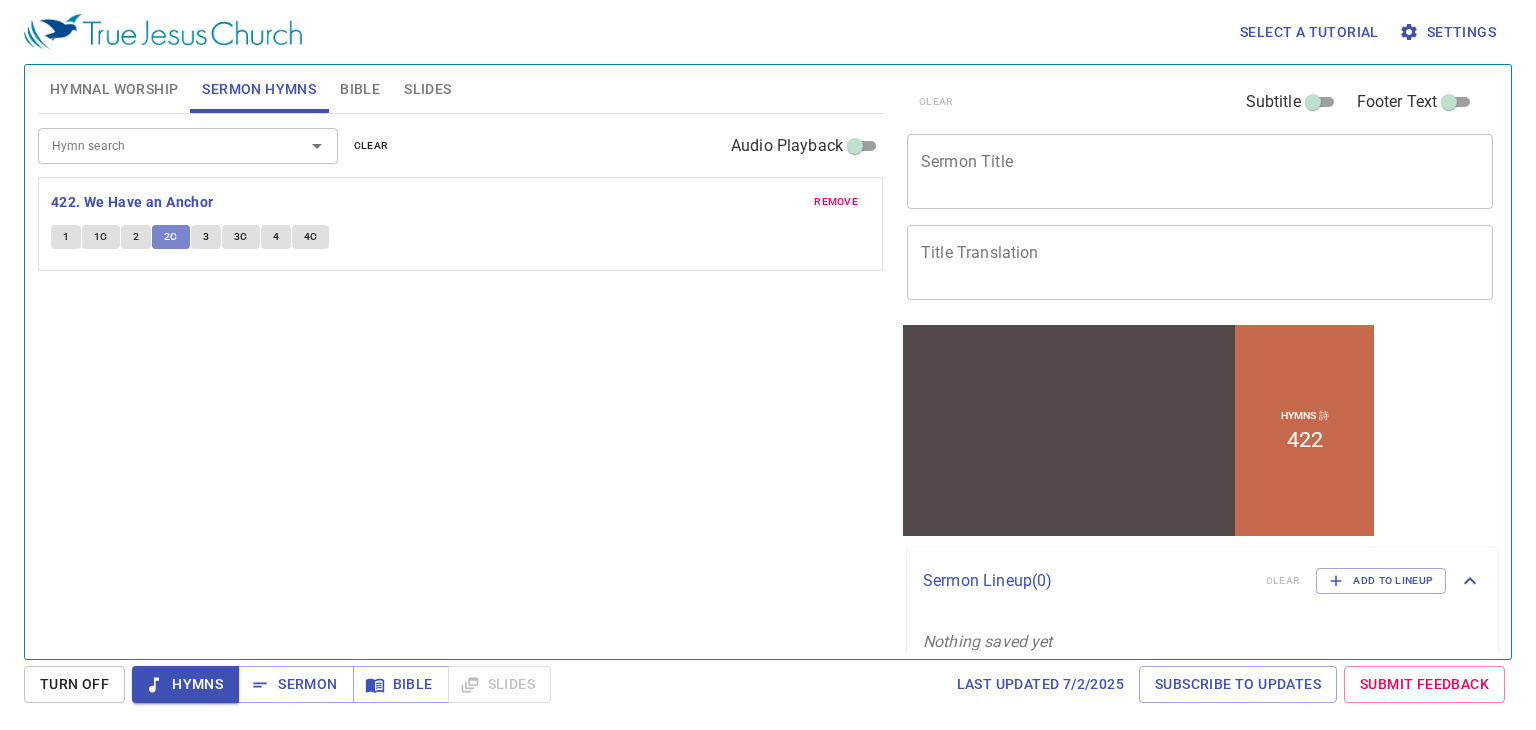 click on "2C" at bounding box center (171, 237) 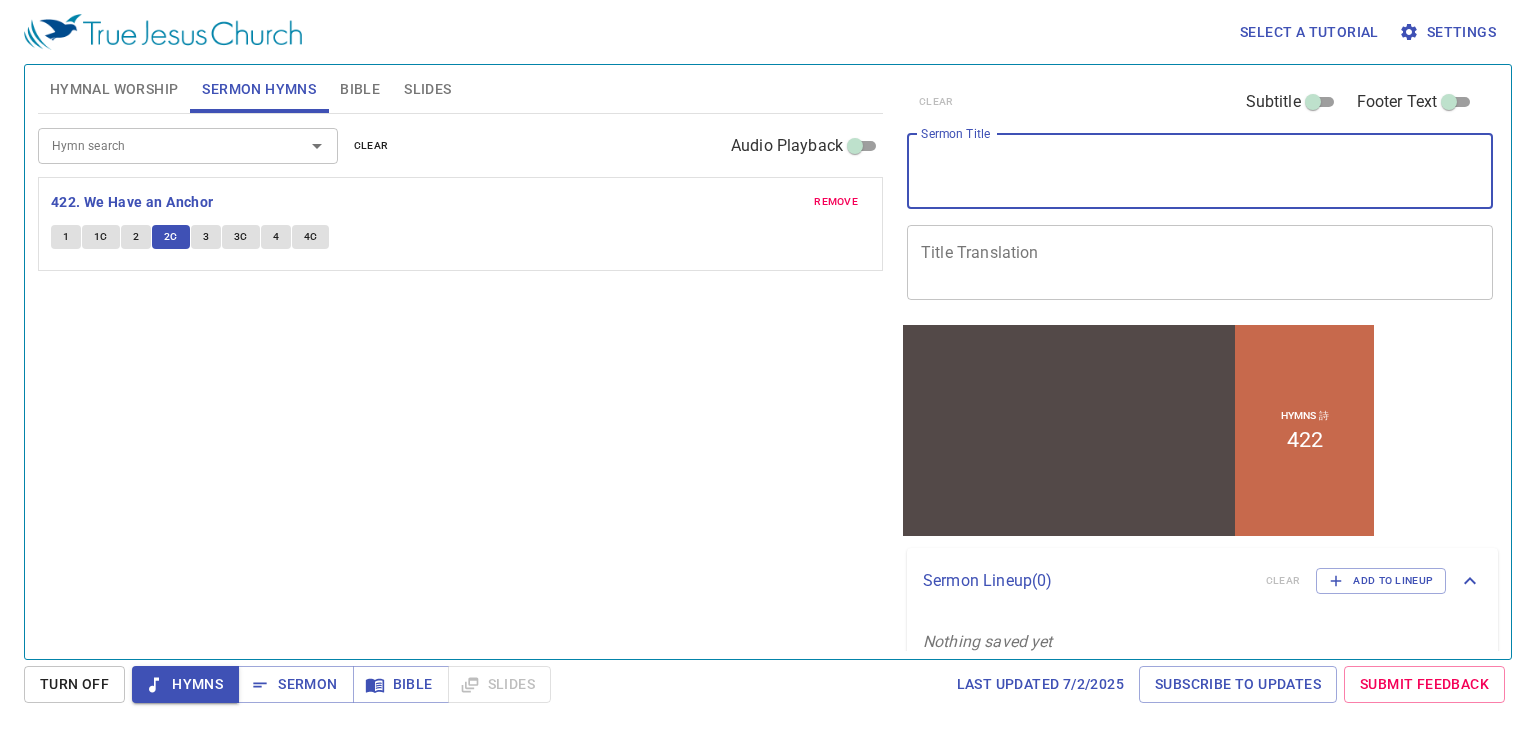 click on "Sermon Title" at bounding box center (1200, 171) 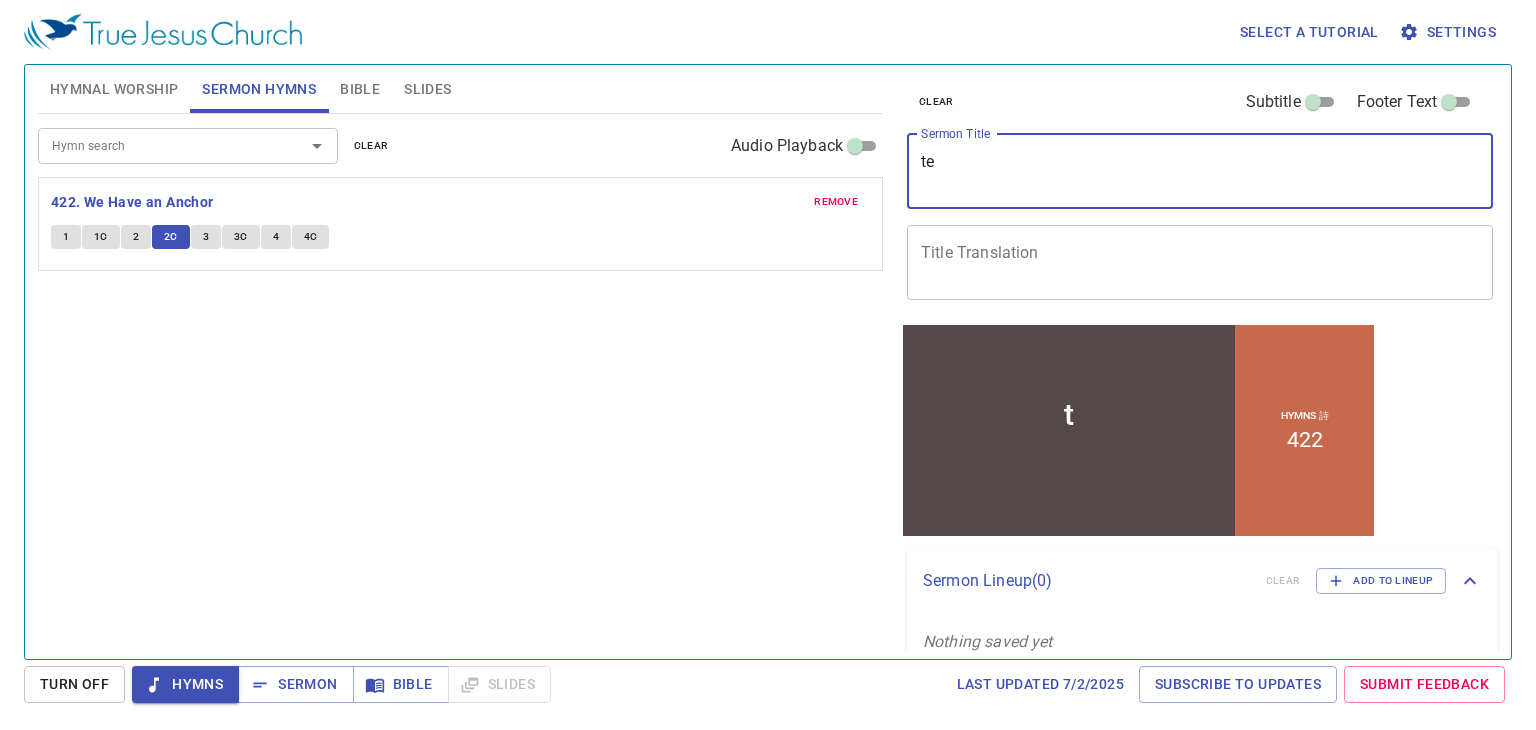 type on "t" 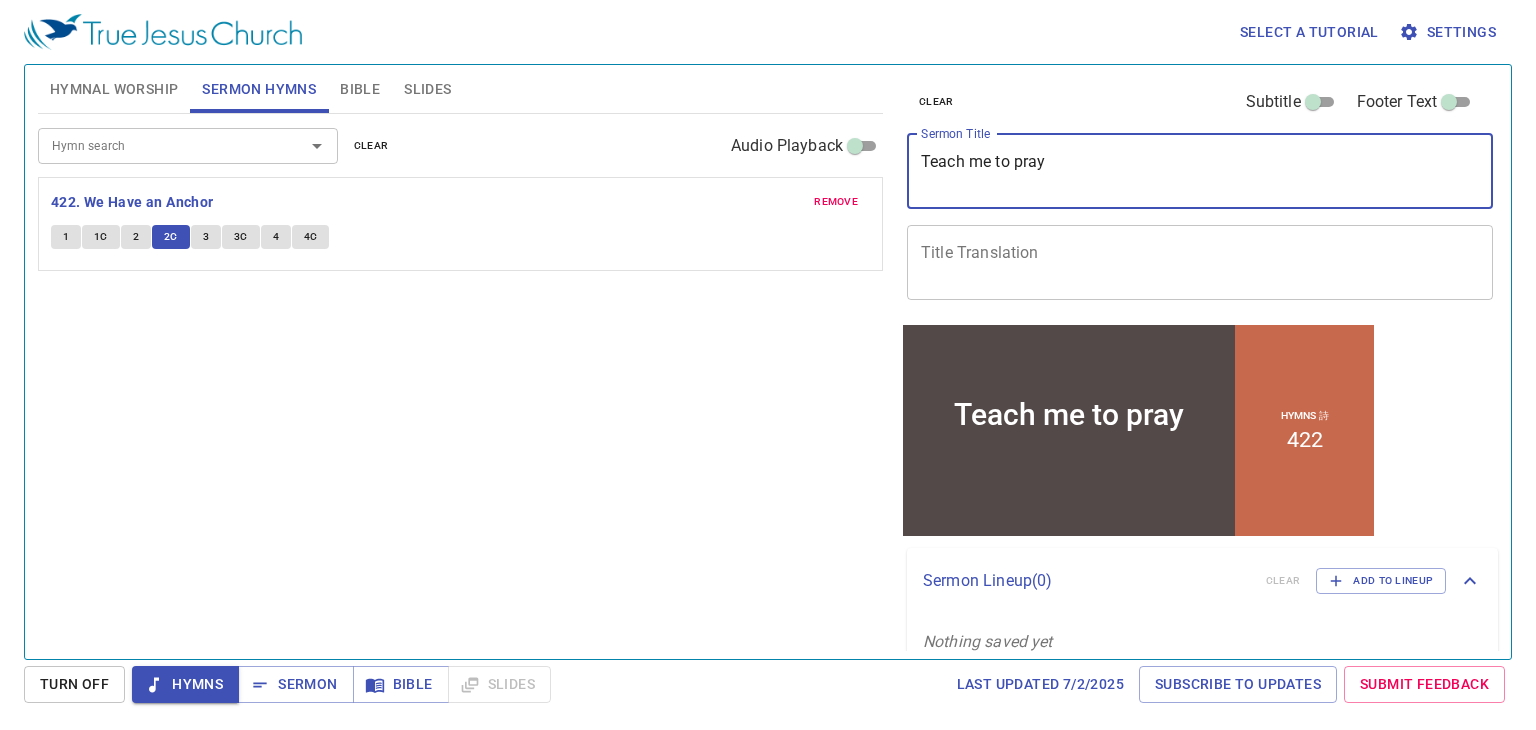 type on "Teach me to pray" 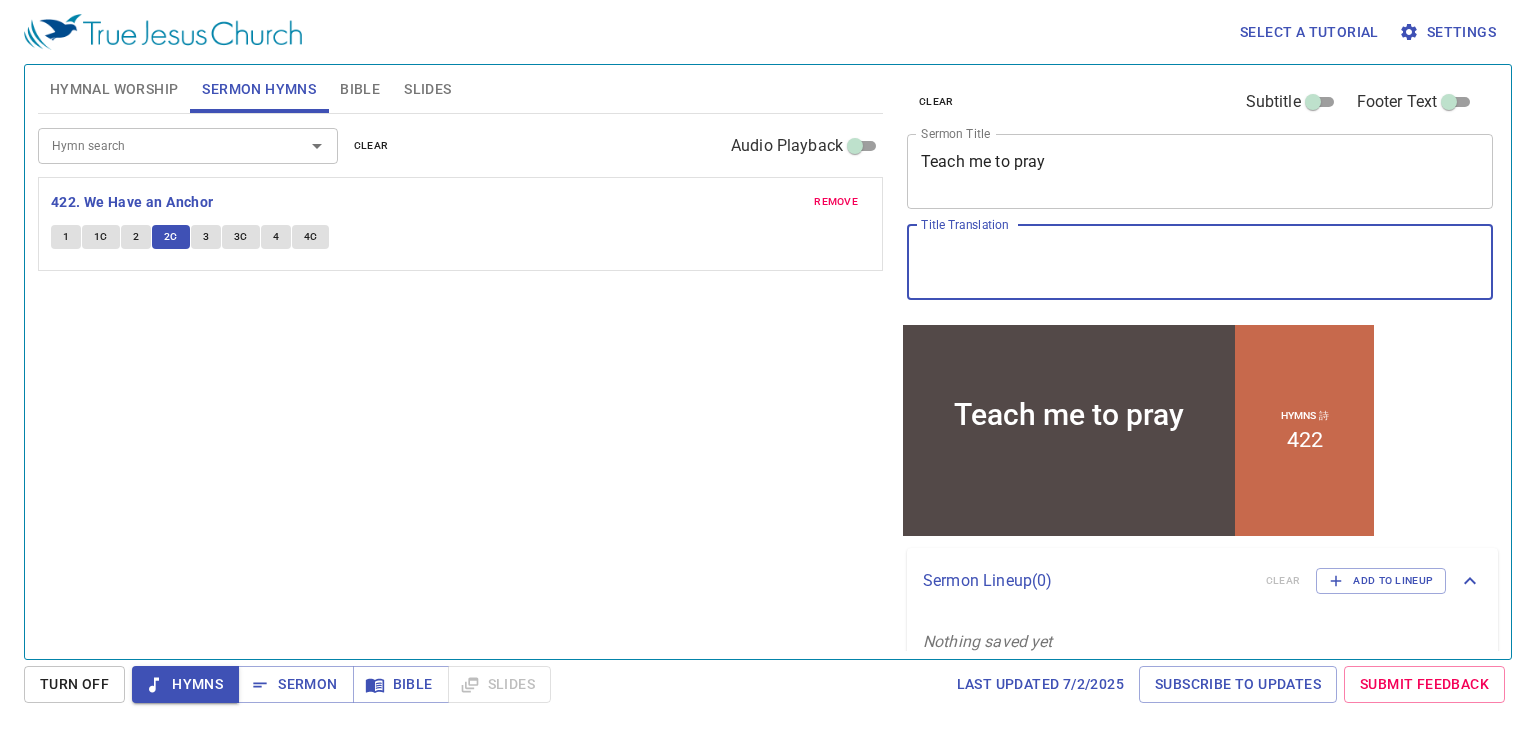 click on "Title Translation" at bounding box center [1200, 262] 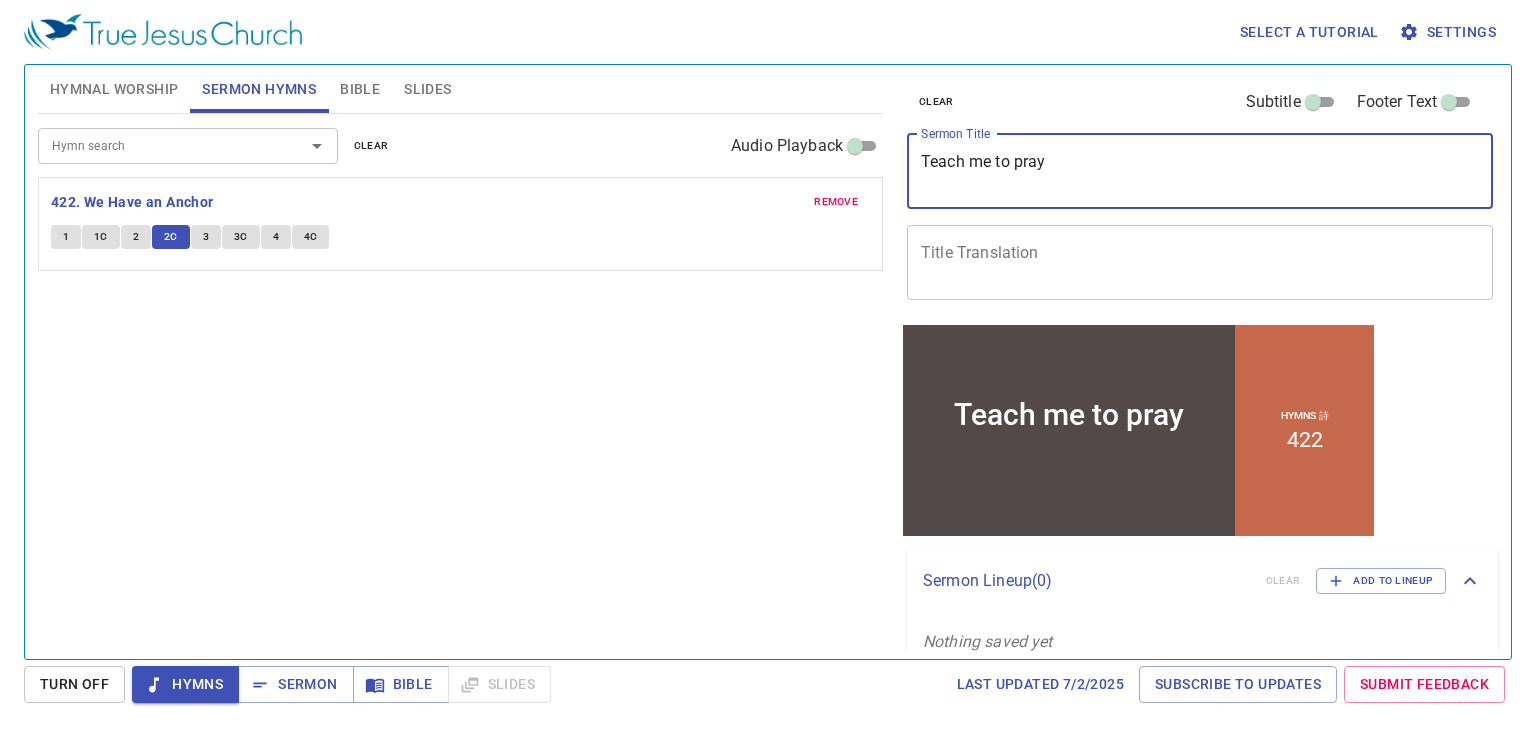 click on "Teach me to pray" at bounding box center [1200, 171] 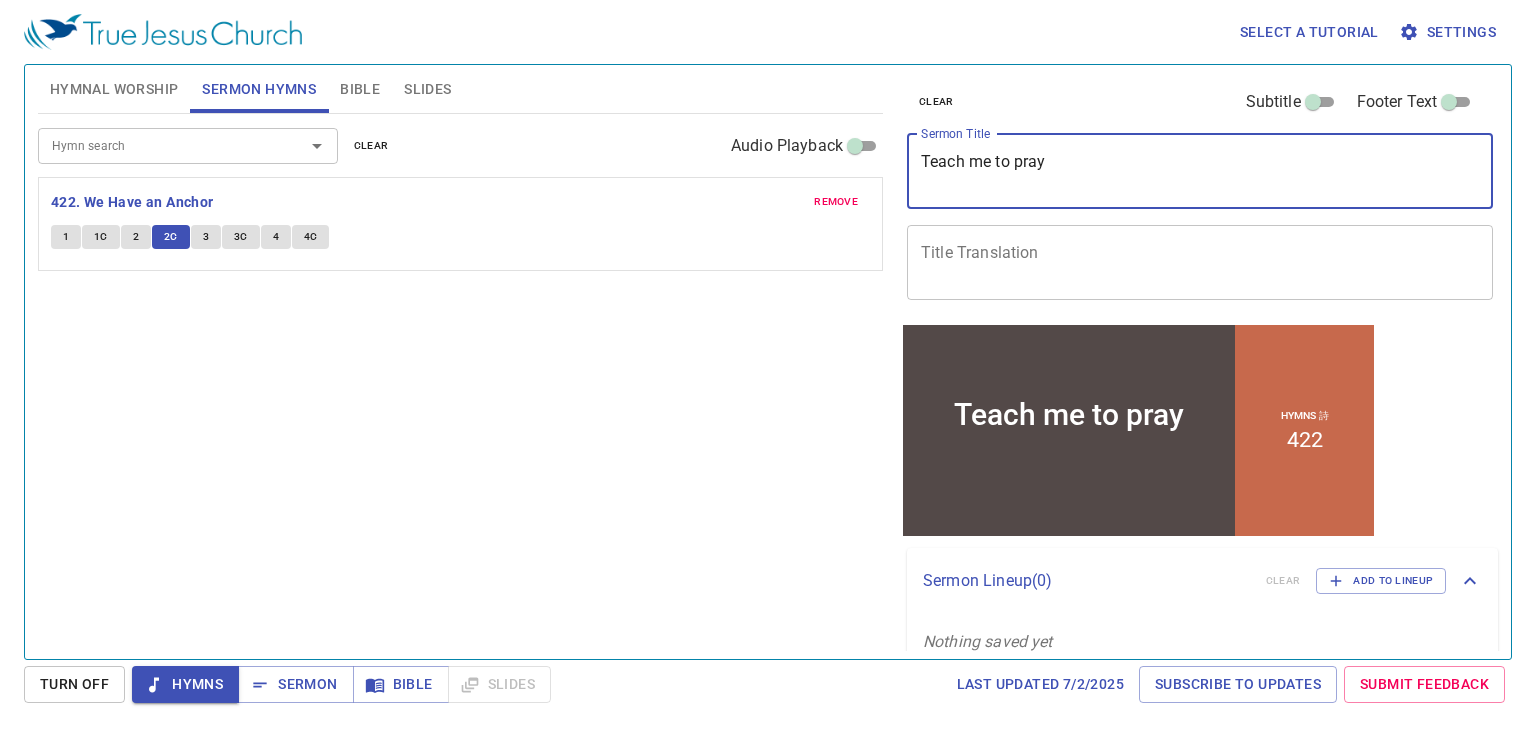 click on "Title Translation" at bounding box center (1200, 262) 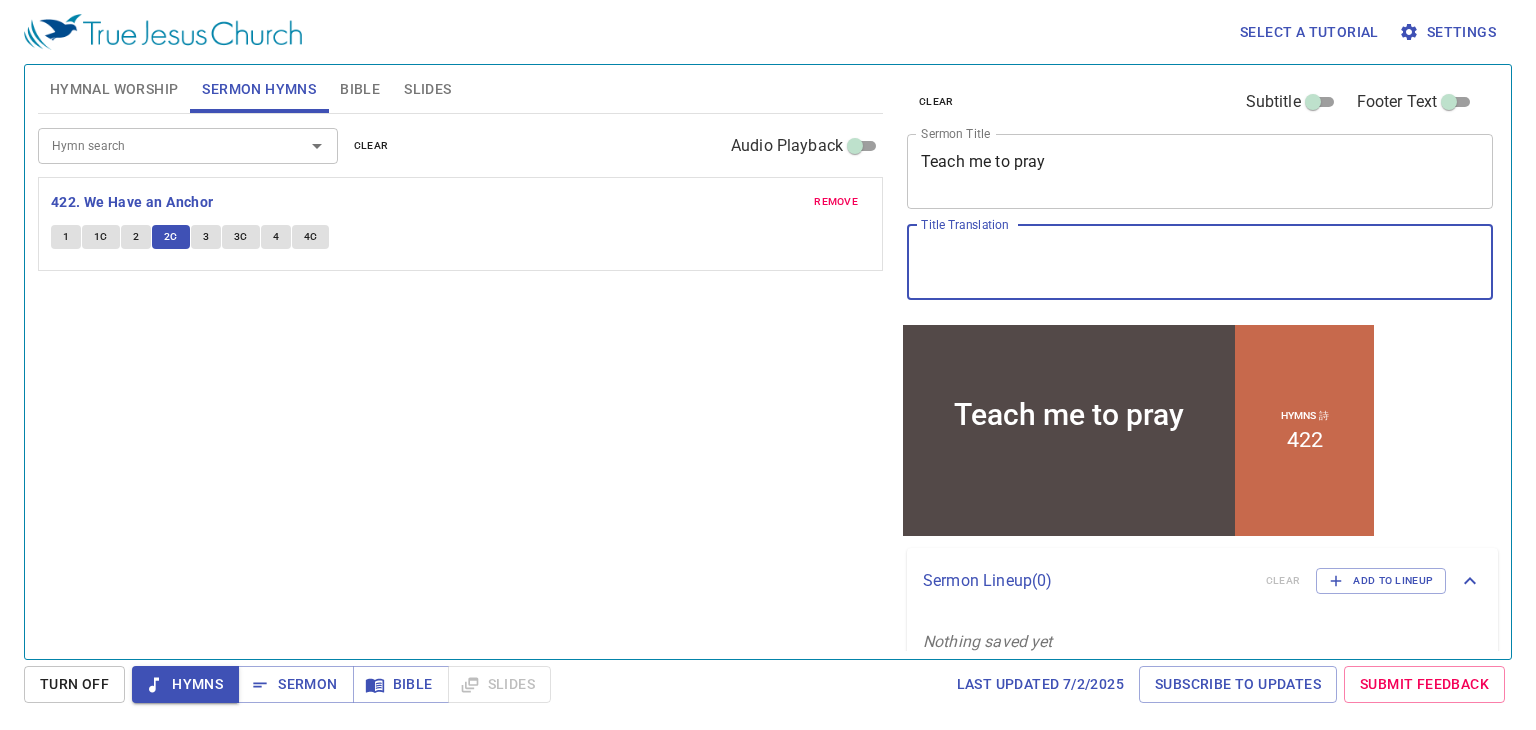 type on "d" 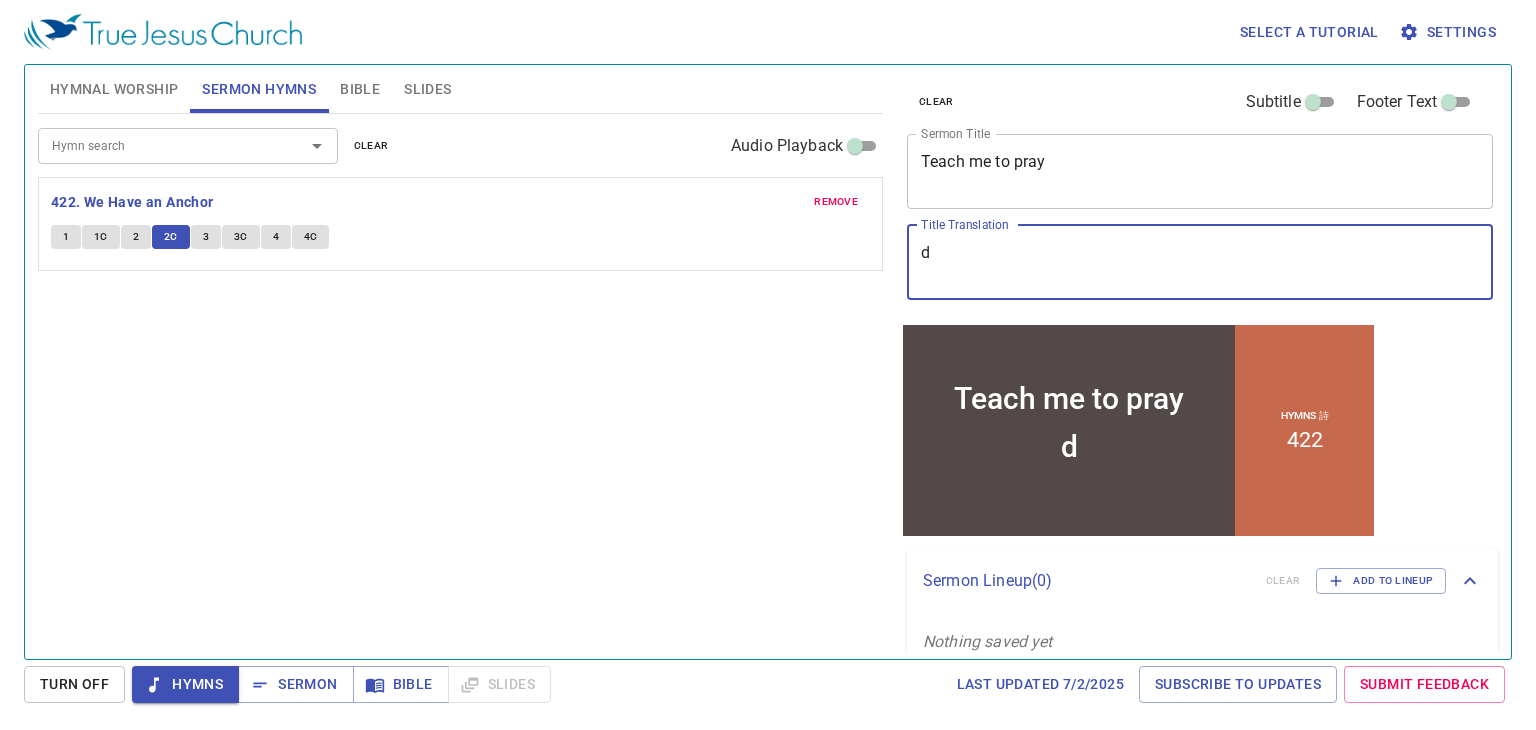type 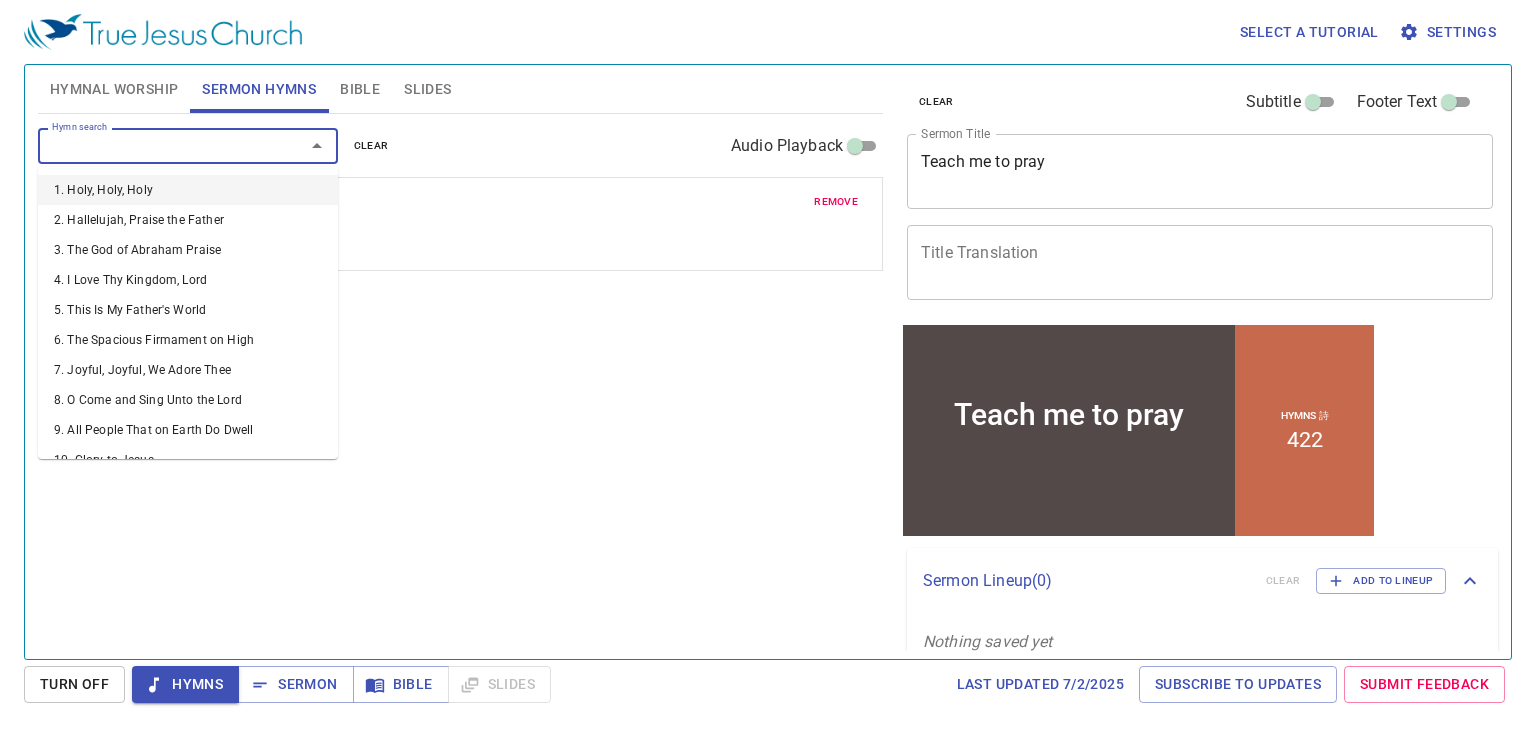 click on "Hymn search" at bounding box center (158, 145) 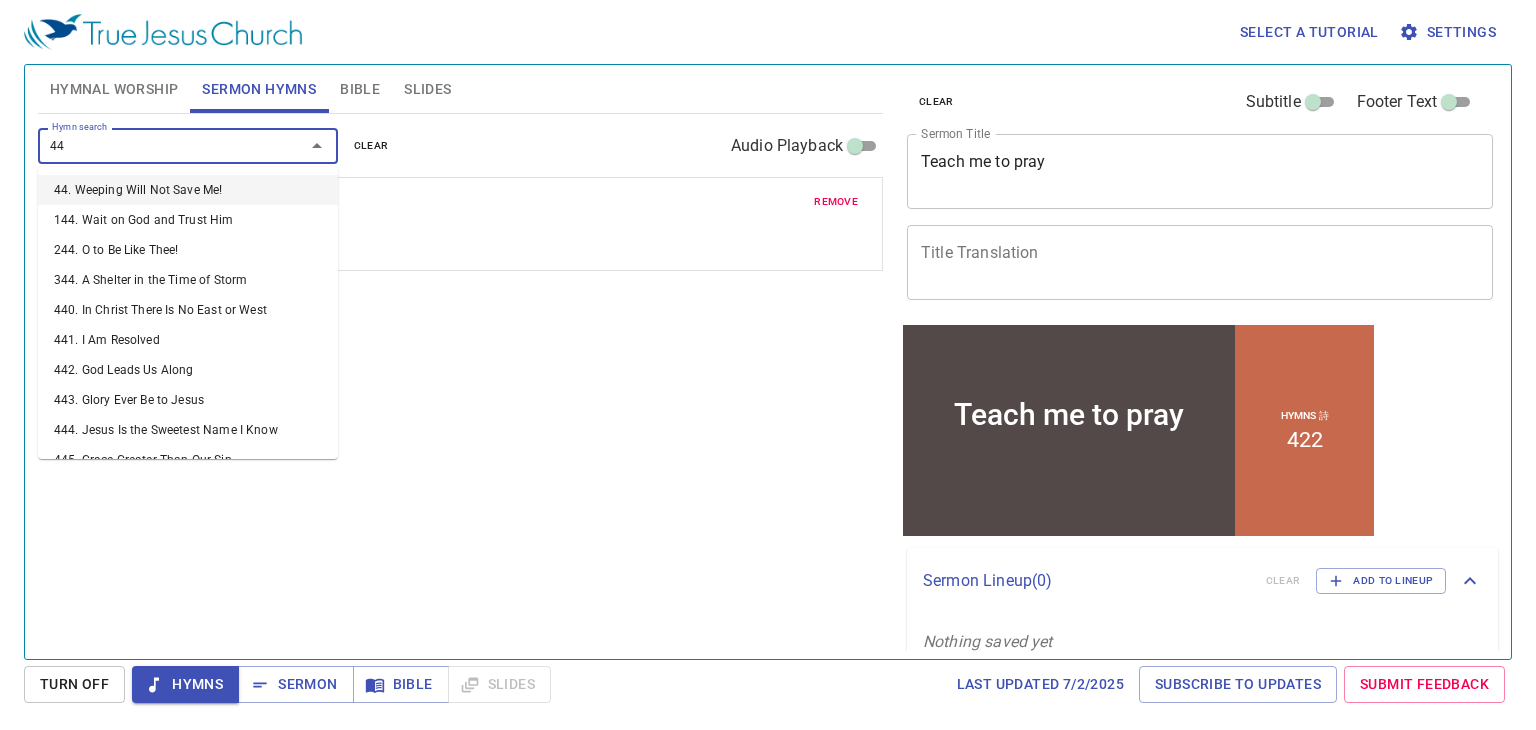 type on "445" 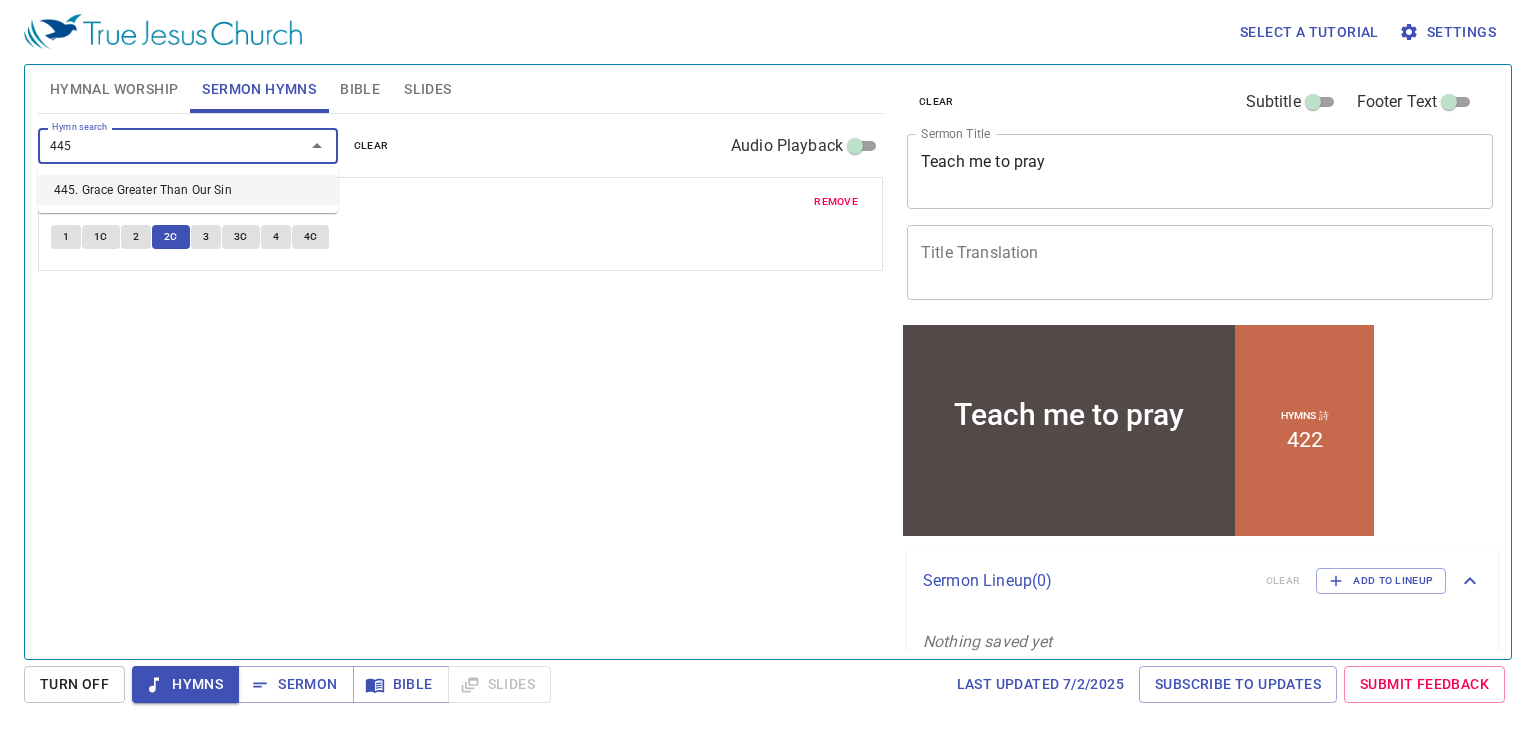 type 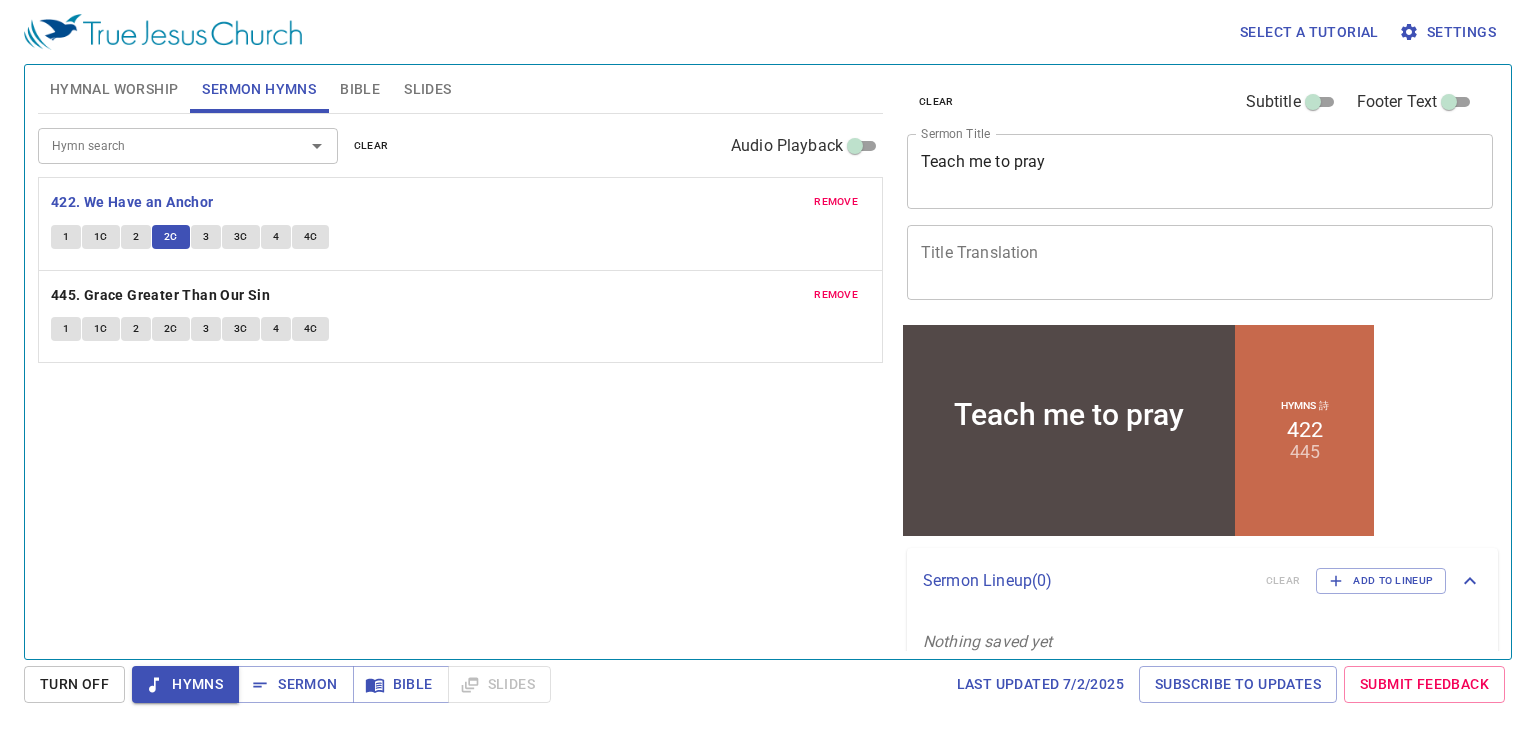 click on "1 1C 2 2C 3 3C 4 4C" 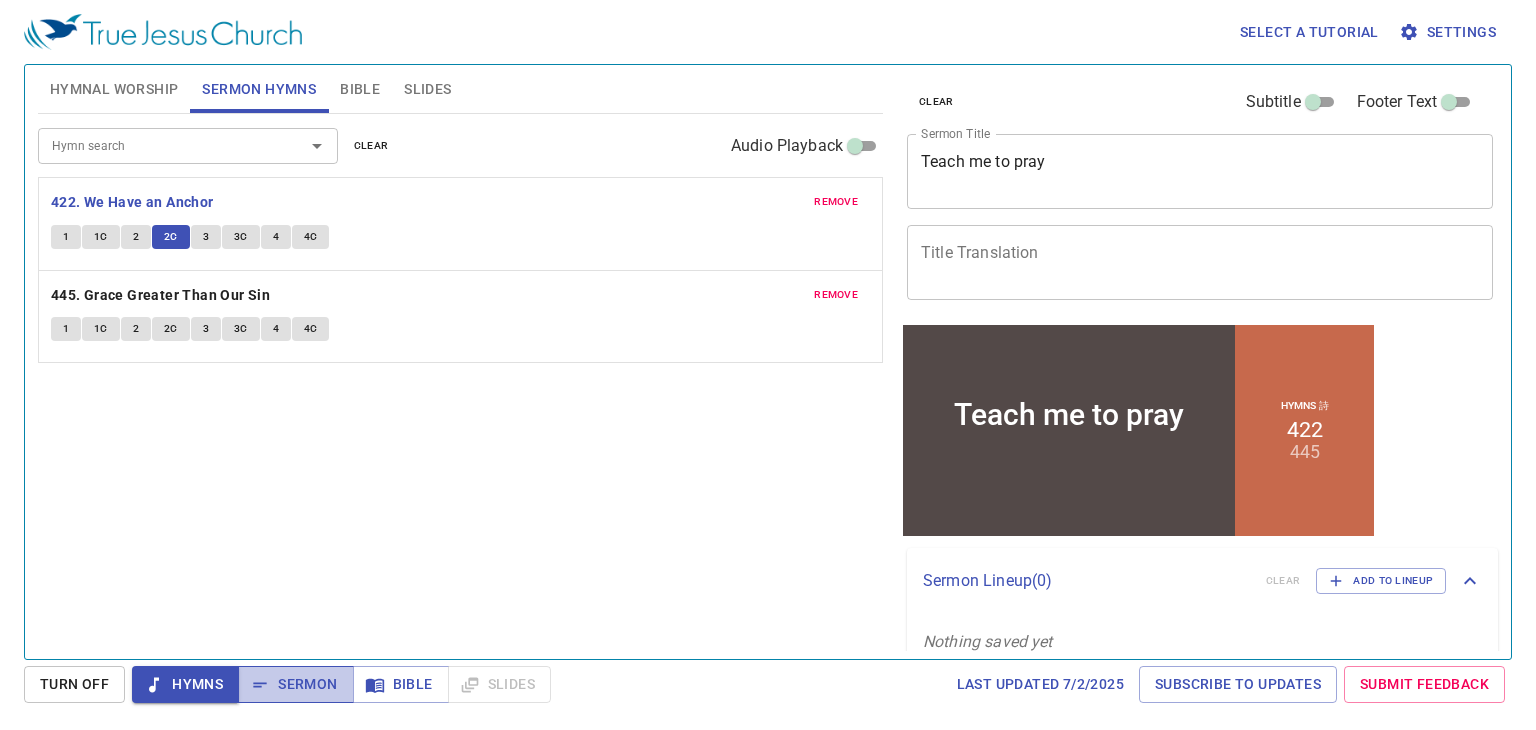 click on "Sermon" at bounding box center [295, 684] 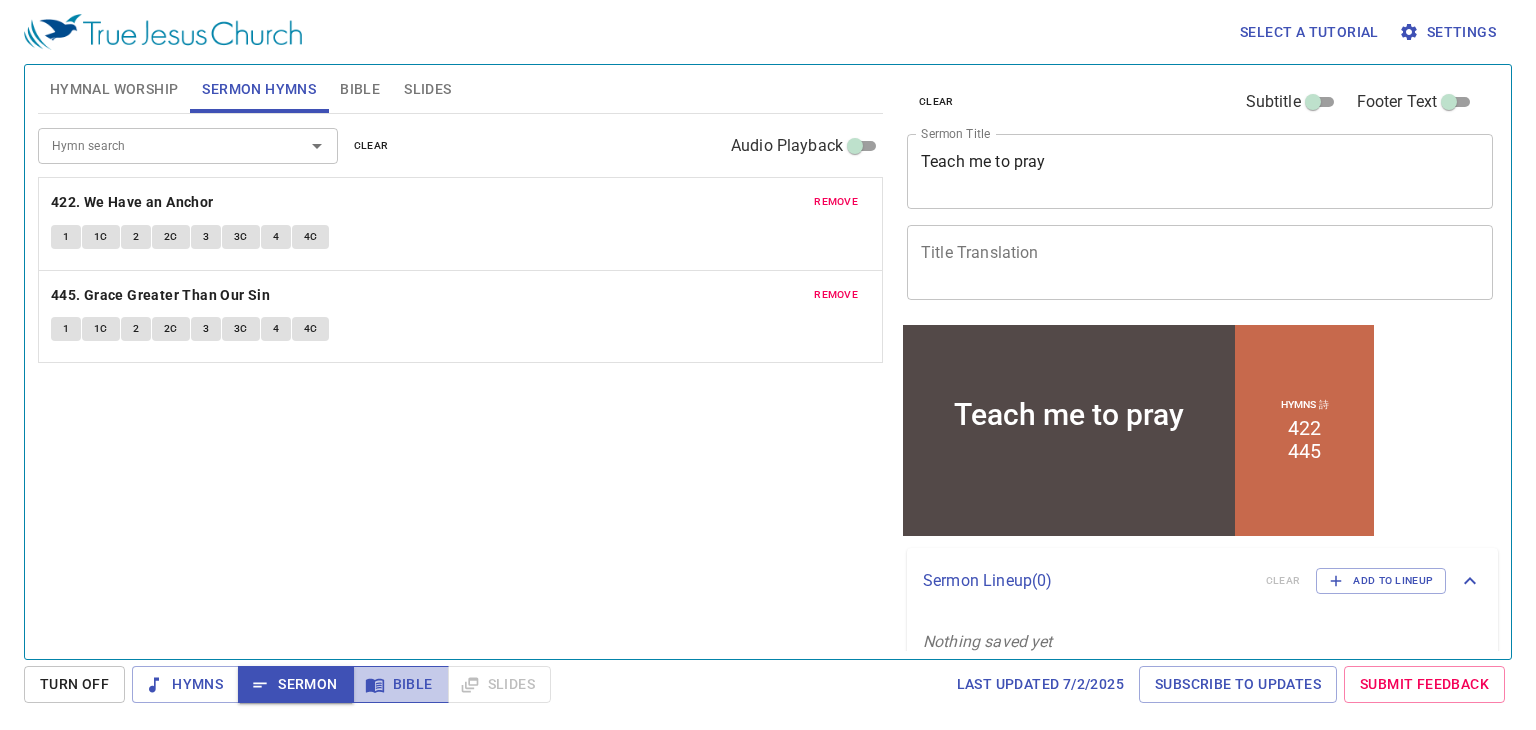 click on "Bible" at bounding box center (401, 684) 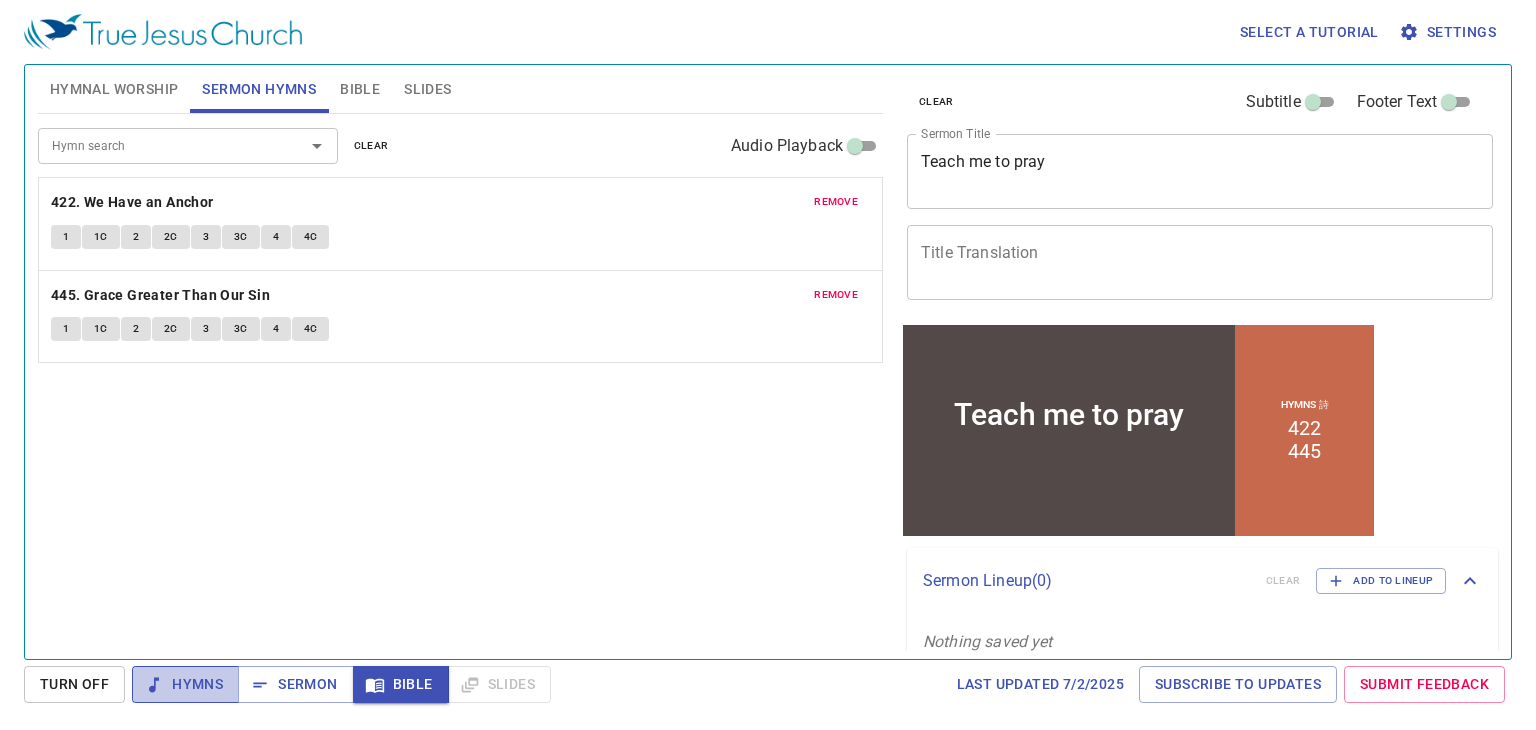 click on "Hymns" at bounding box center (185, 684) 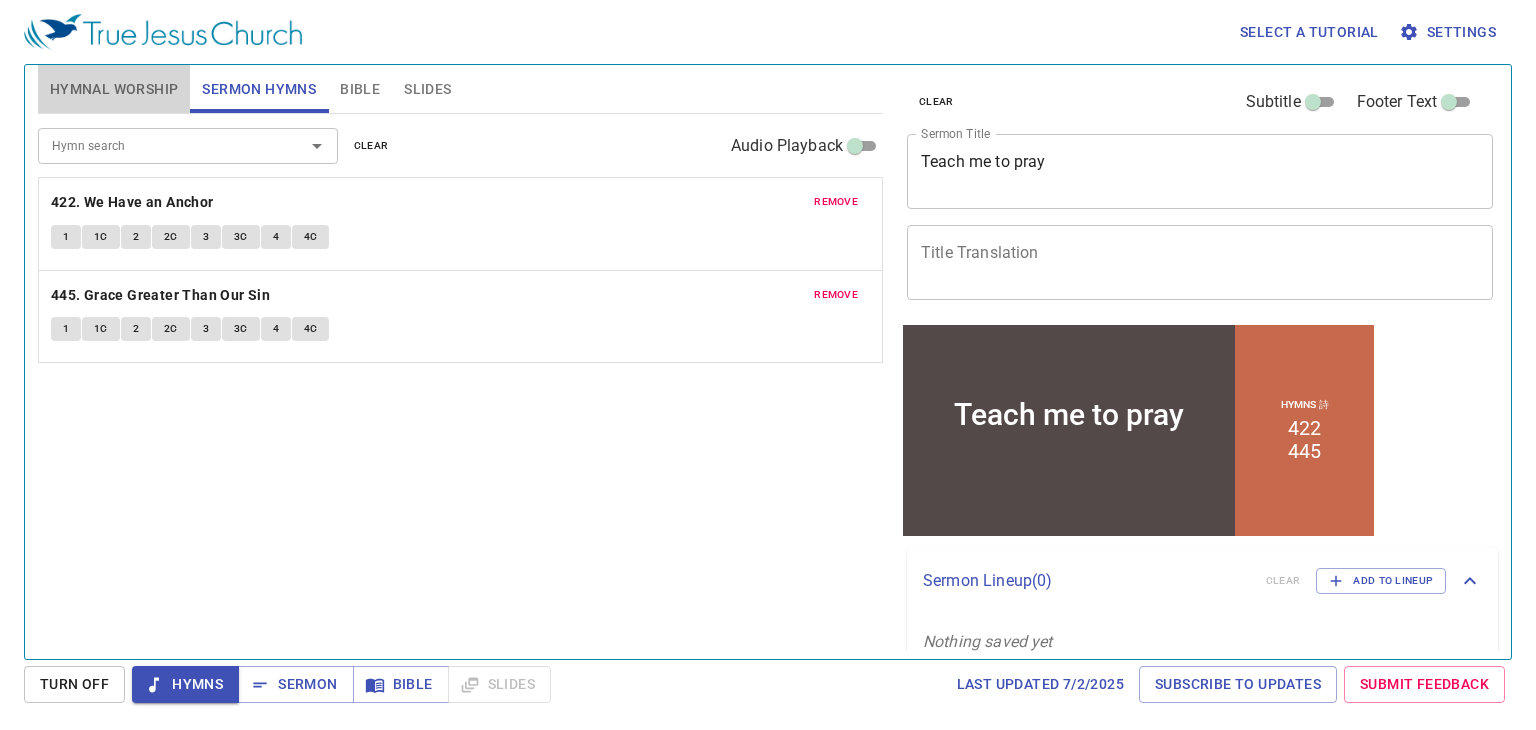 click on "Hymnal Worship" at bounding box center (114, 89) 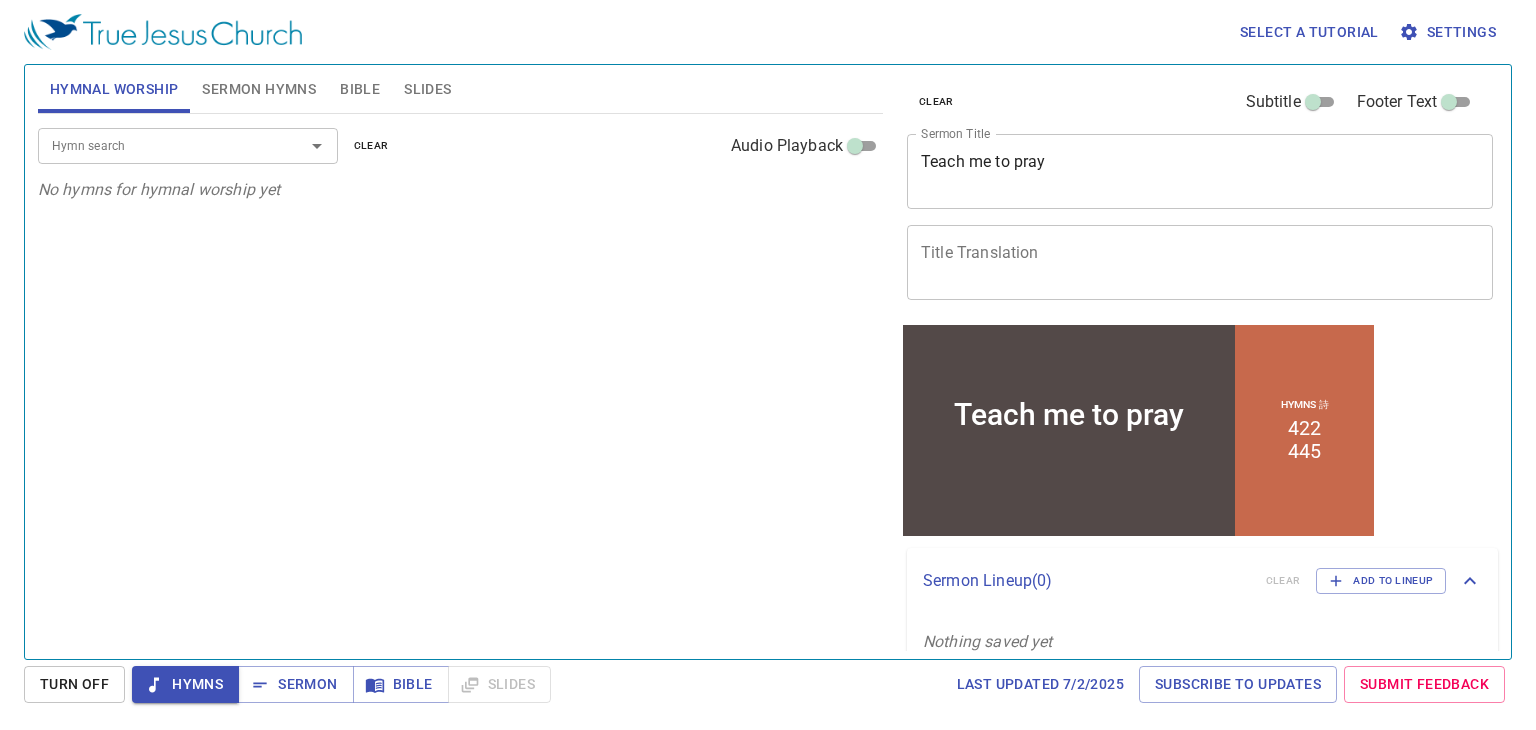 click on "Hymn search" at bounding box center (158, 145) 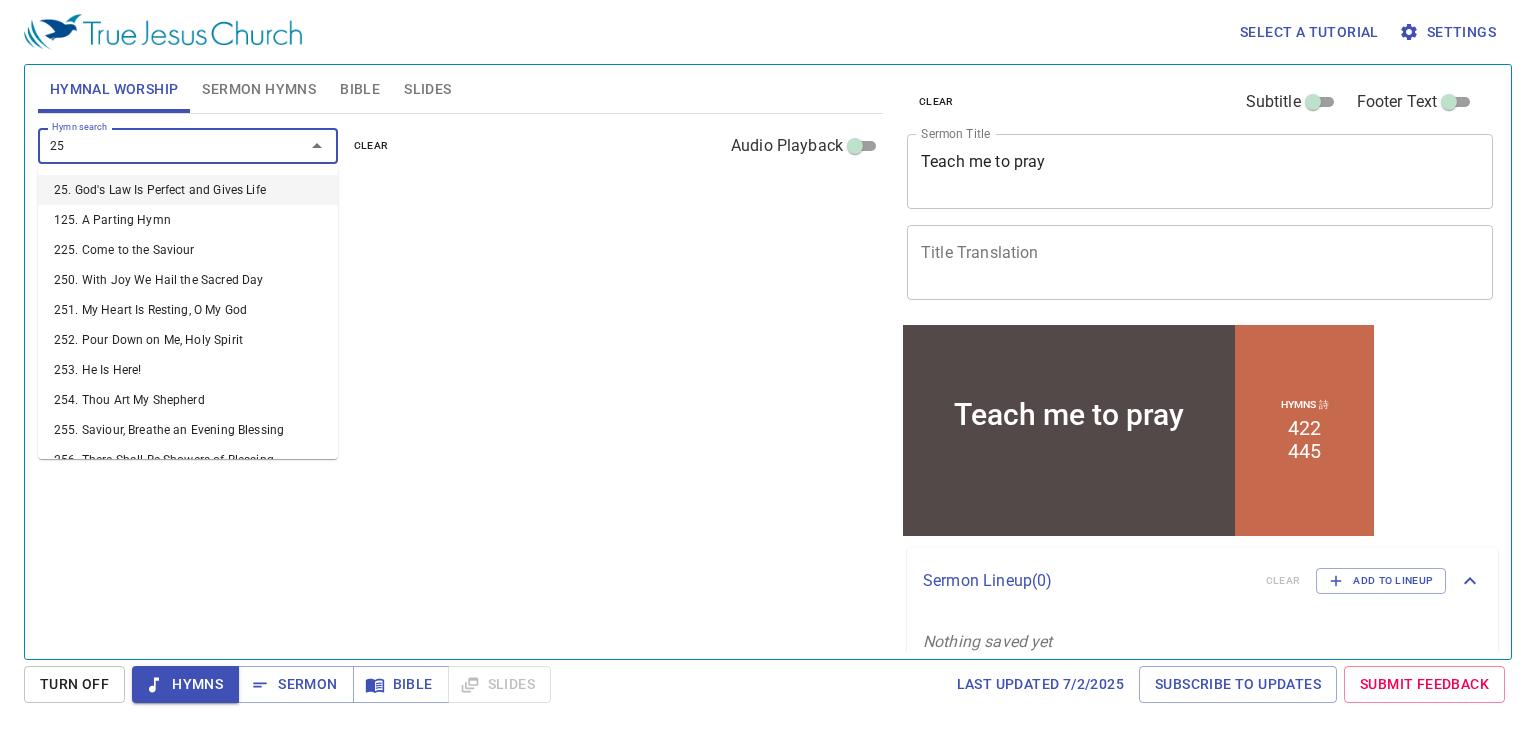 type on "252" 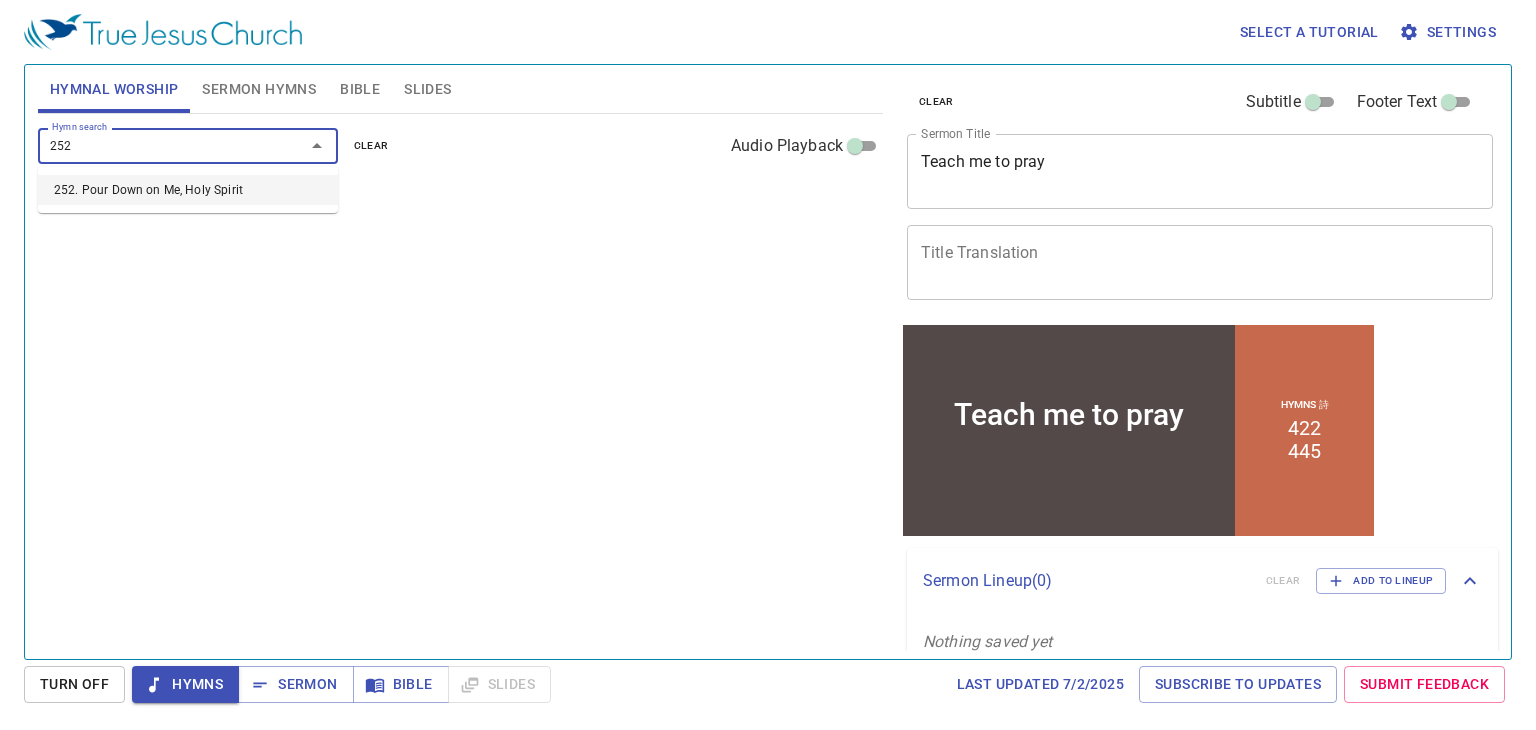 type 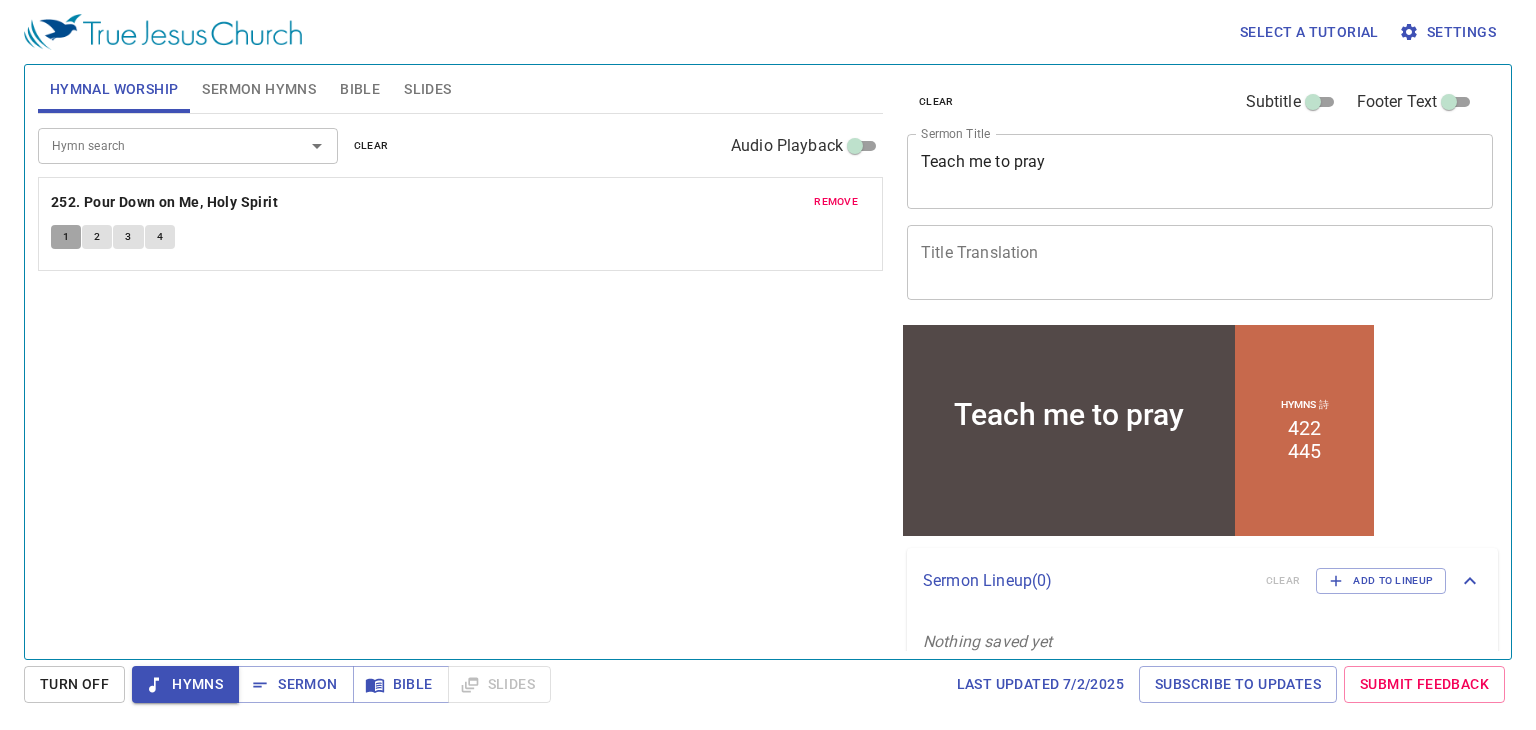 click on "1" at bounding box center [66, 237] 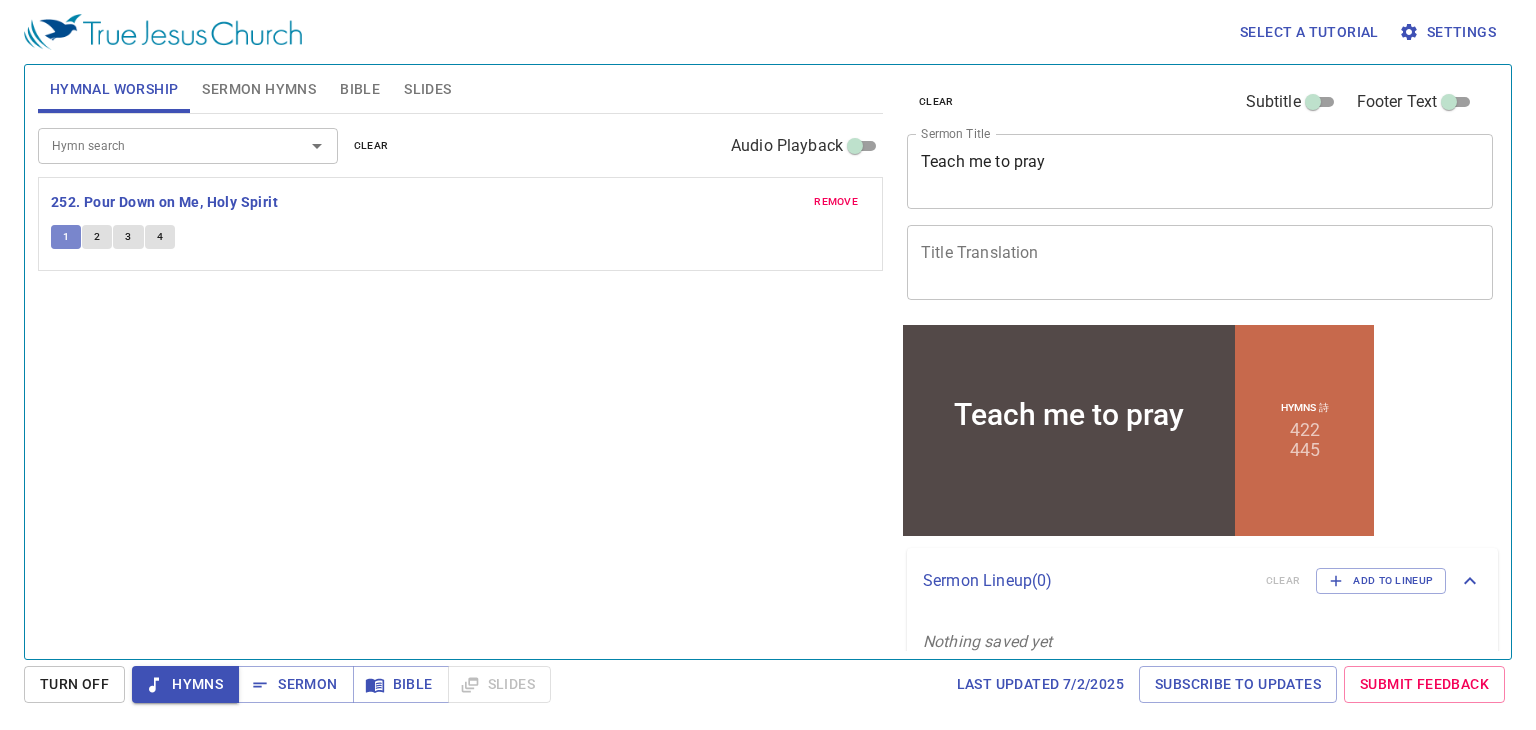 click on "1" at bounding box center [66, 237] 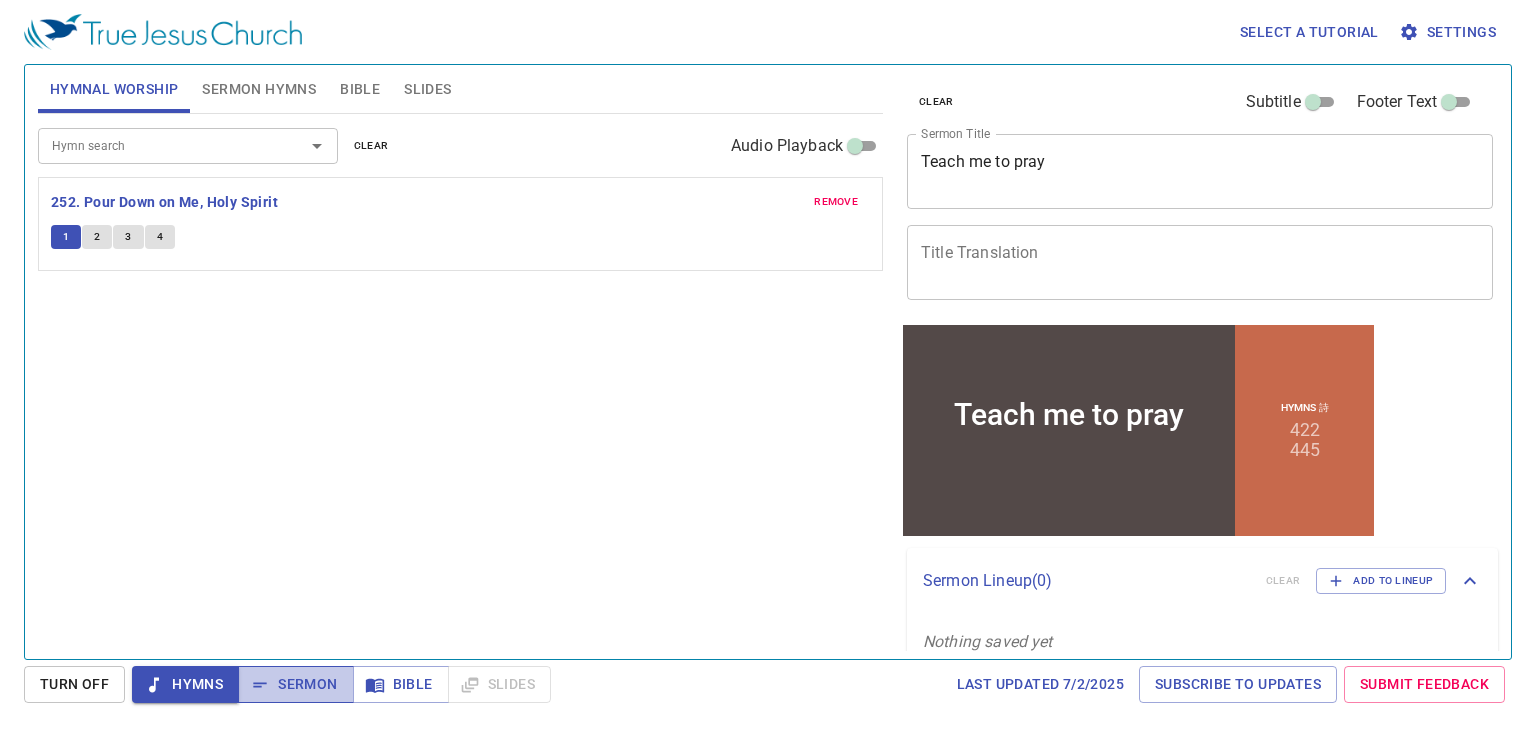 click on "Sermon" at bounding box center (295, 684) 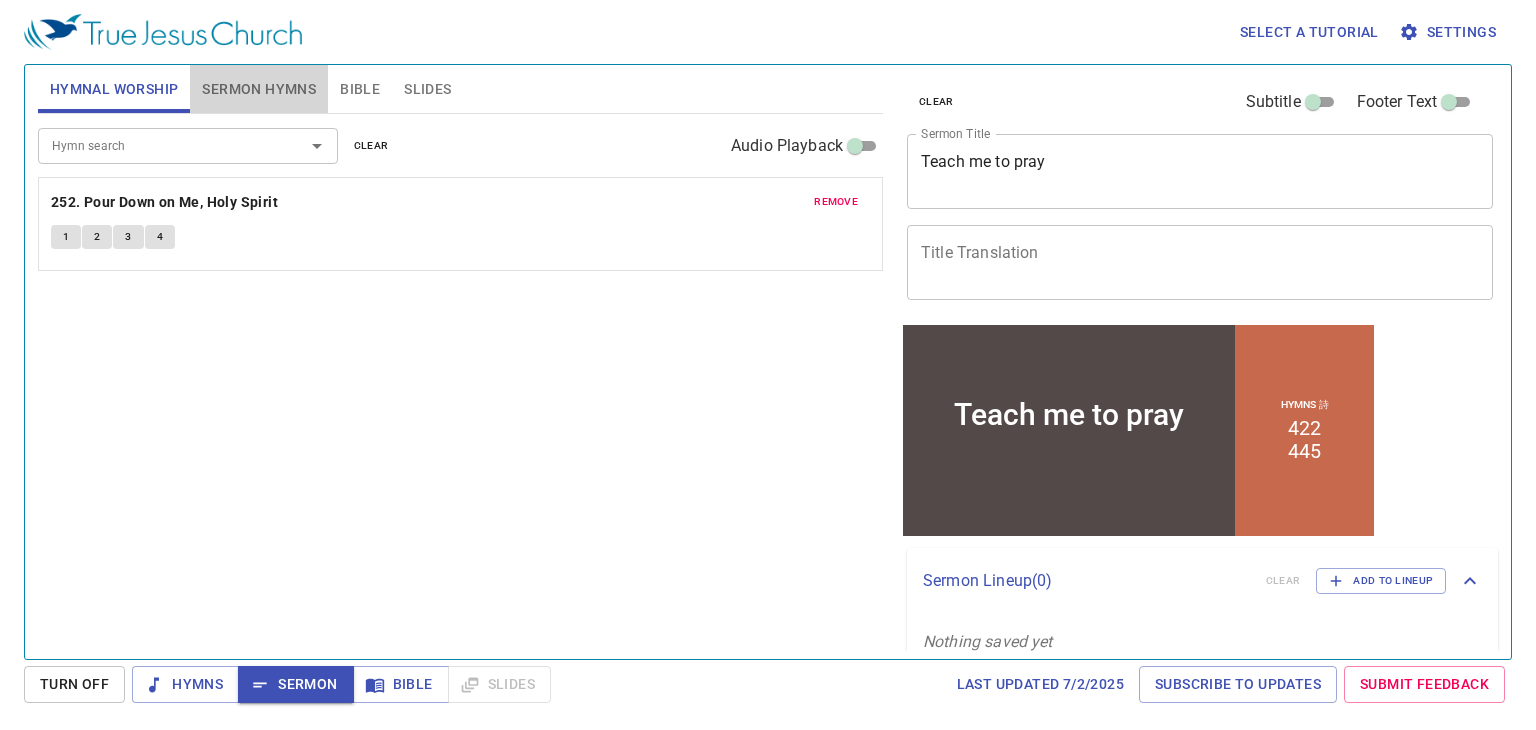 click on "Sermon Hymns" at bounding box center (259, 89) 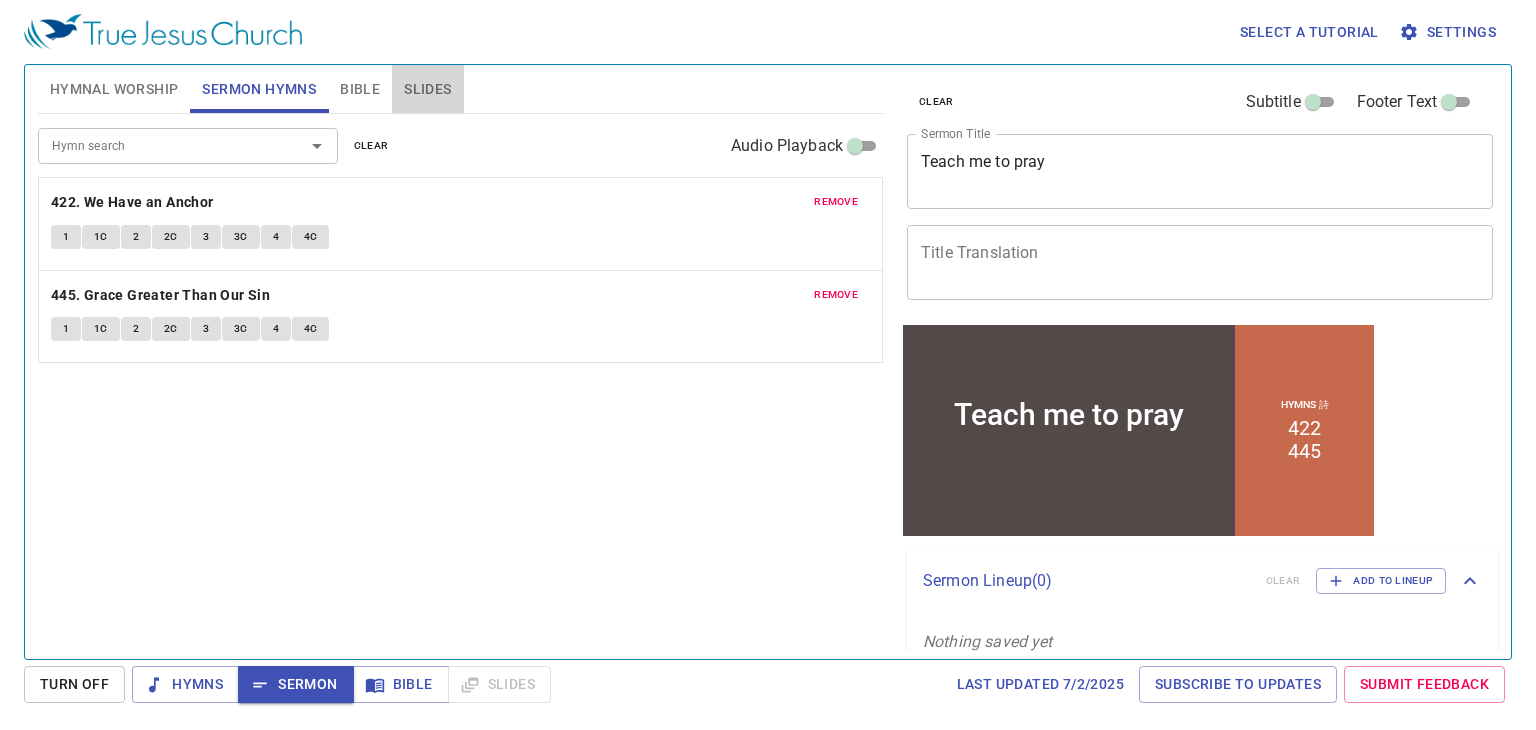 click on "Slides" at bounding box center (427, 89) 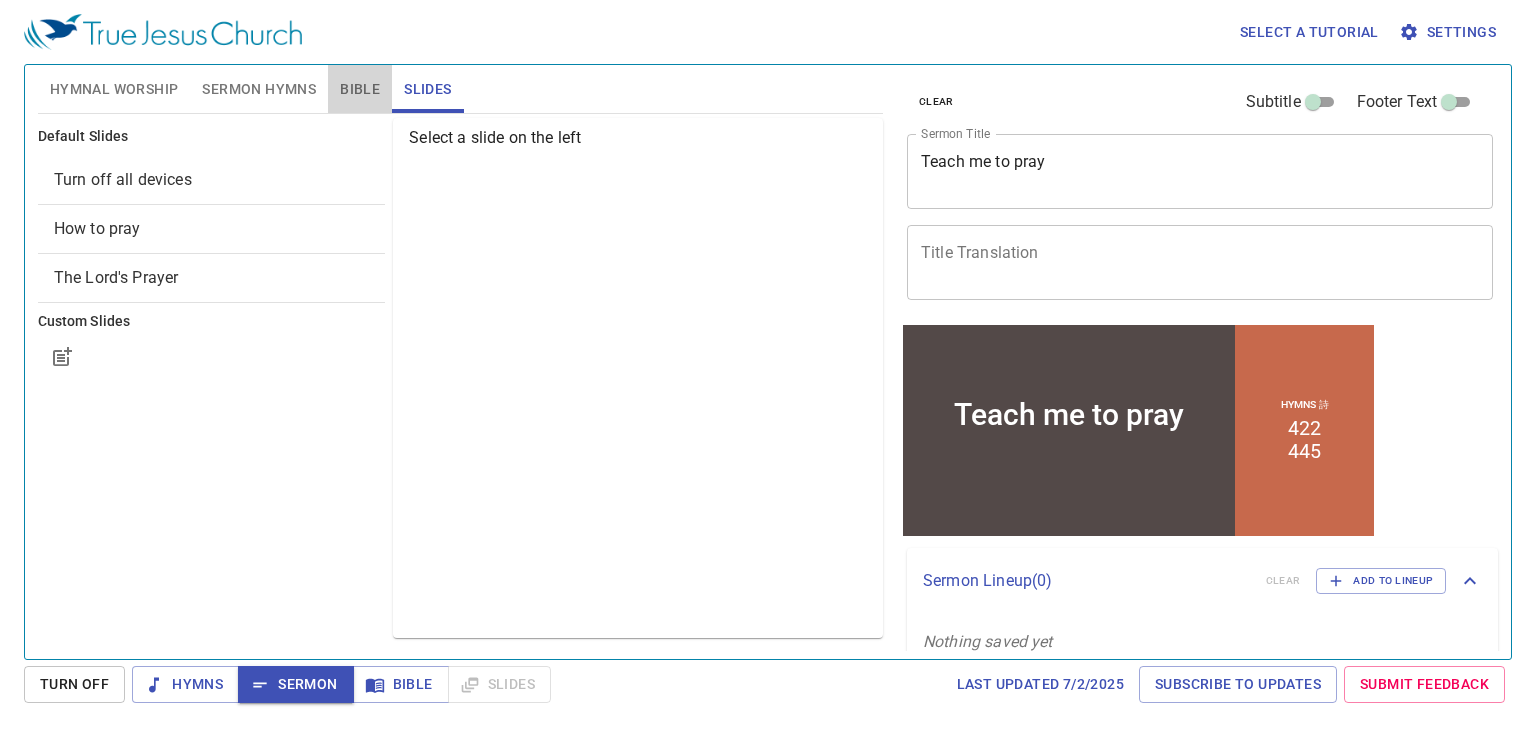 click on "Bible" at bounding box center (360, 89) 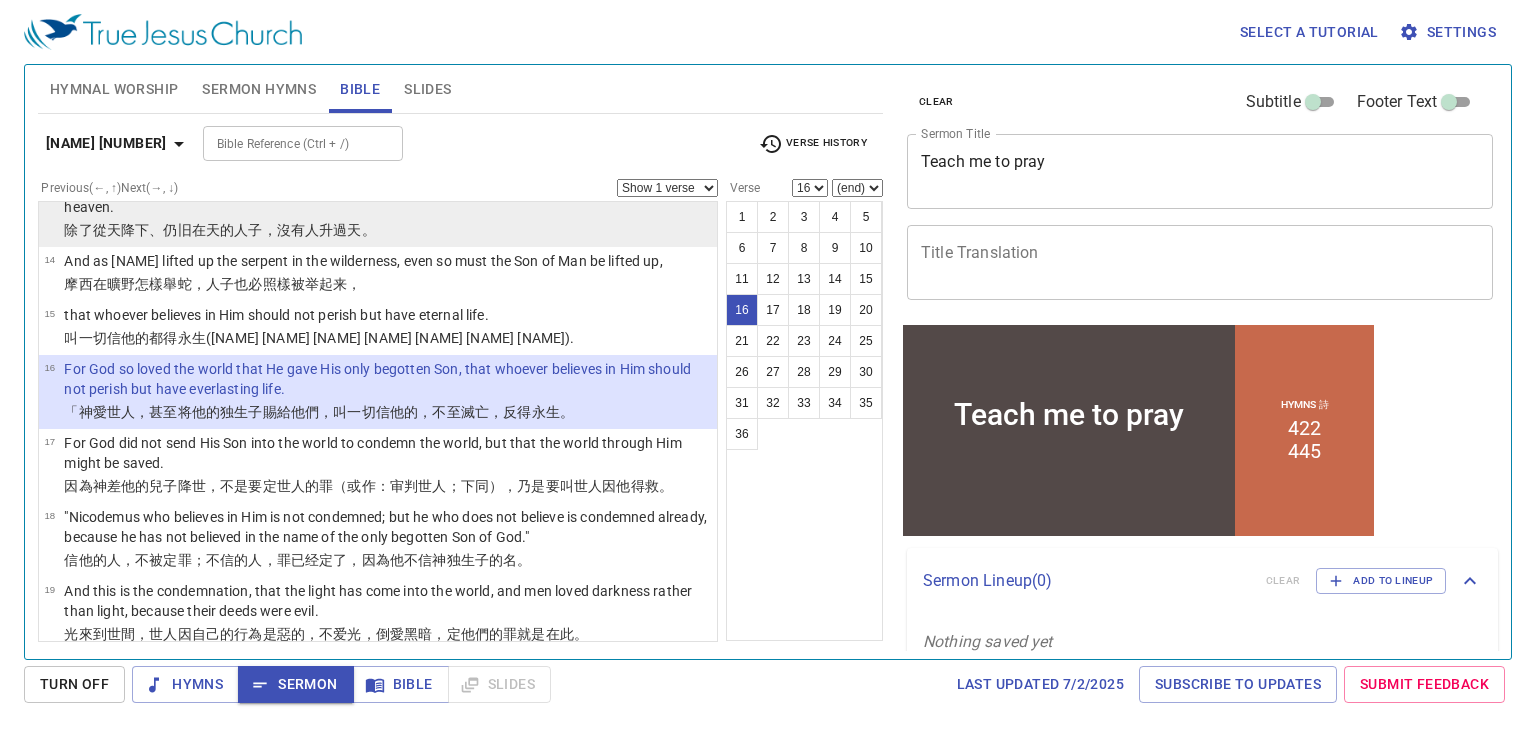 click on "No one has ascended to heaven but He who came down from heaven, that is, the Son of Man who is in heaven." at bounding box center (387, 197) 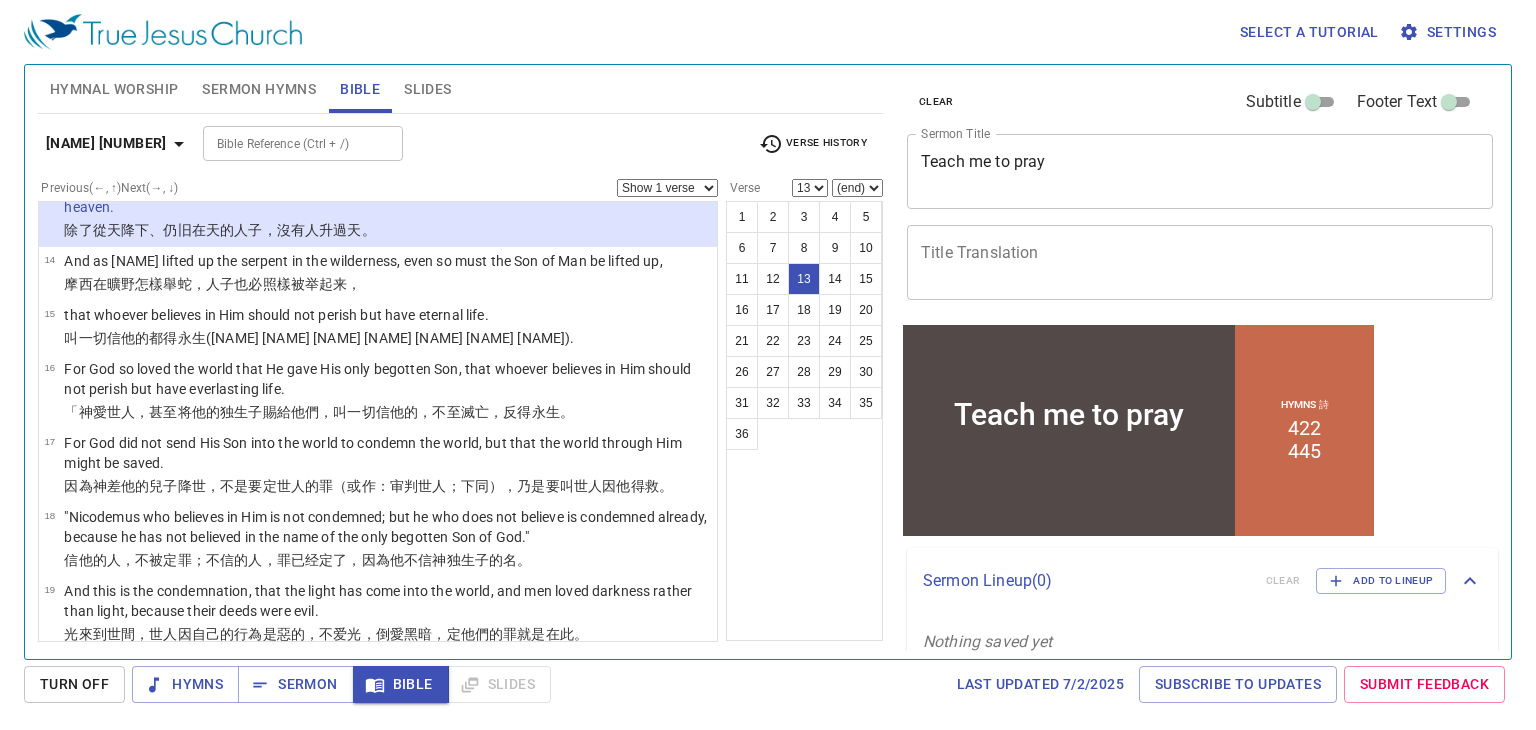 scroll, scrollTop: 653, scrollLeft: 0, axis: vertical 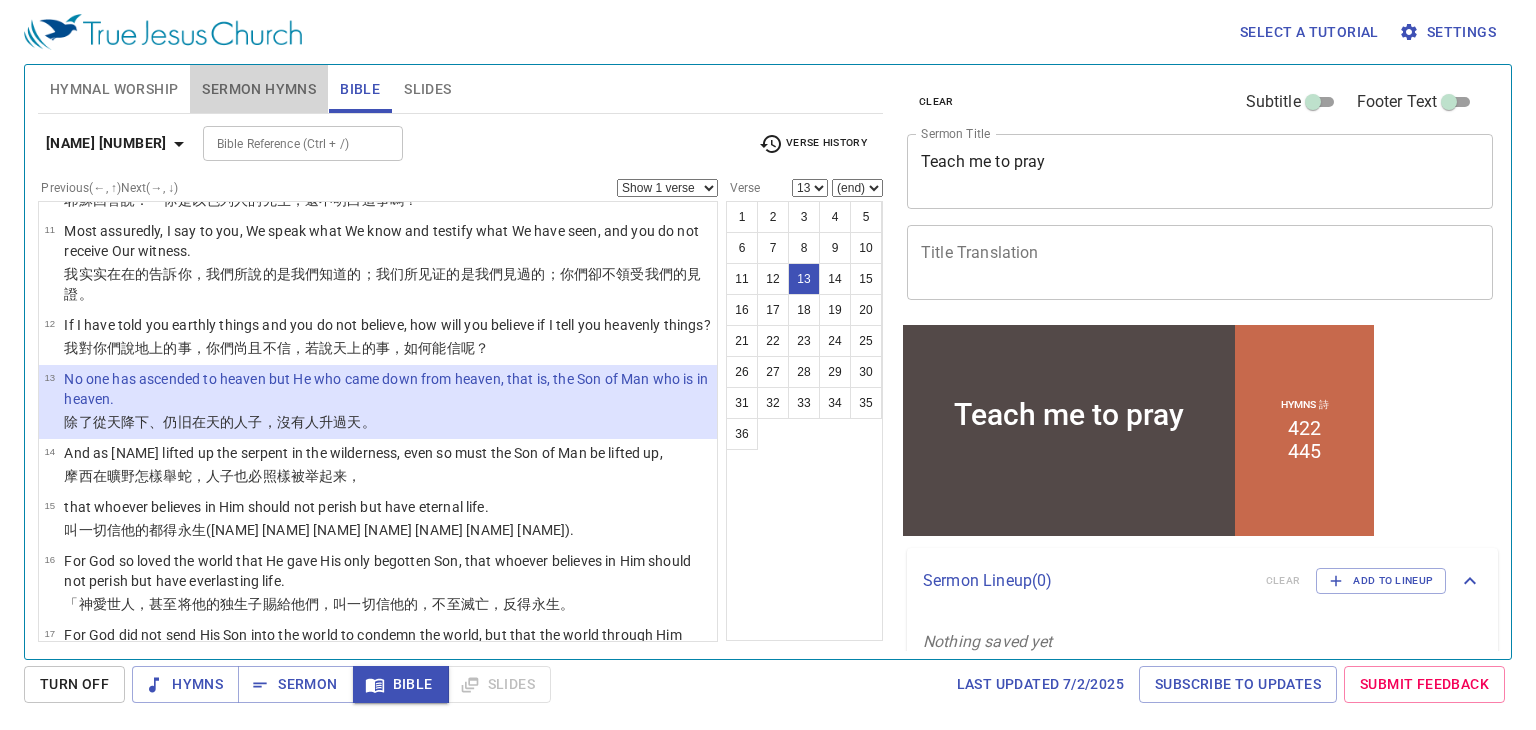 click on "Sermon Hymns" at bounding box center (259, 89) 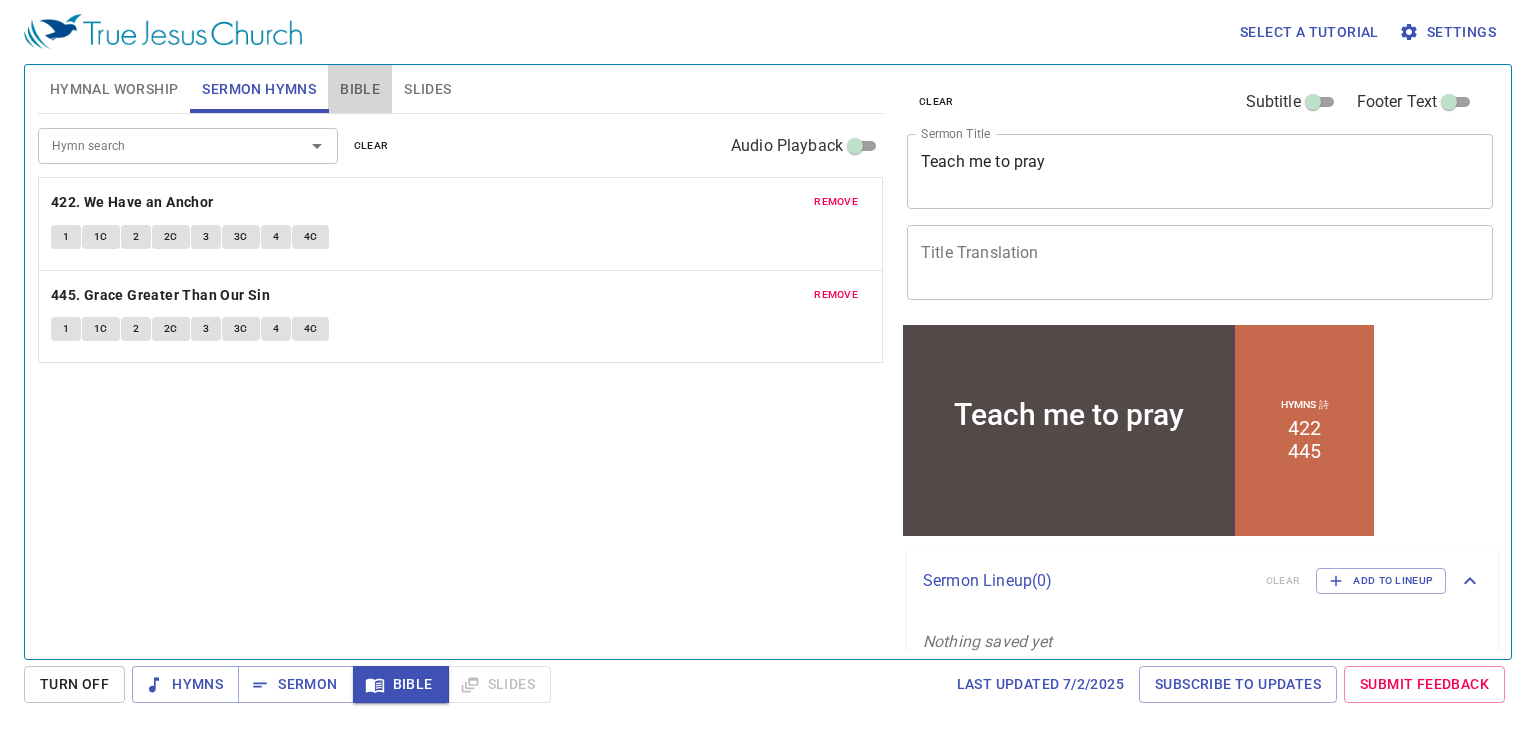 click on "Bible" at bounding box center [360, 89] 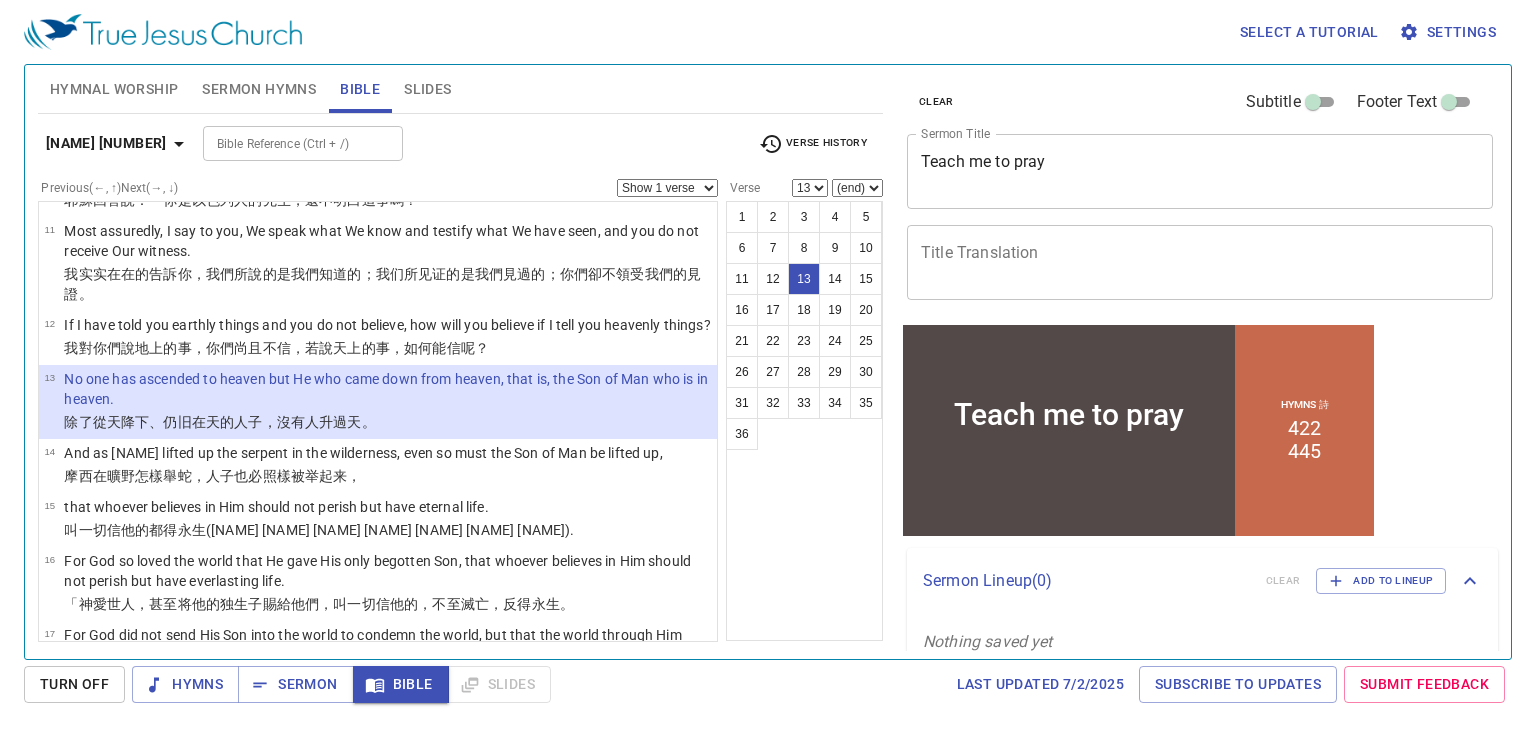 scroll, scrollTop: 1037, scrollLeft: 0, axis: vertical 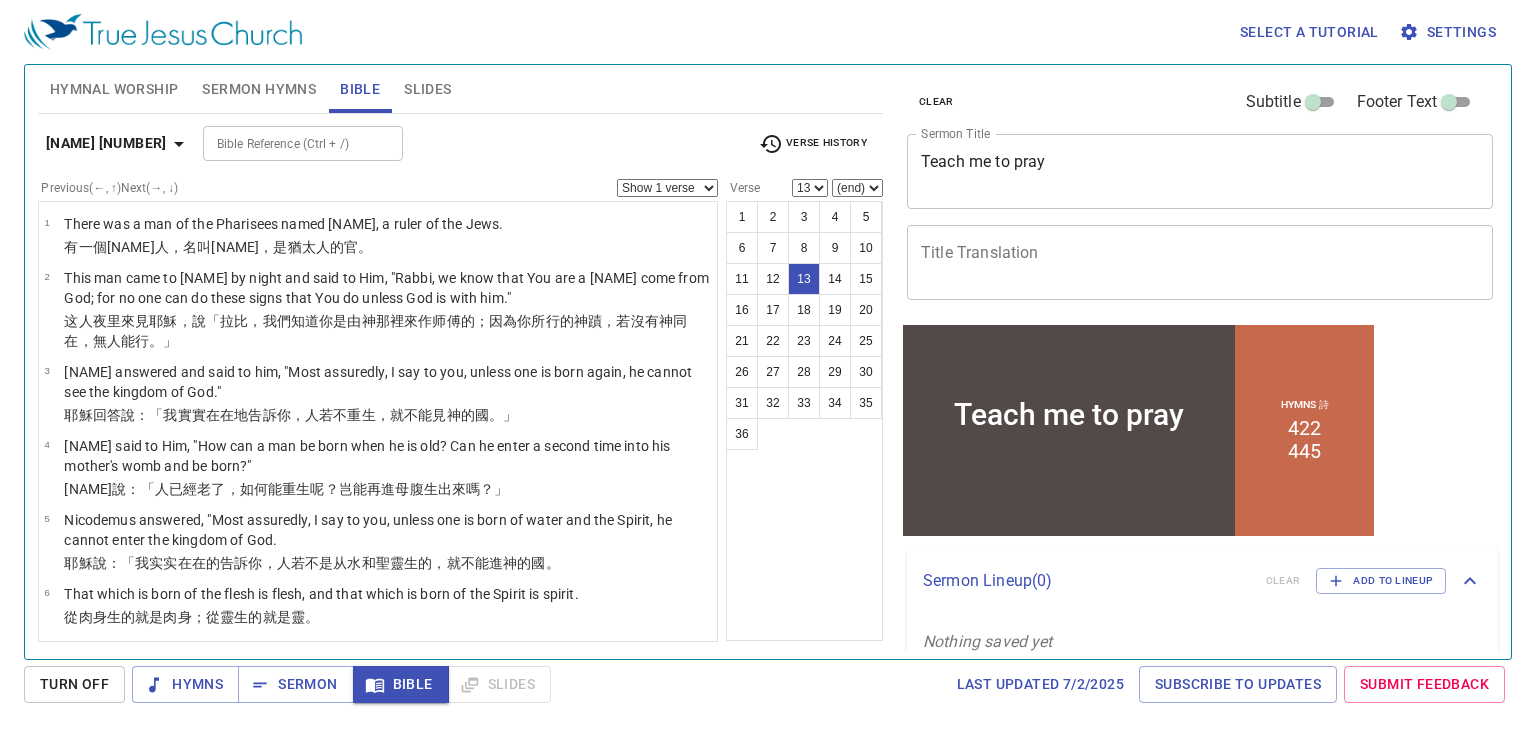 click on "Slides" at bounding box center (427, 89) 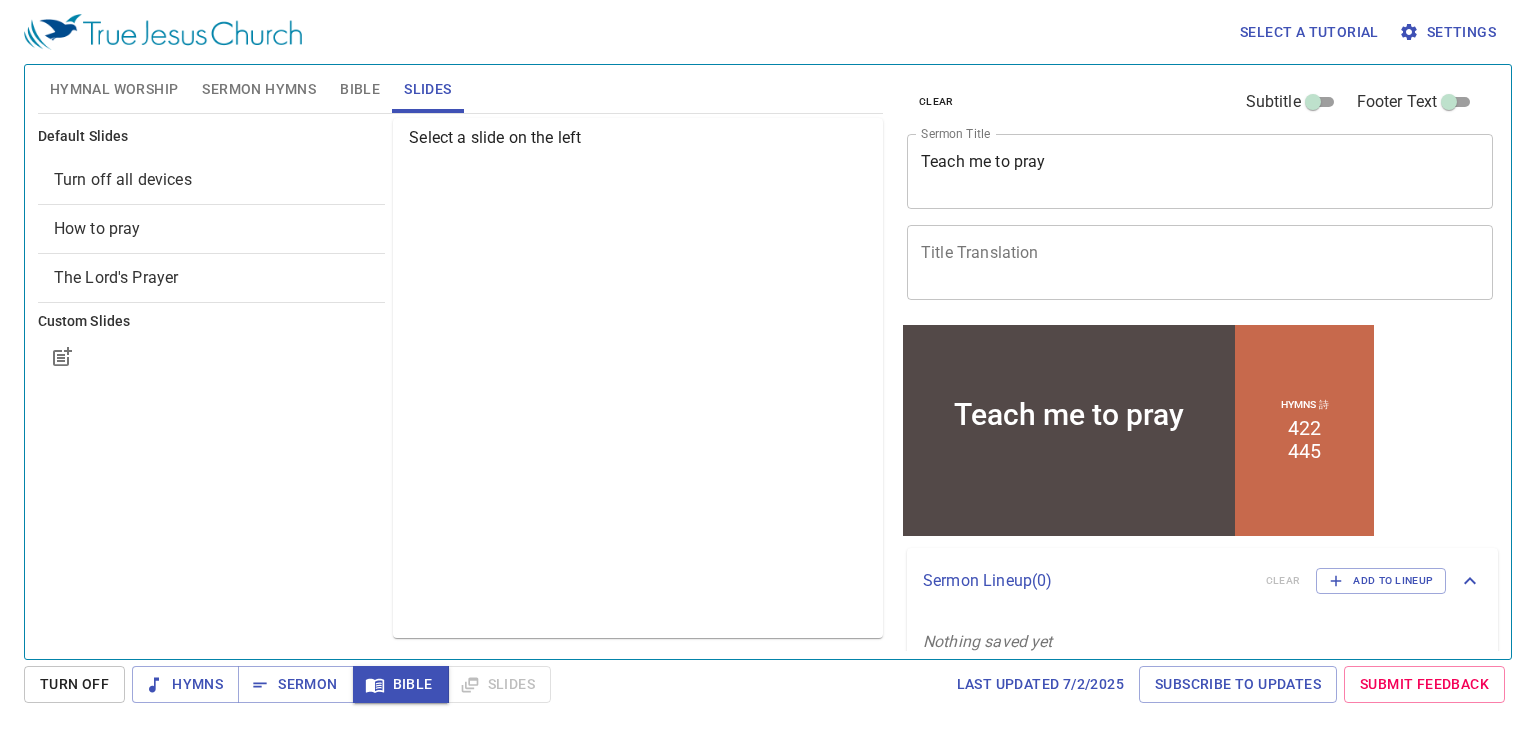 click on "Hymns Sermon Bible Slides" at bounding box center (341, 684) 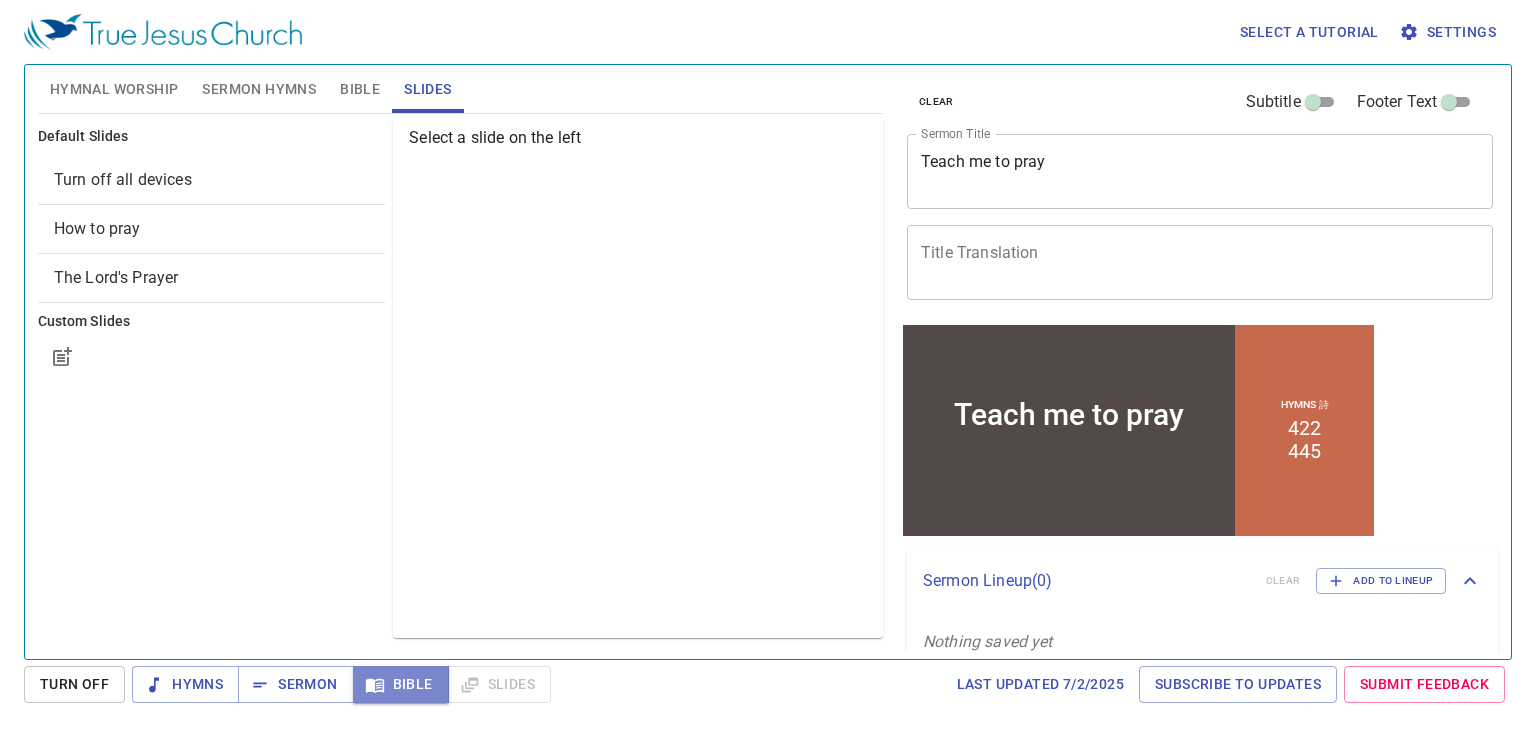 click on "Bible" at bounding box center (401, 684) 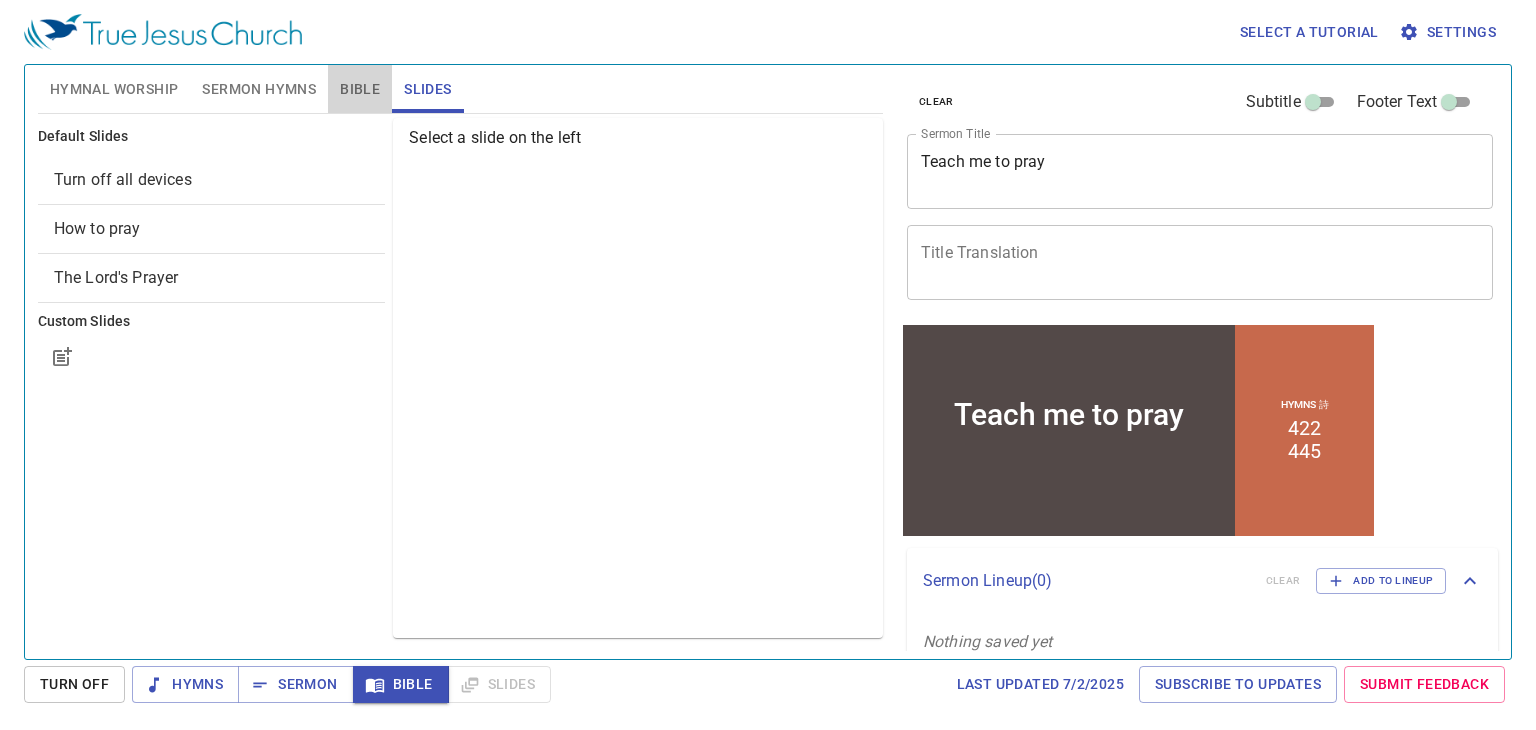click on "Bible" at bounding box center [360, 89] 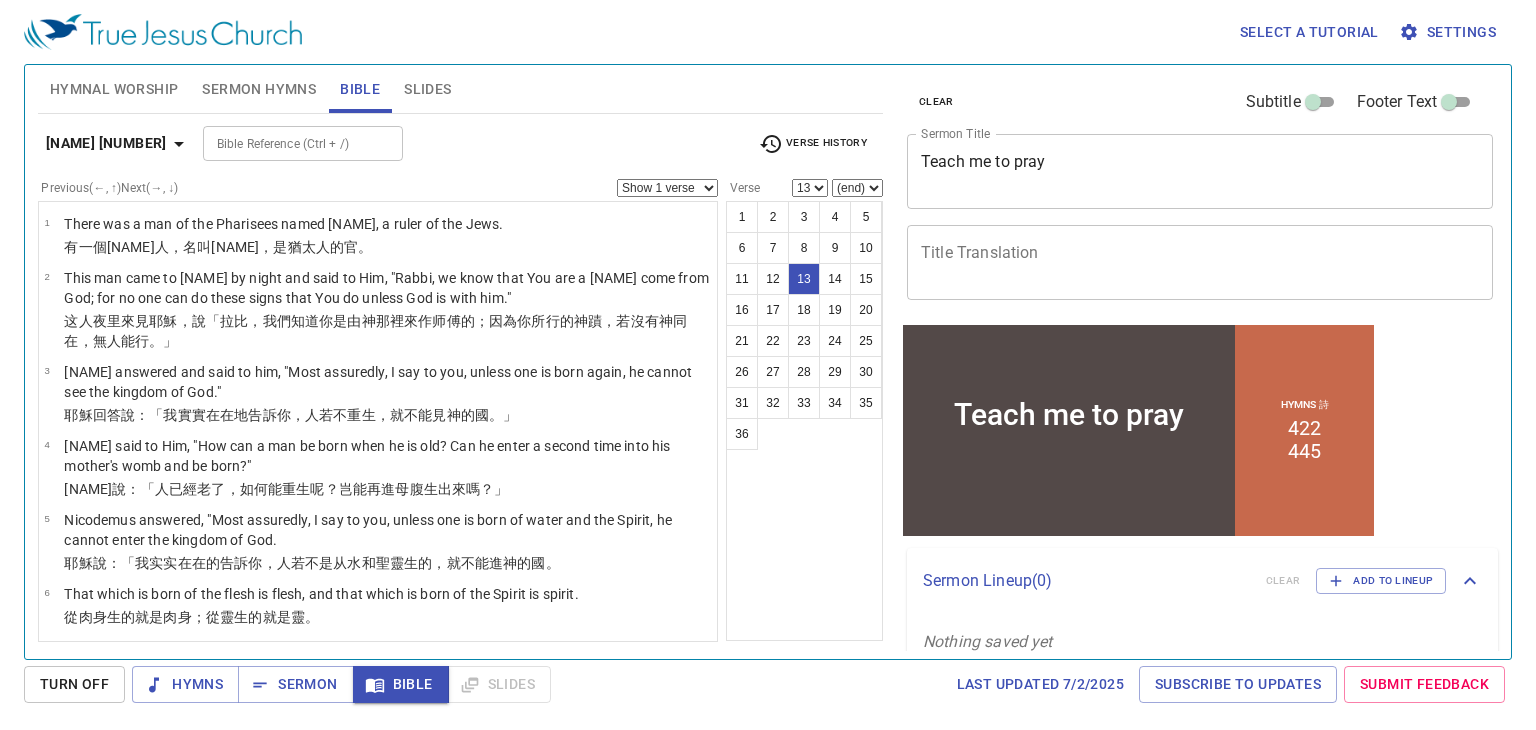 scroll, scrollTop: 384, scrollLeft: 0, axis: vertical 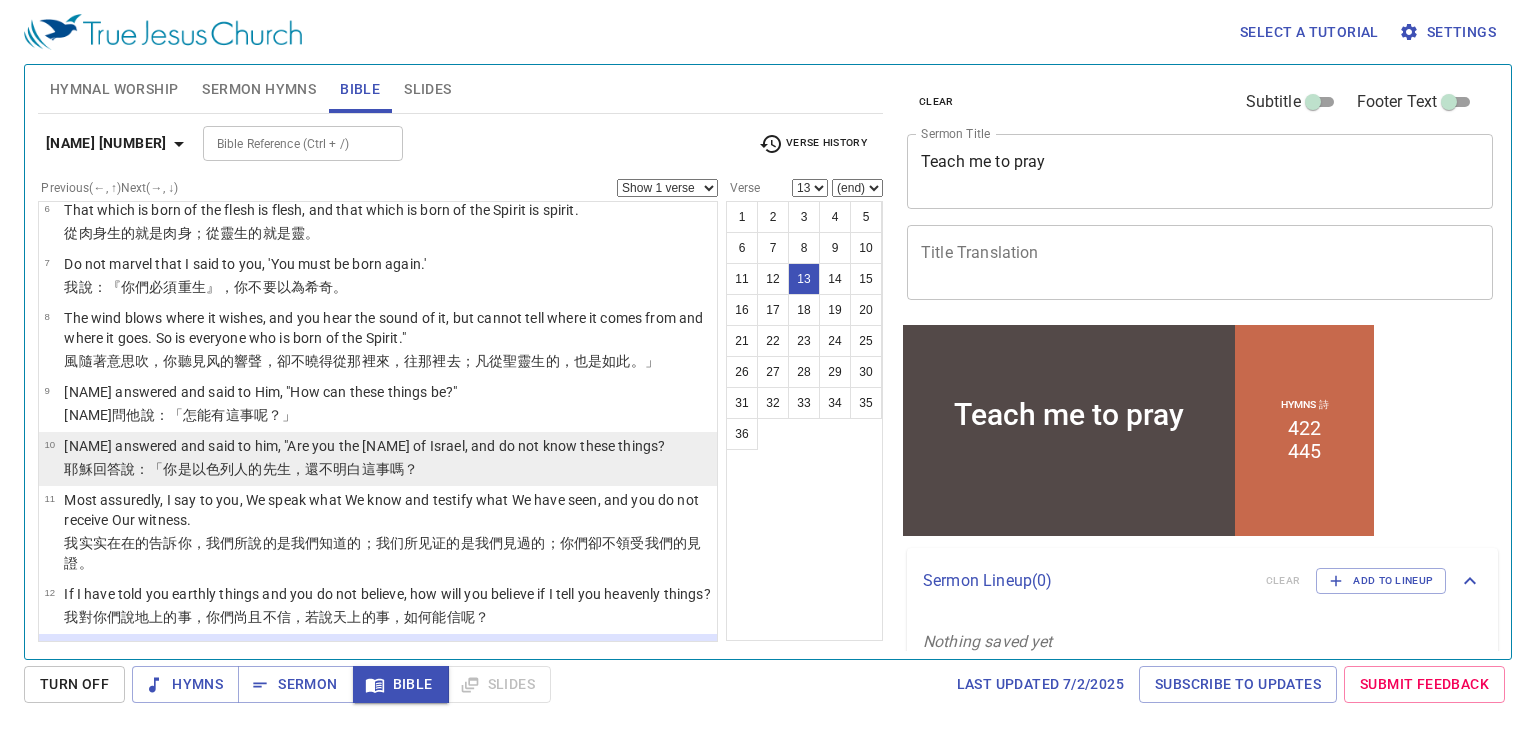 click on "耶穌 回答 說 ：「你是 以色列人 的先生 ， 還不 明白 這事 嗎？" at bounding box center [364, 469] 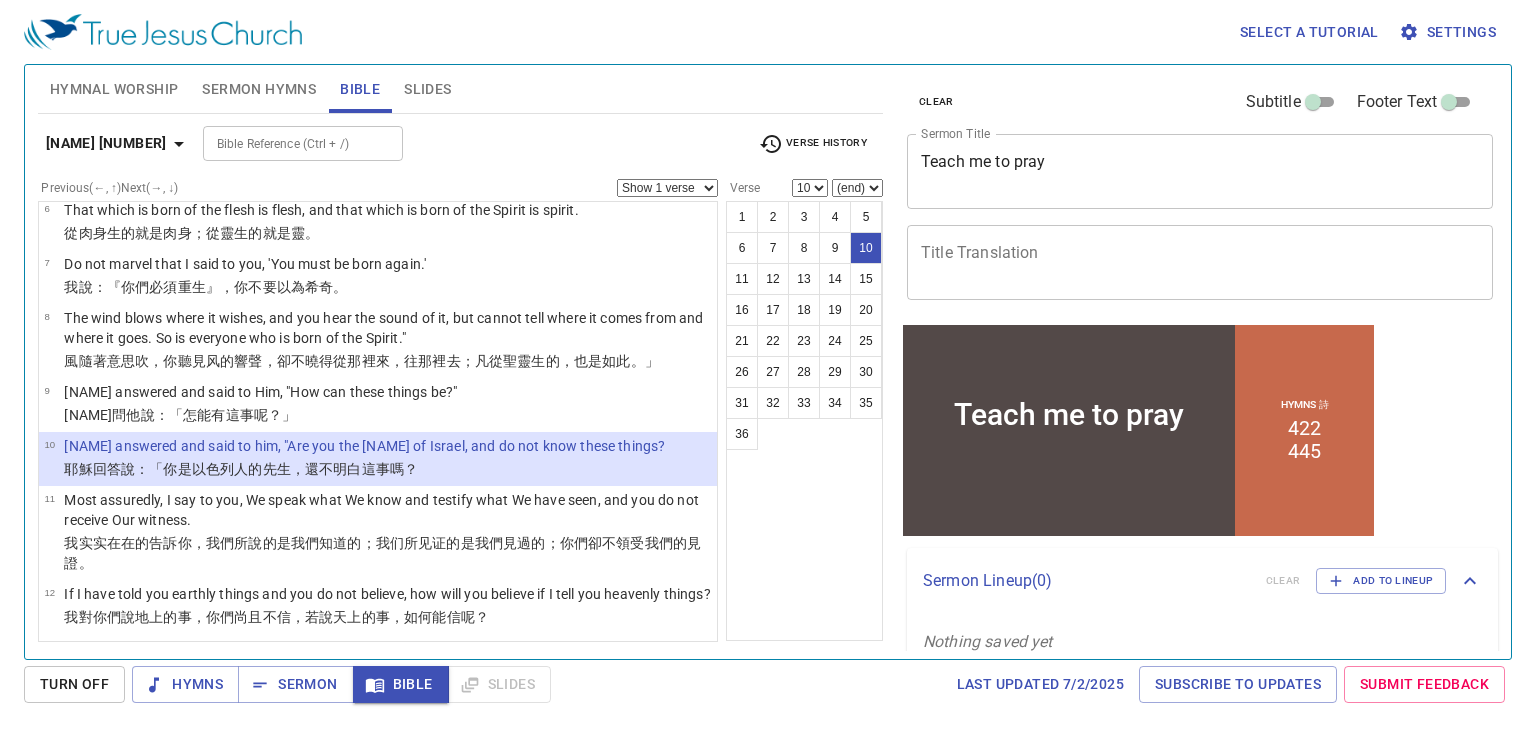 click on "耶穌 回答 說 ：「你是 以色列人 的先生 ， 還不 明白 這事 嗎？" at bounding box center [364, 469] 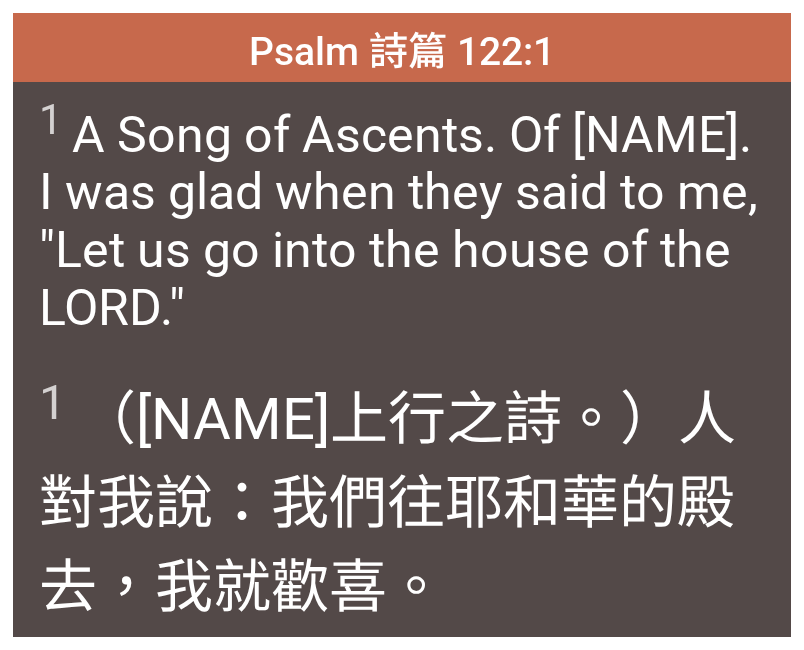 scroll, scrollTop: 0, scrollLeft: 0, axis: both 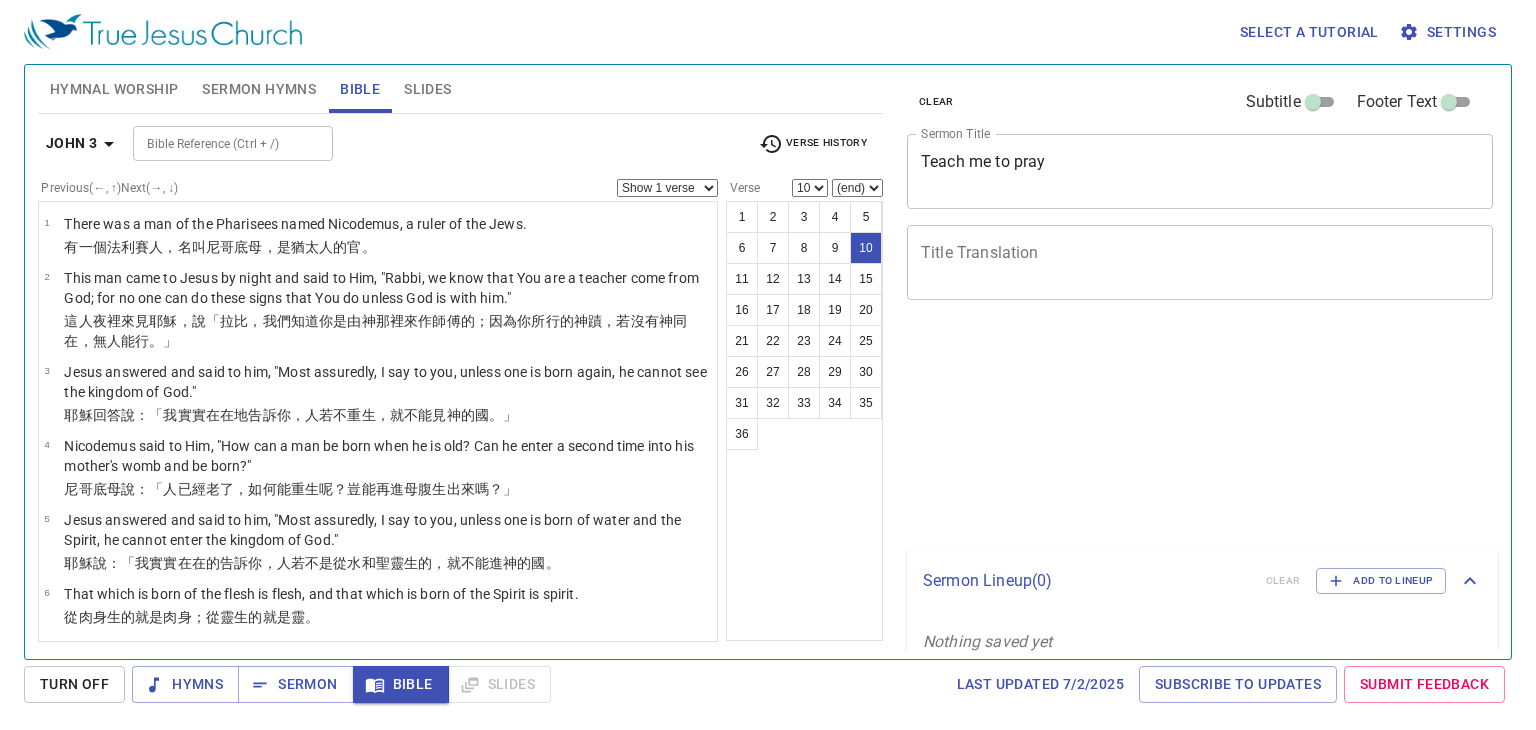 select on "10" 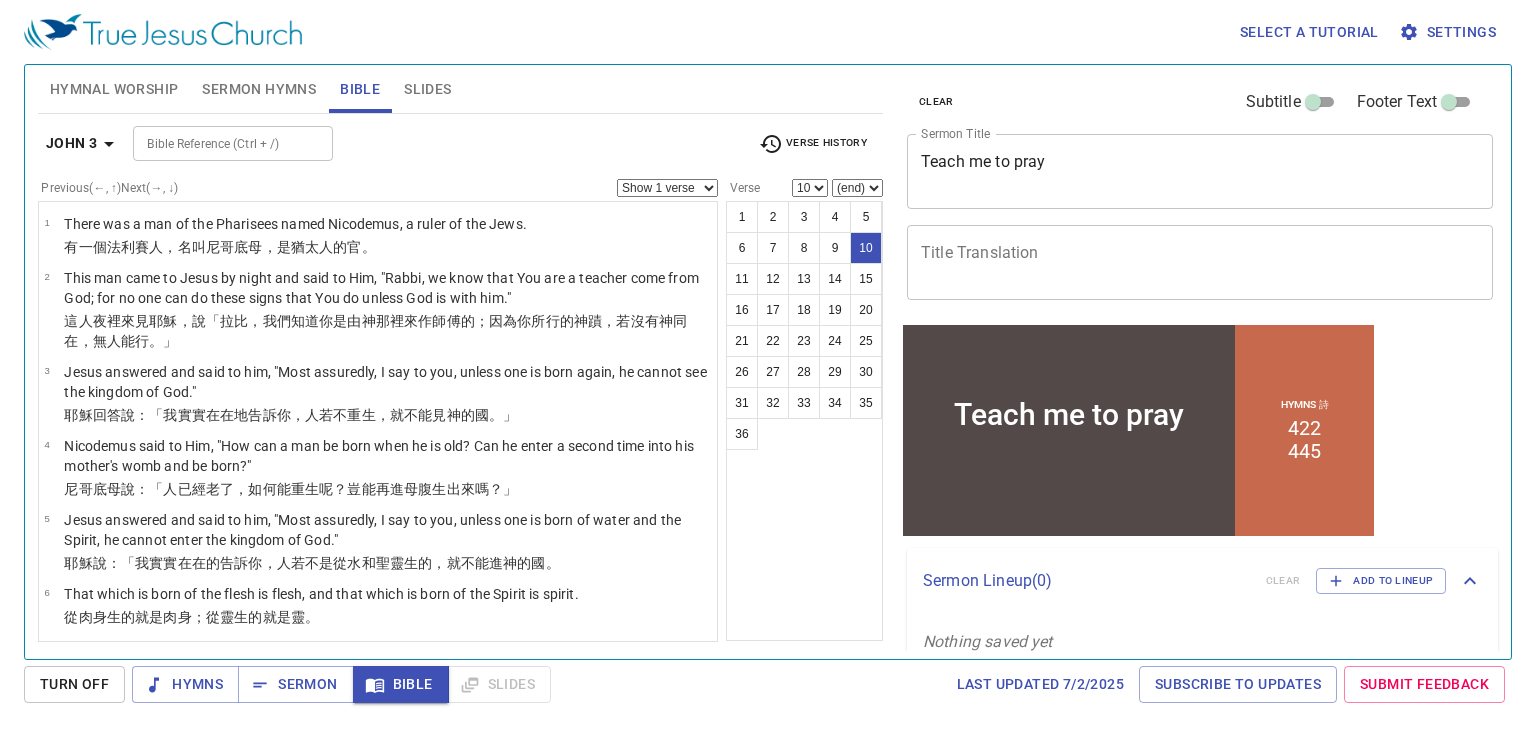 scroll, scrollTop: 0, scrollLeft: 0, axis: both 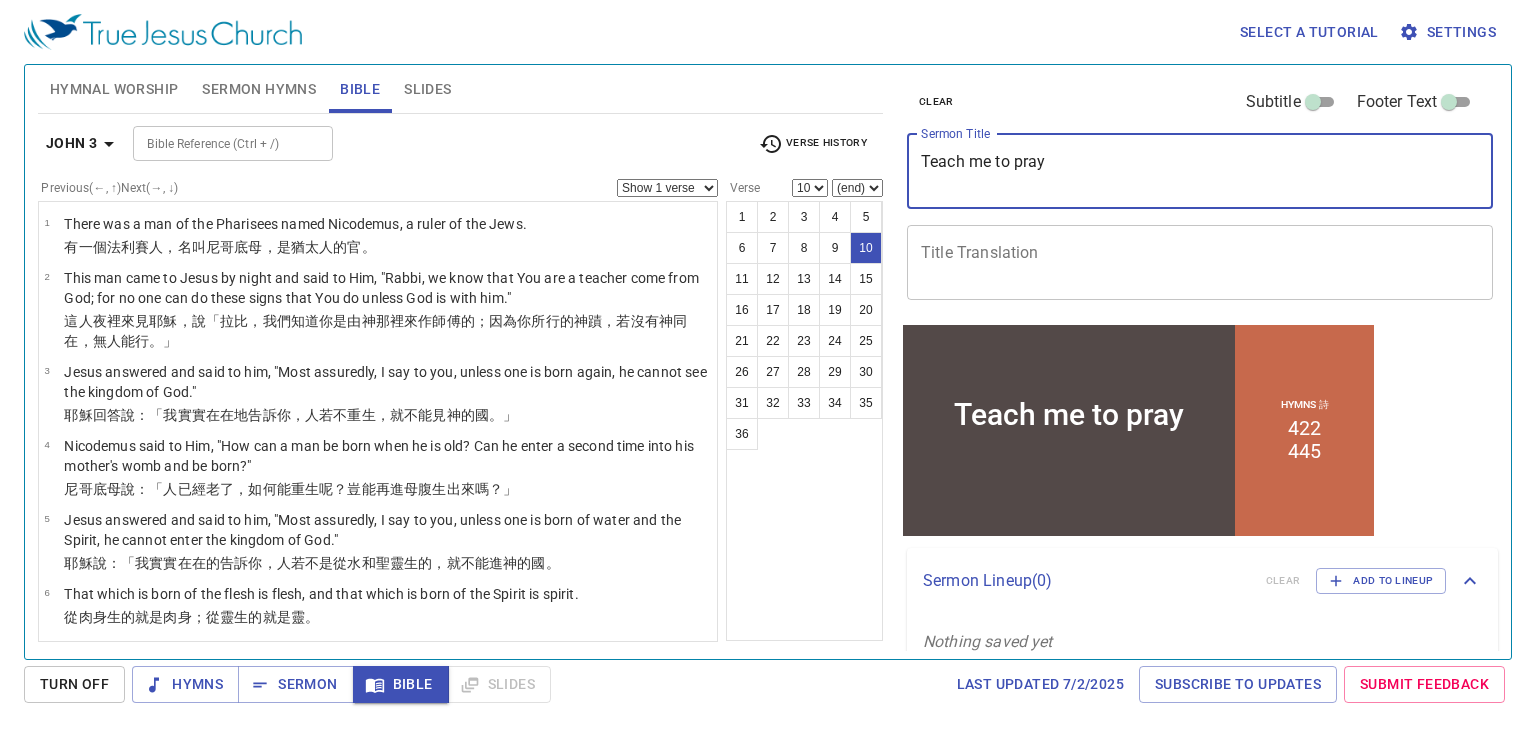 drag, startPoint x: 1047, startPoint y: 165, endPoint x: 880, endPoint y: 169, distance: 167.0479 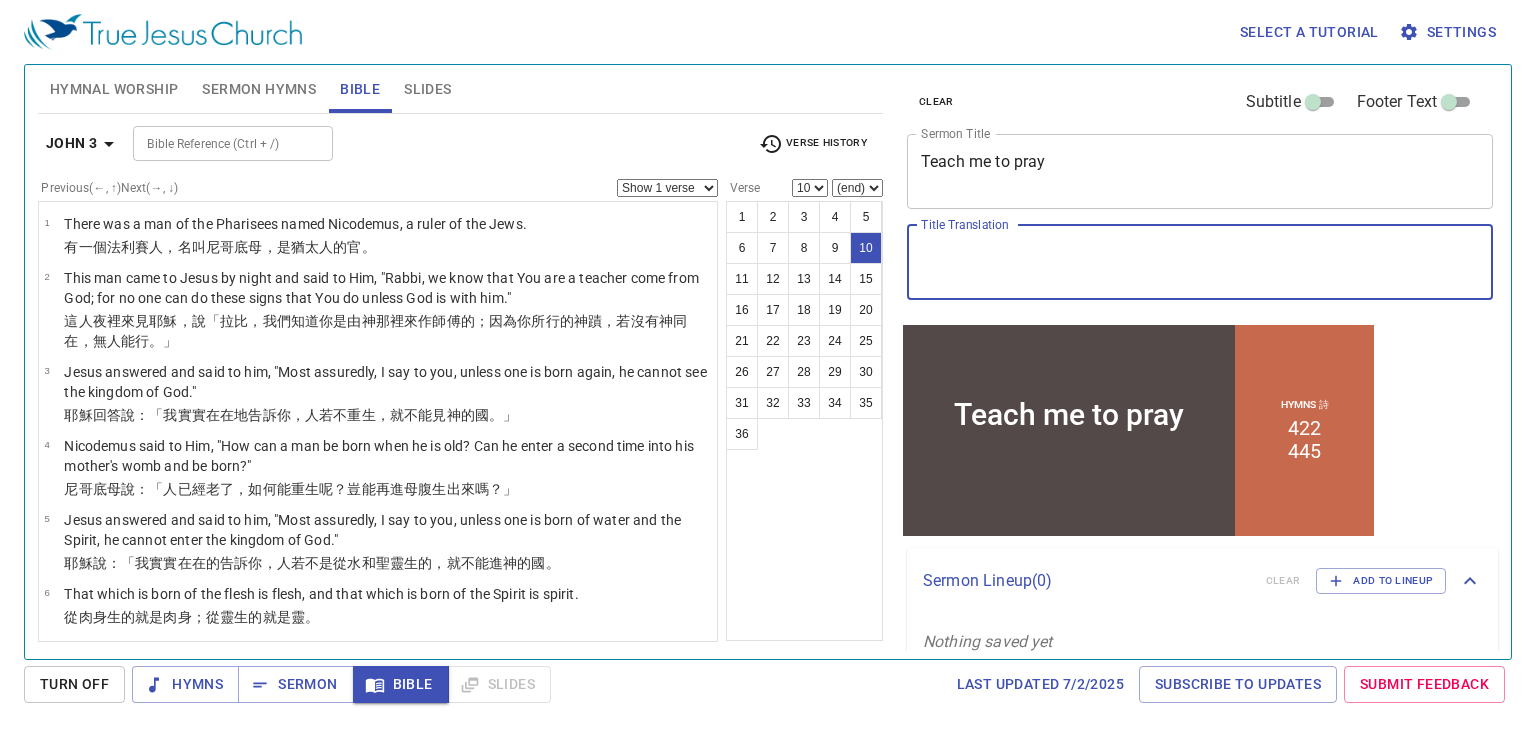 click on "Title Translation" at bounding box center [1200, 262] 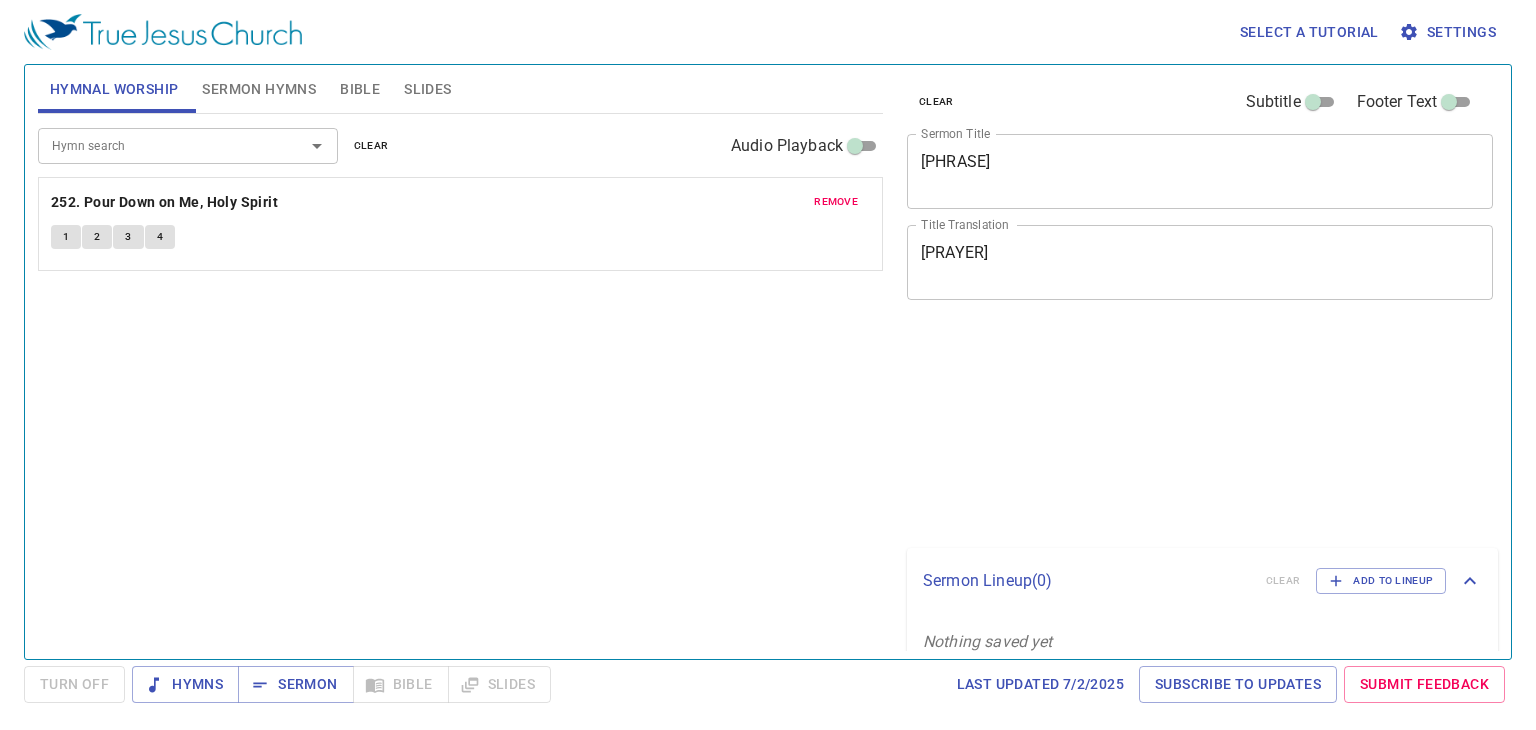scroll, scrollTop: 0, scrollLeft: 0, axis: both 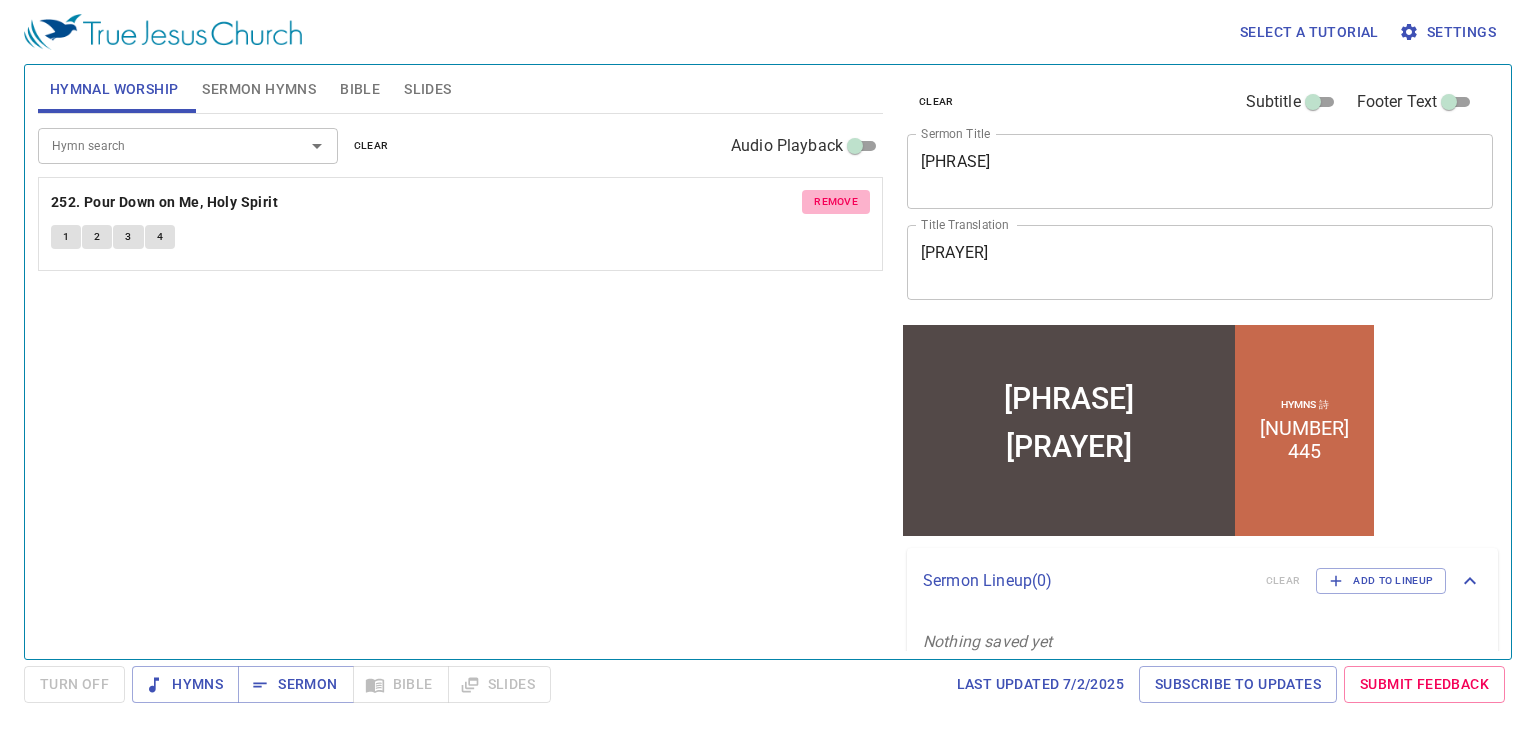 click on "remove" at bounding box center (836, 202) 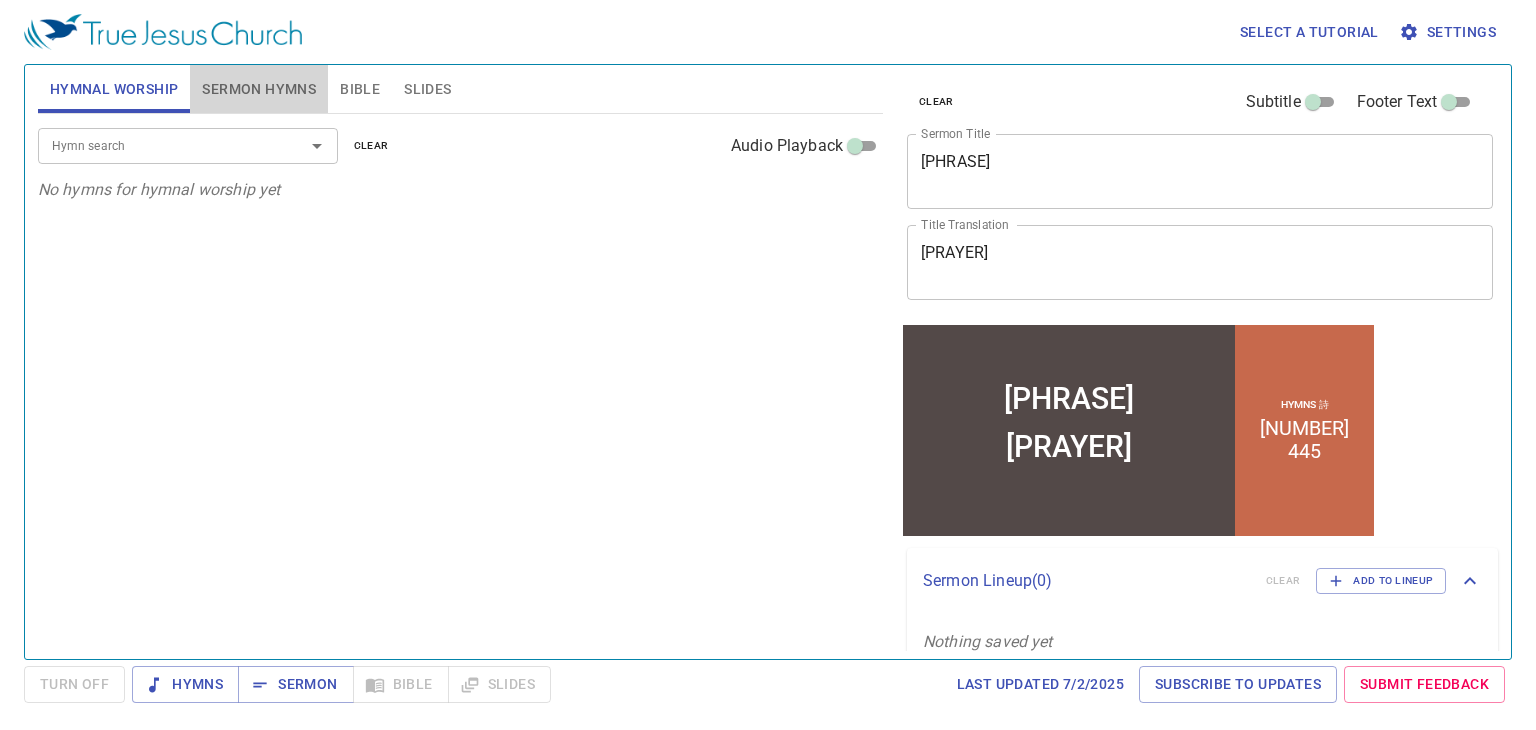 click on "Sermon Hymns" at bounding box center (259, 89) 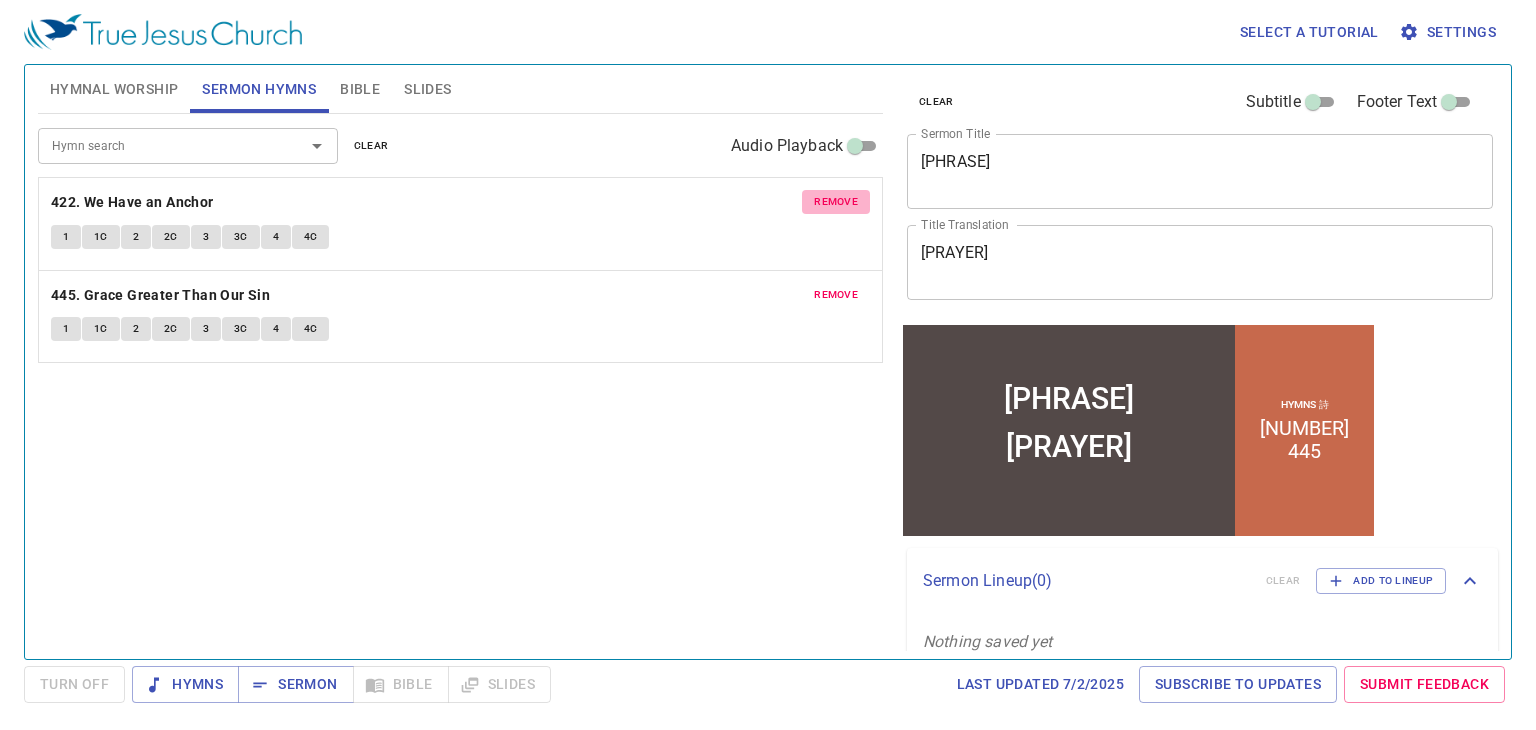 click on "remove" at bounding box center [836, 202] 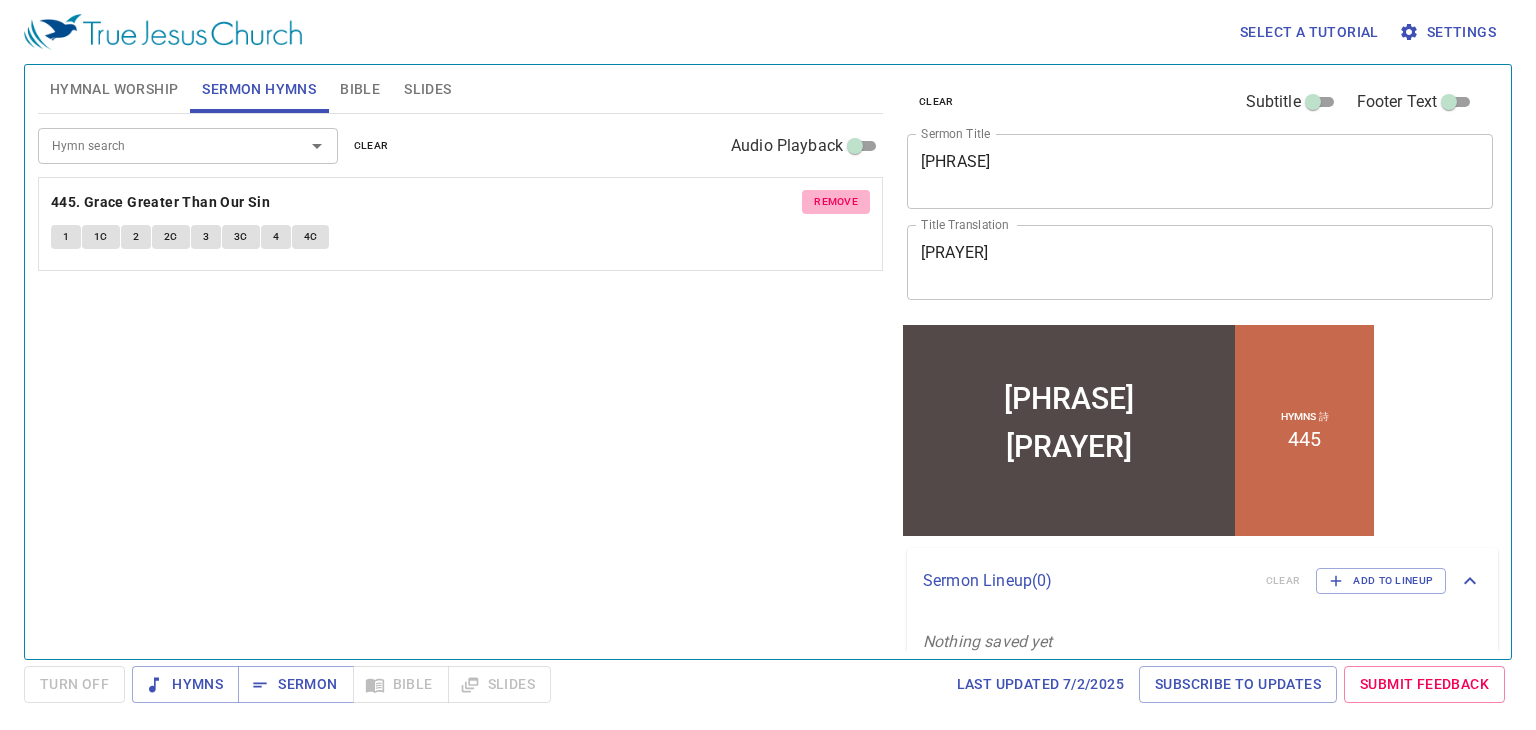 click on "remove" at bounding box center [836, 202] 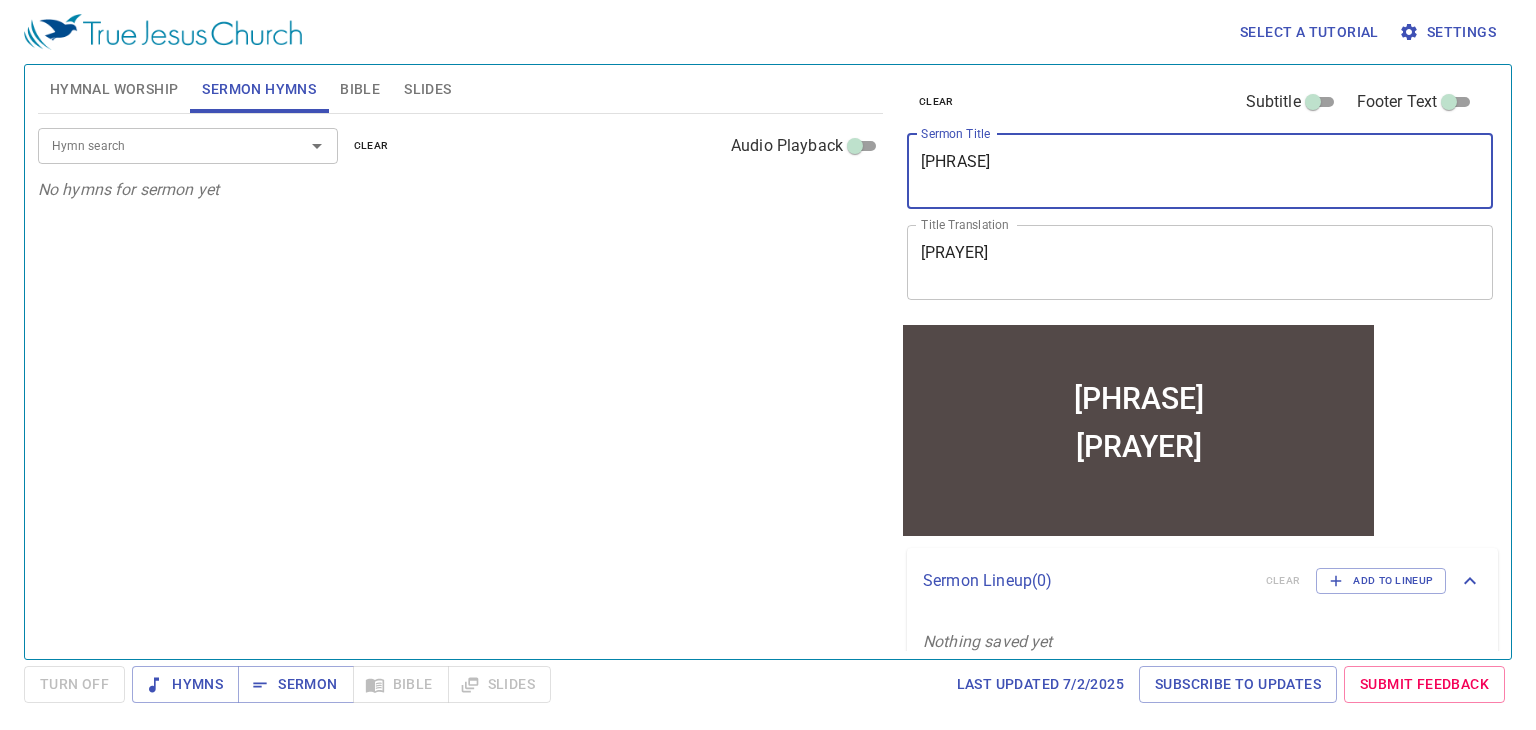 click on "Teach me to pray" at bounding box center (1200, 171) 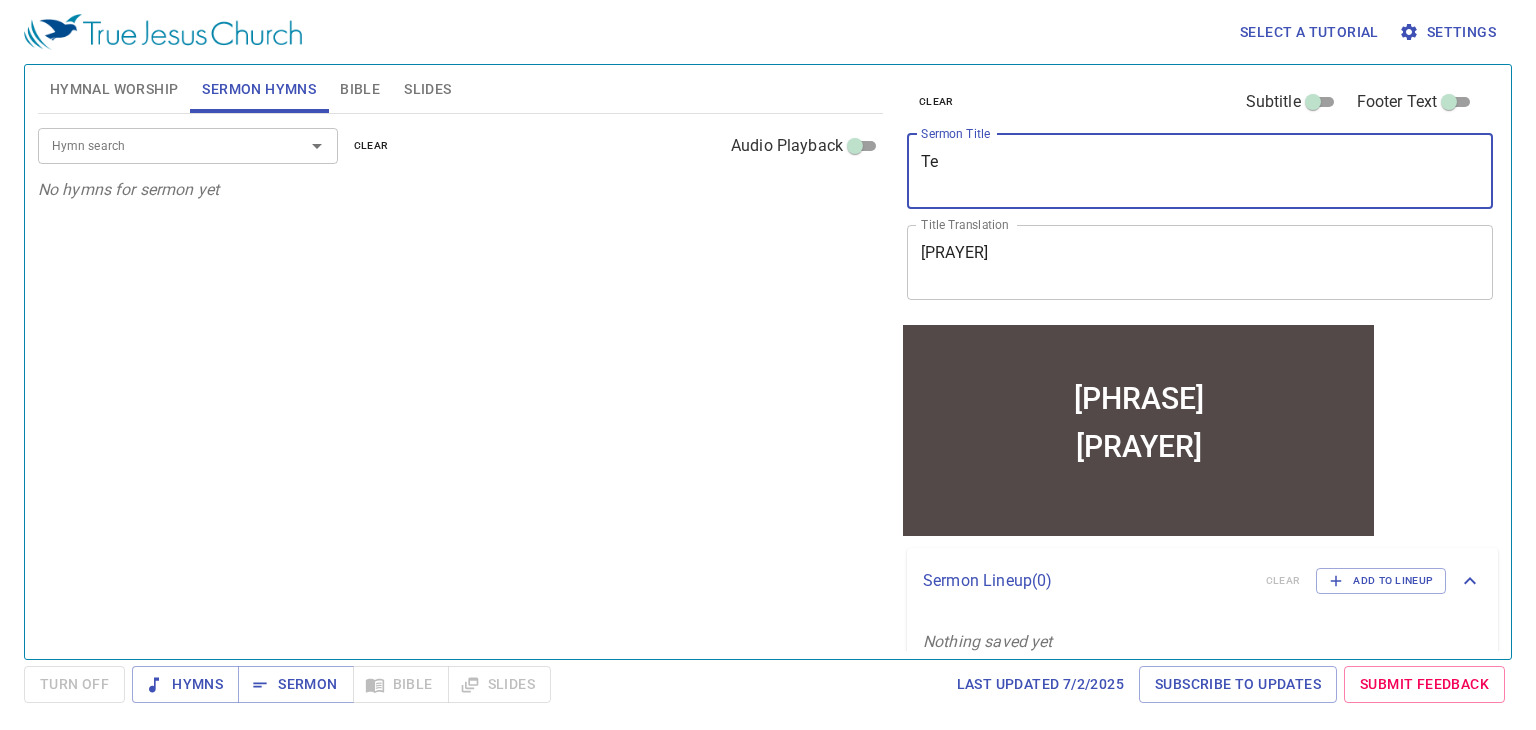 type on "T" 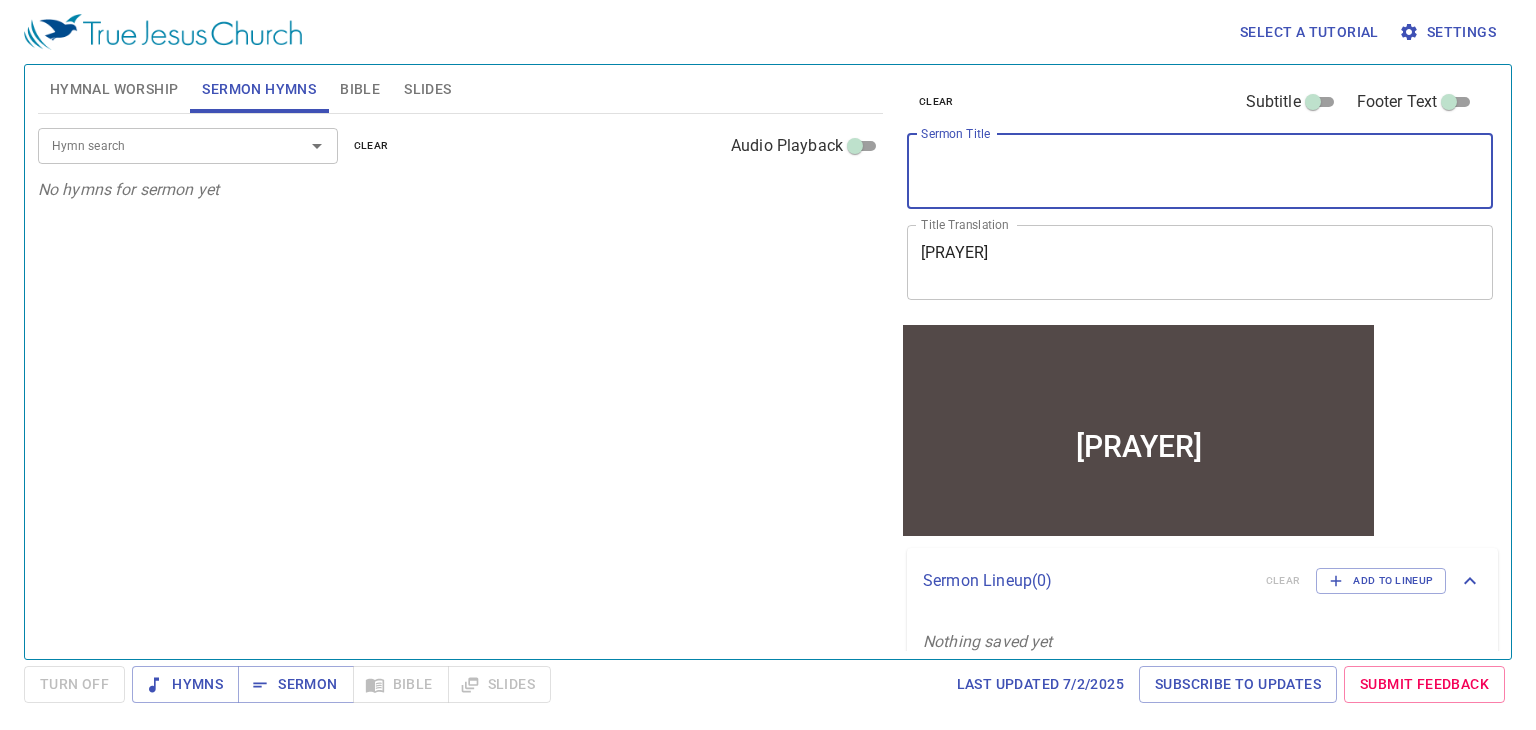 type 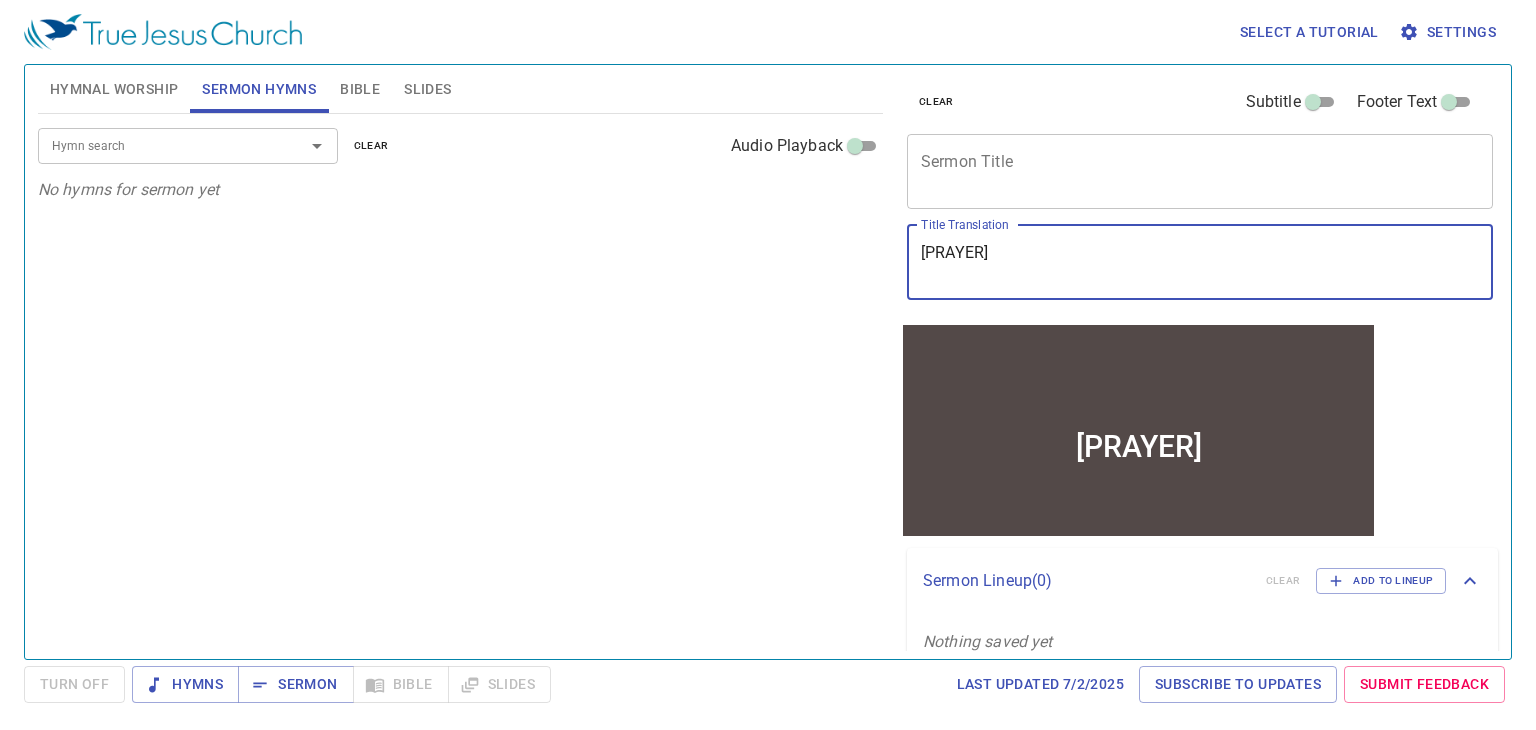 click on "主啊，教我如何祷告" at bounding box center (1200, 262) 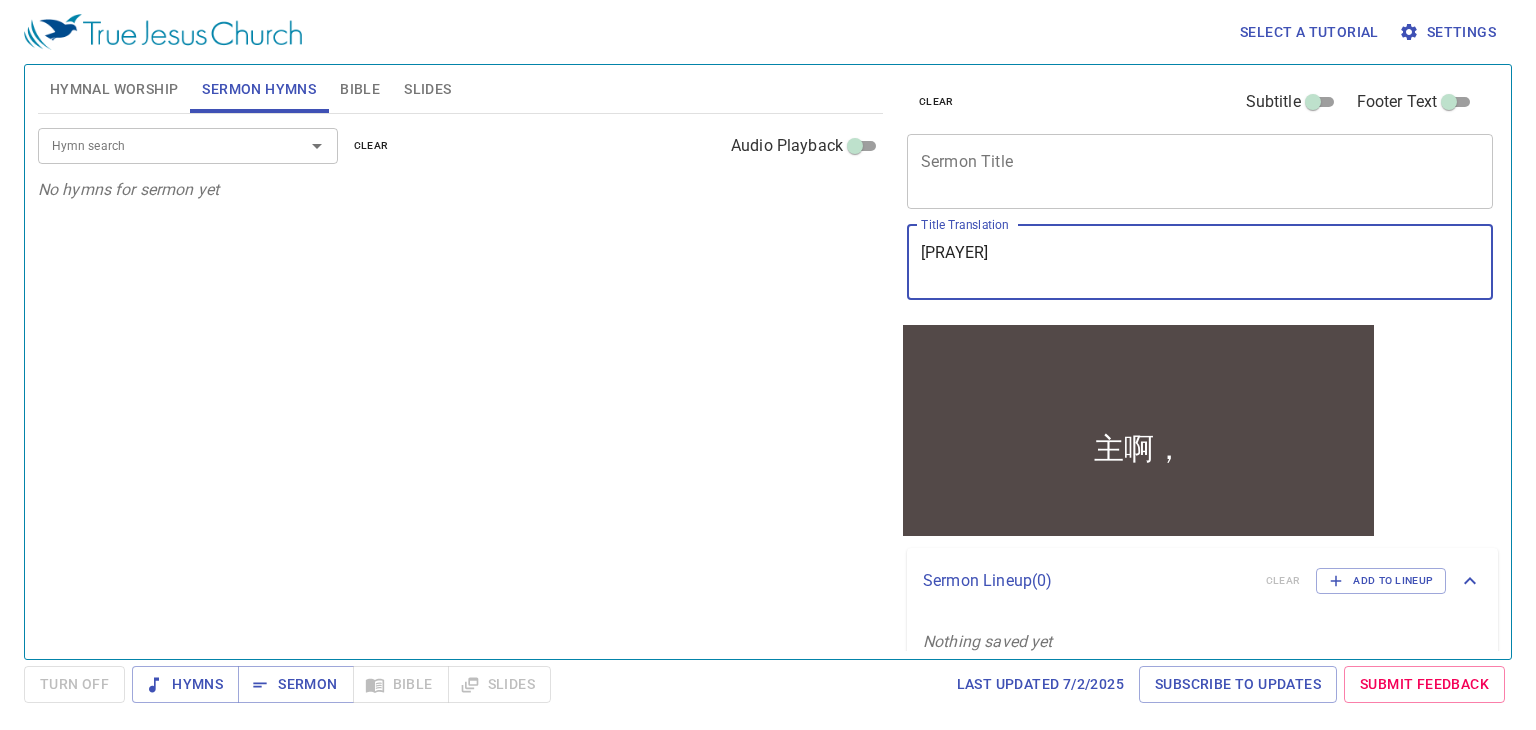 type on "主" 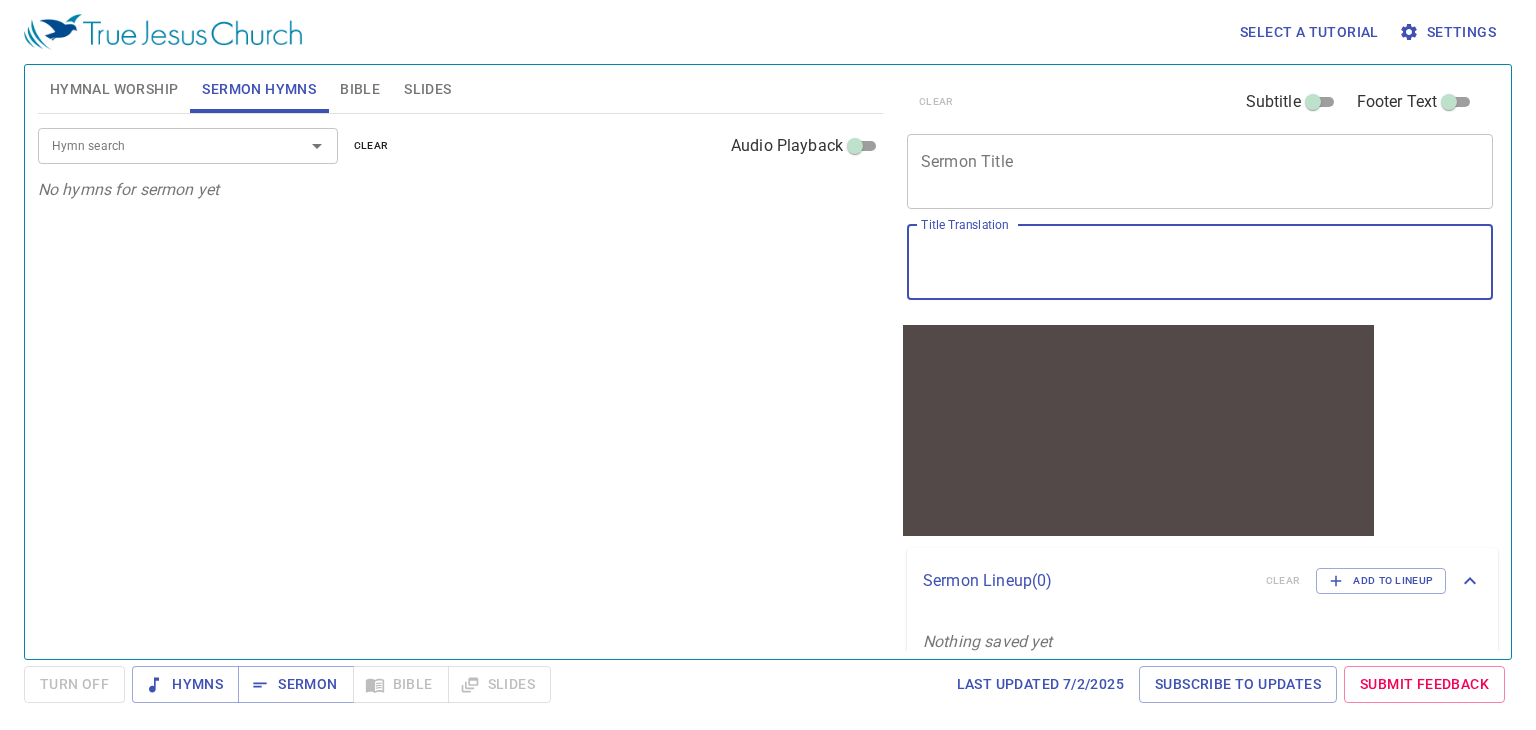 type 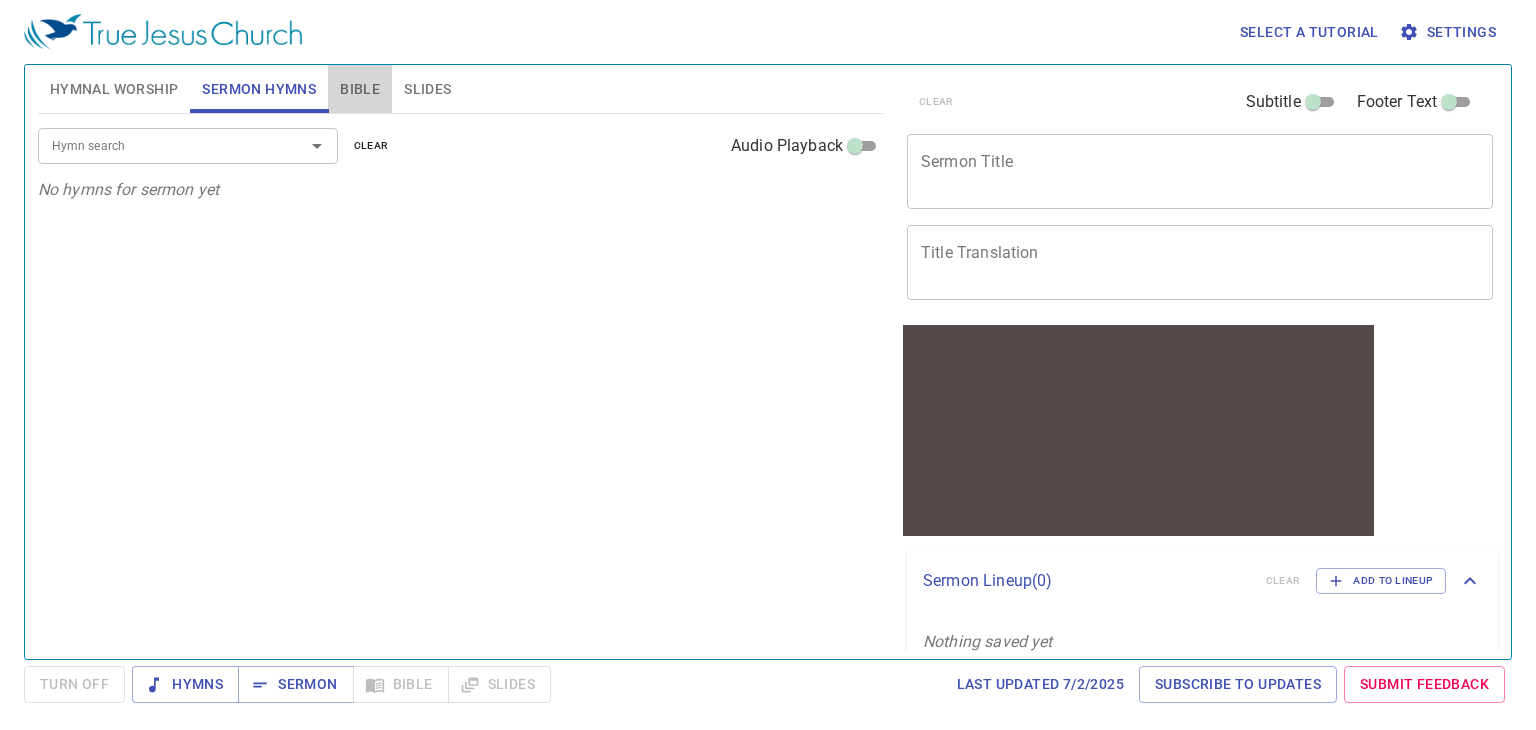 click on "Bible" at bounding box center (360, 89) 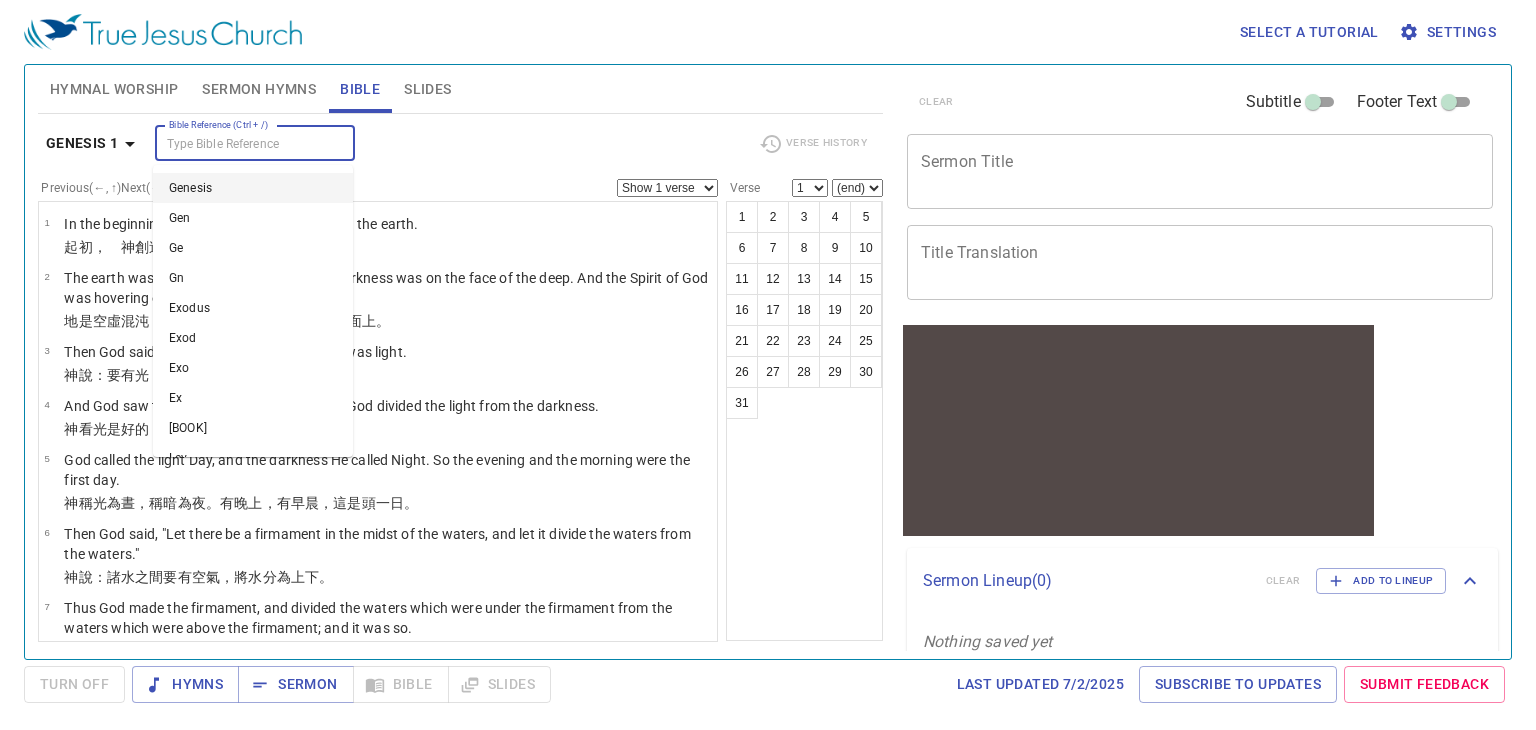 click on "Bible Reference (Ctrl + /)" at bounding box center (238, 143) 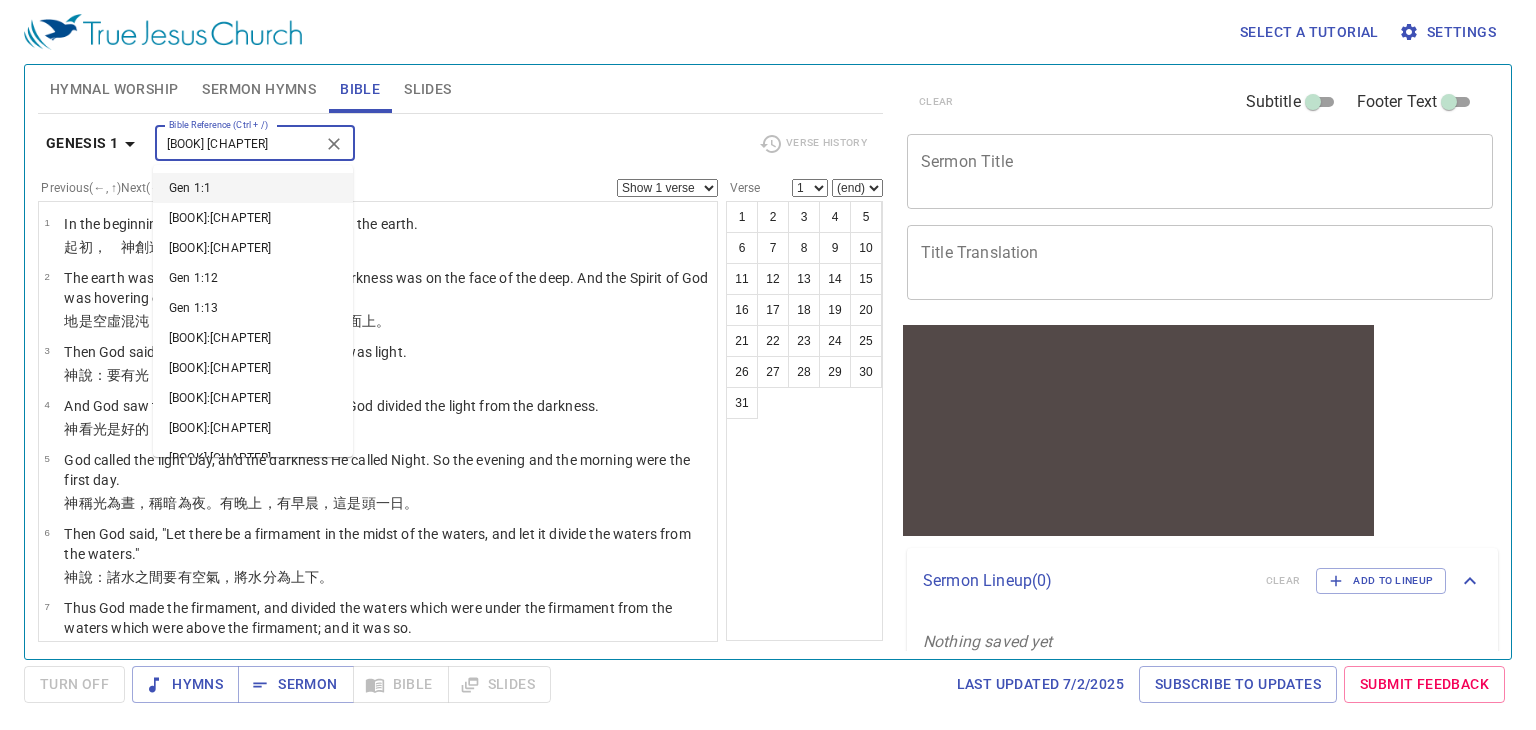 type on "Gen 1:1" 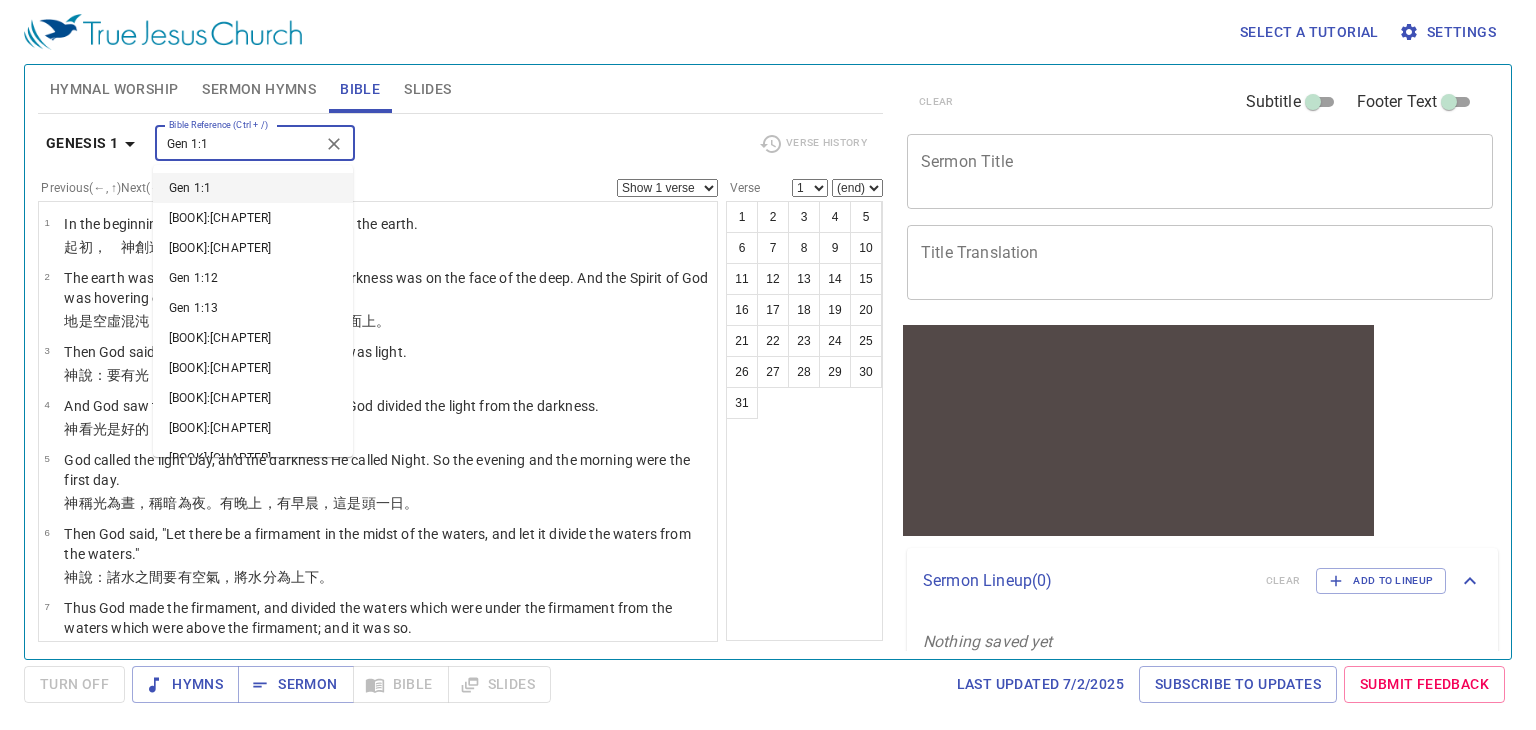 type 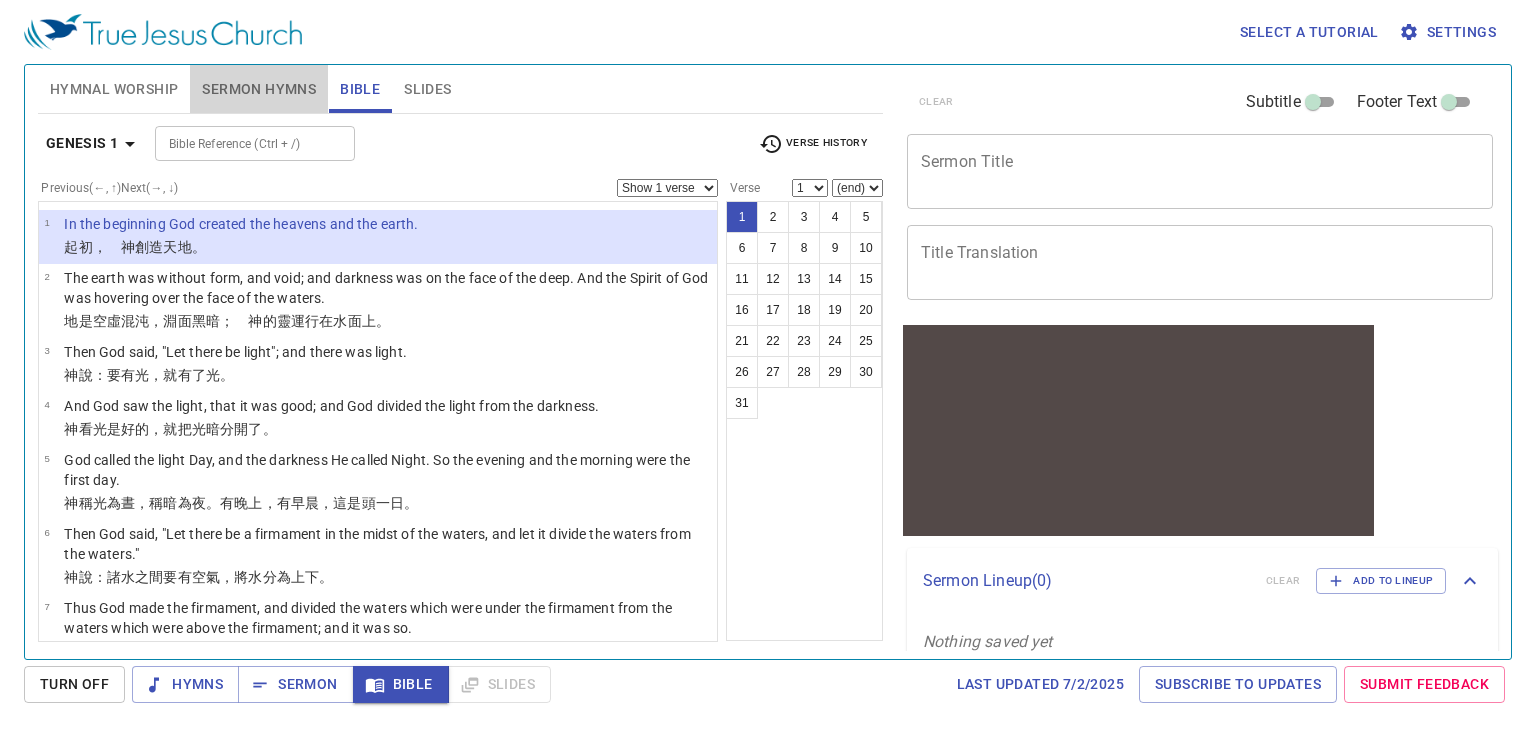 click on "Sermon Hymns" at bounding box center [259, 89] 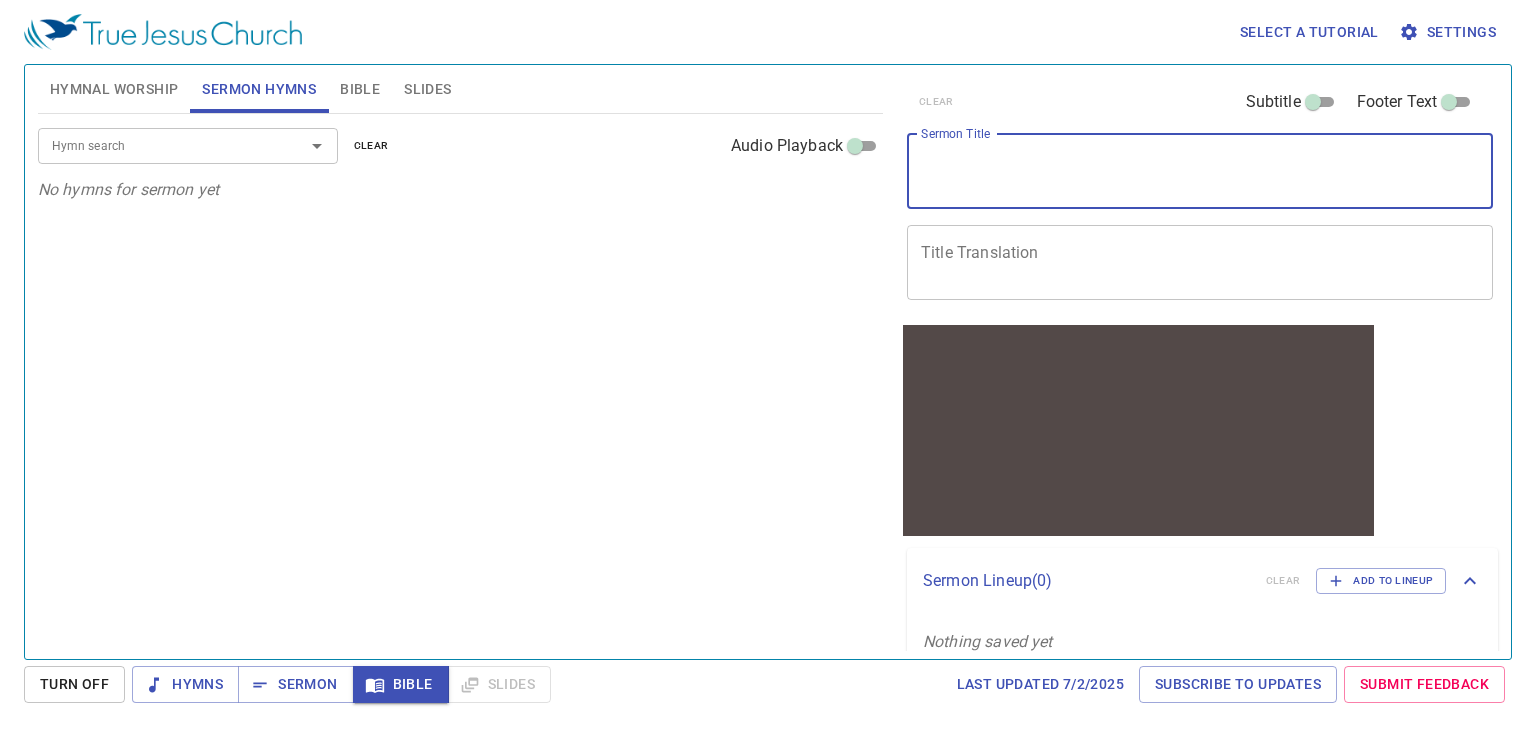click on "Sermon Title" at bounding box center [1200, 171] 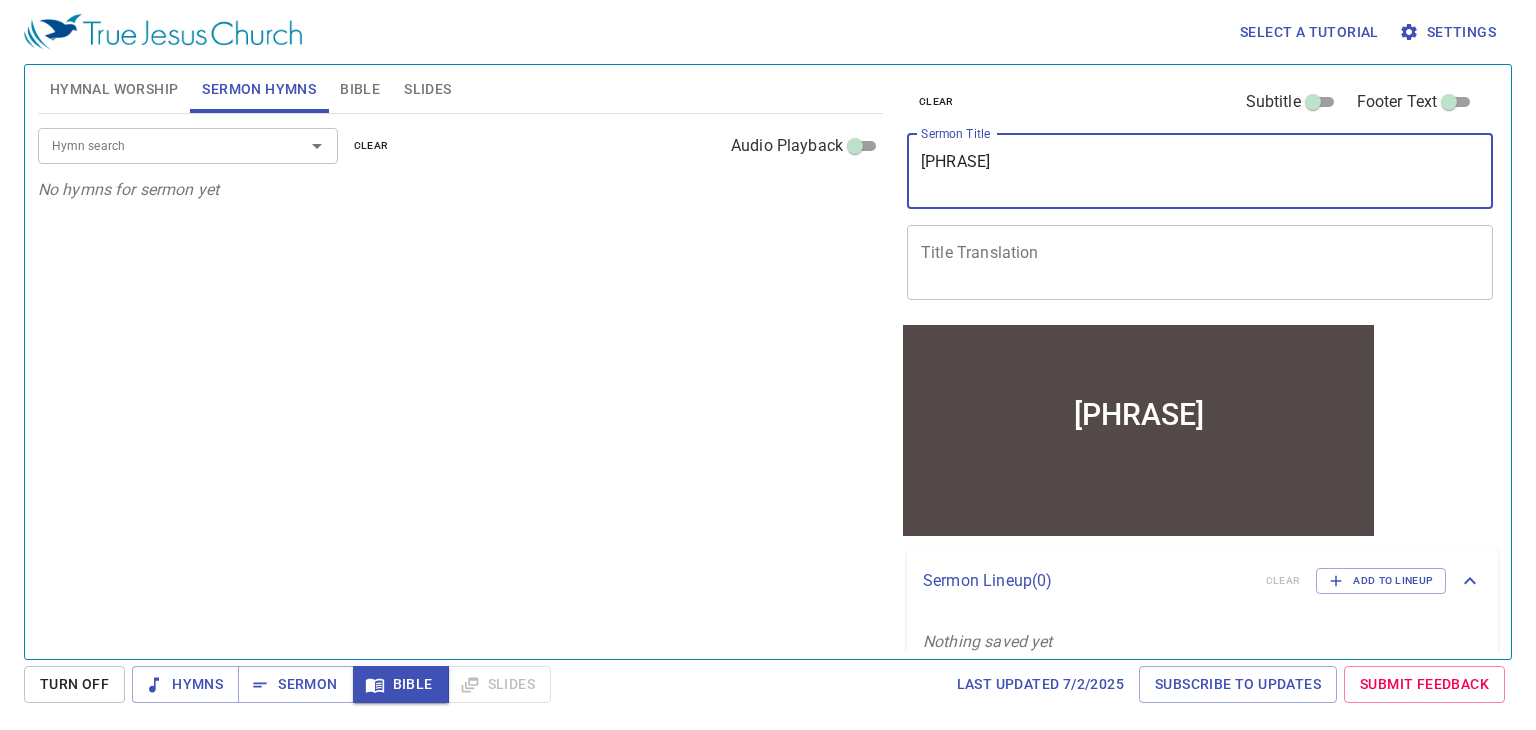 click on "One Tru God" at bounding box center [1200, 171] 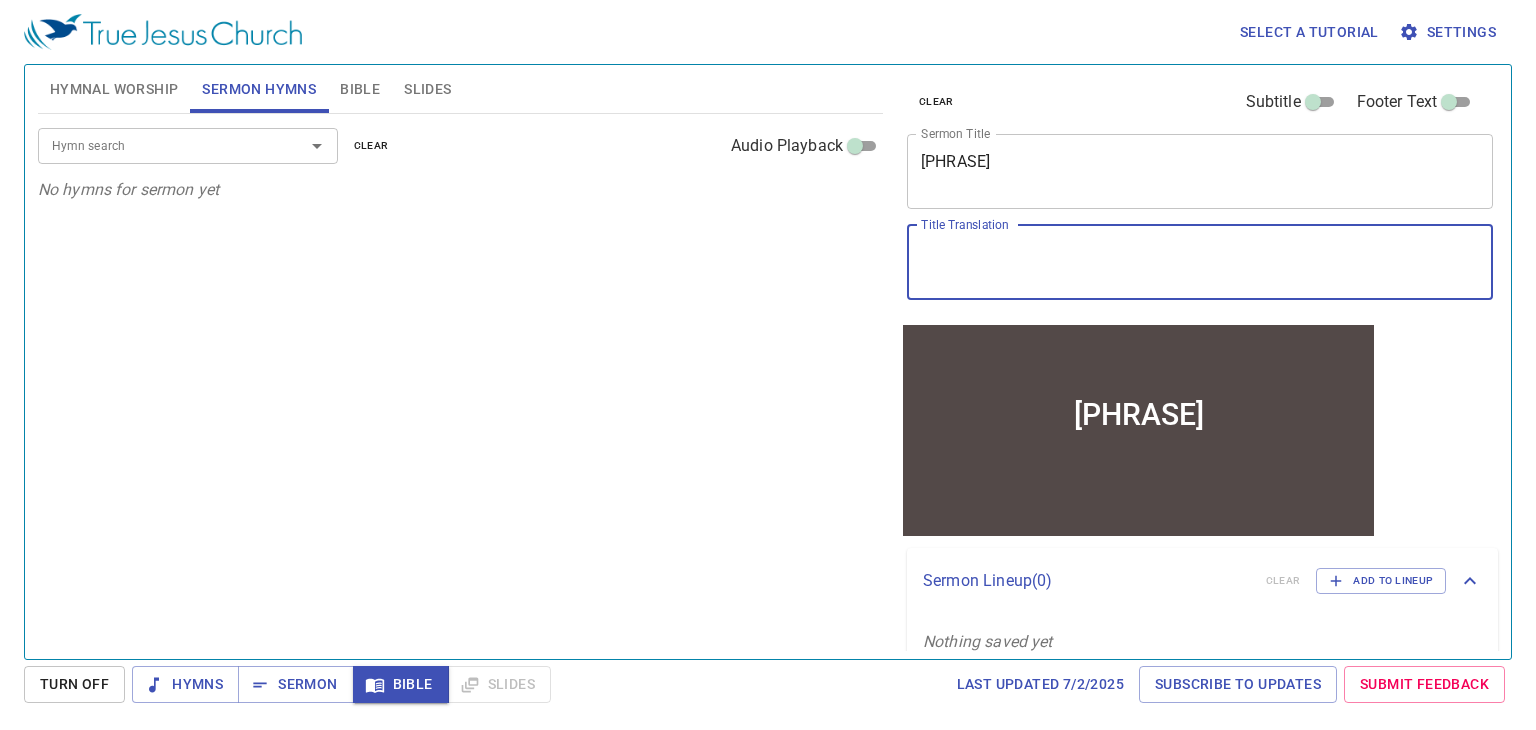 click on "Title Translation" at bounding box center [1200, 262] 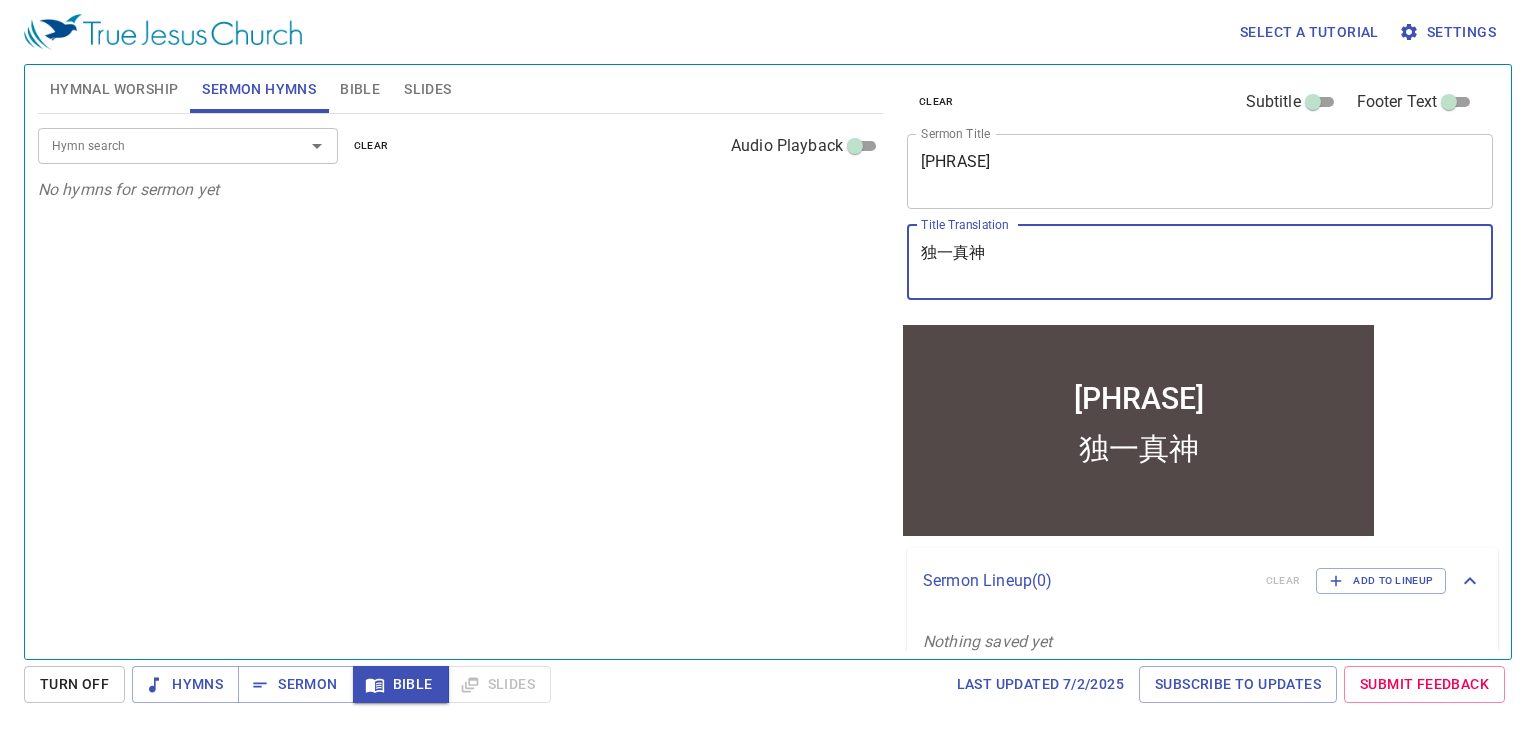 type on "独一真神" 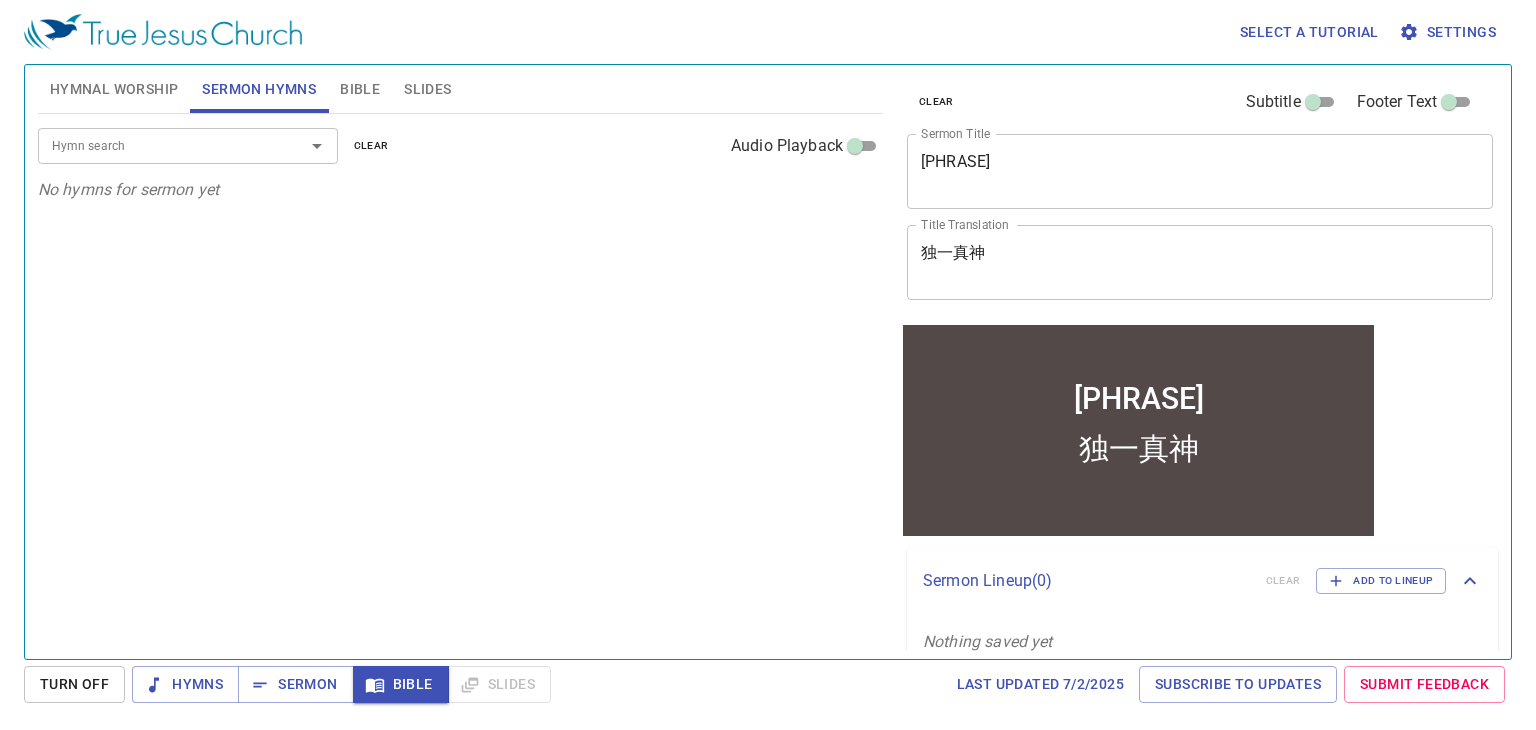 click on "Hymn search Hymn search   clear Audio Playback No hymns for sermon yet" at bounding box center (460, 378) 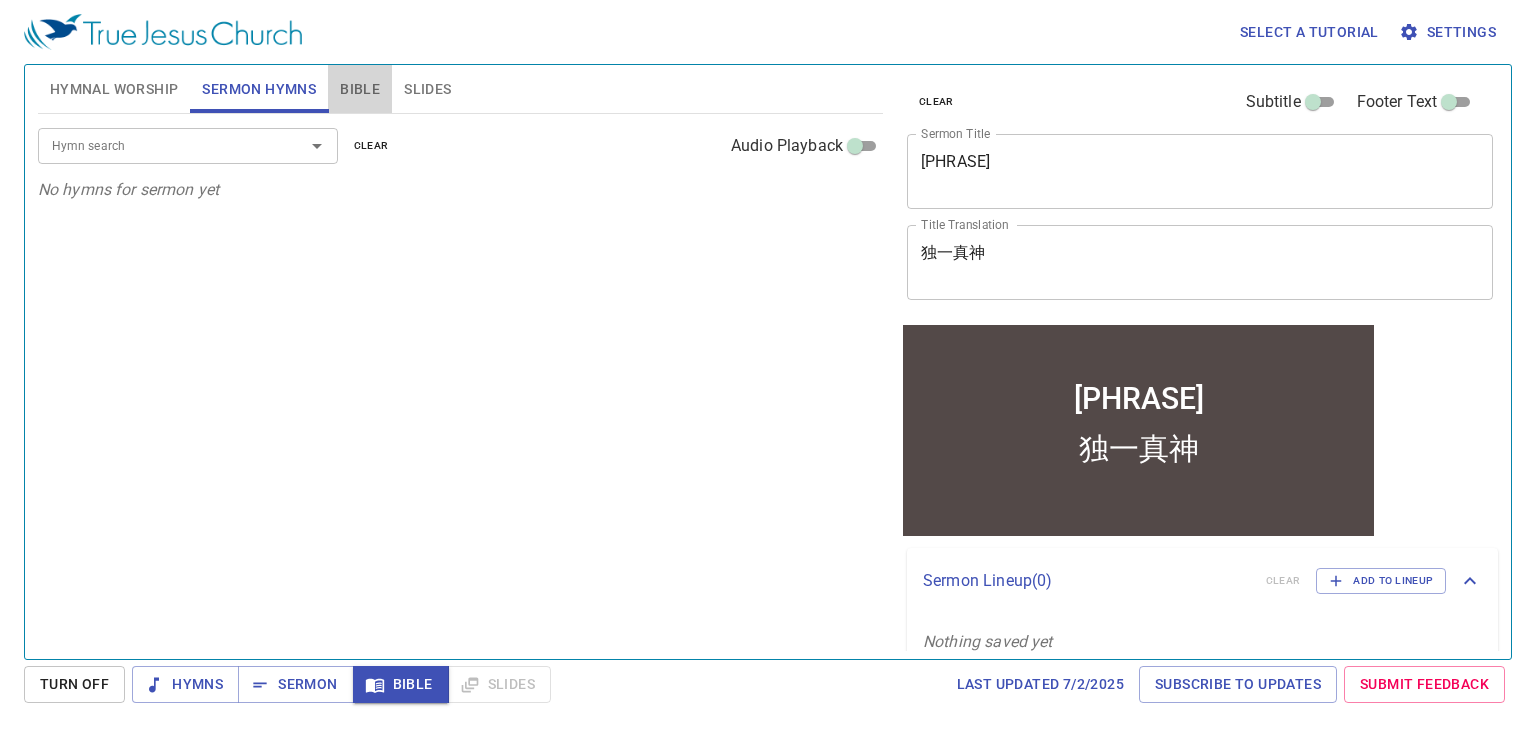 click on "Bible" at bounding box center (360, 89) 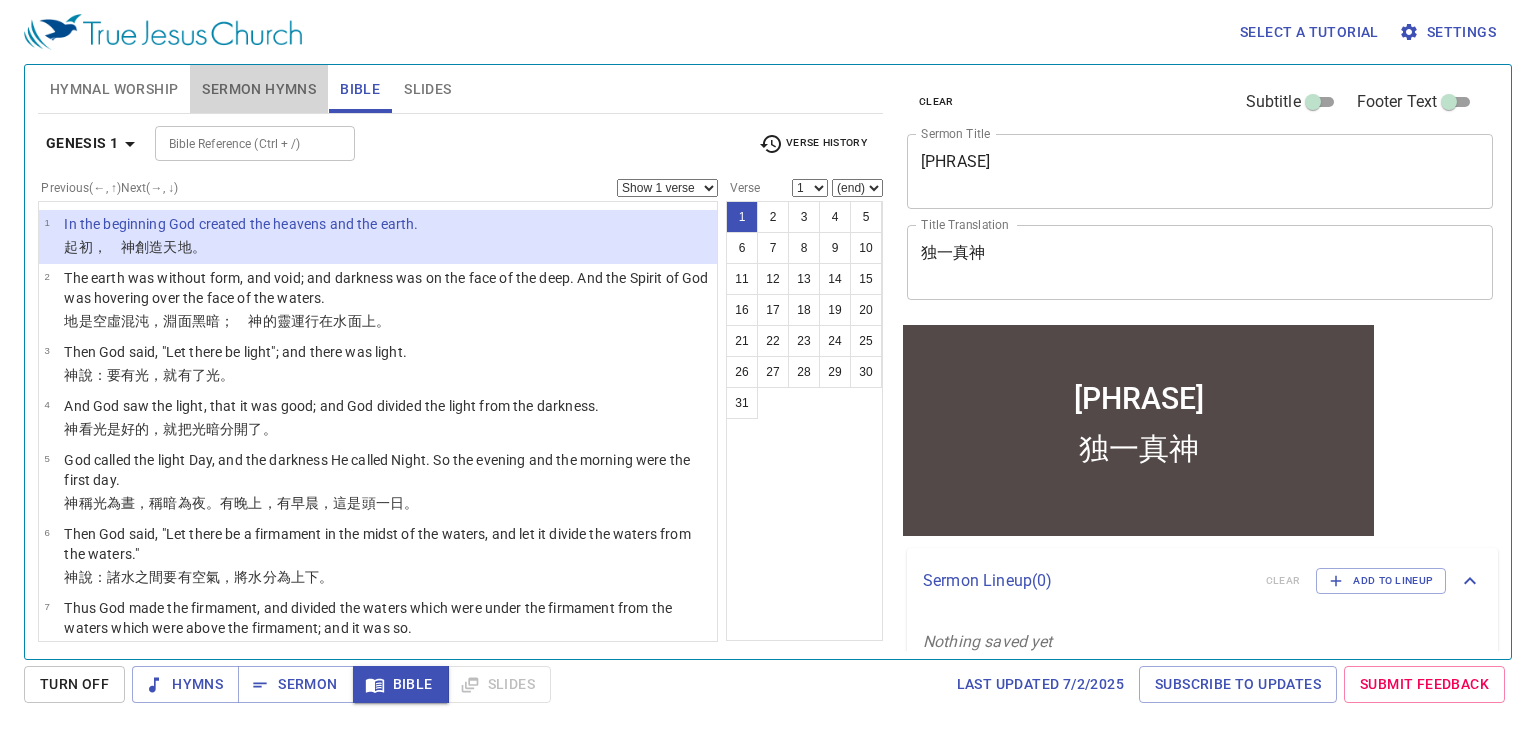 click on "Sermon Hymns" at bounding box center [259, 89] 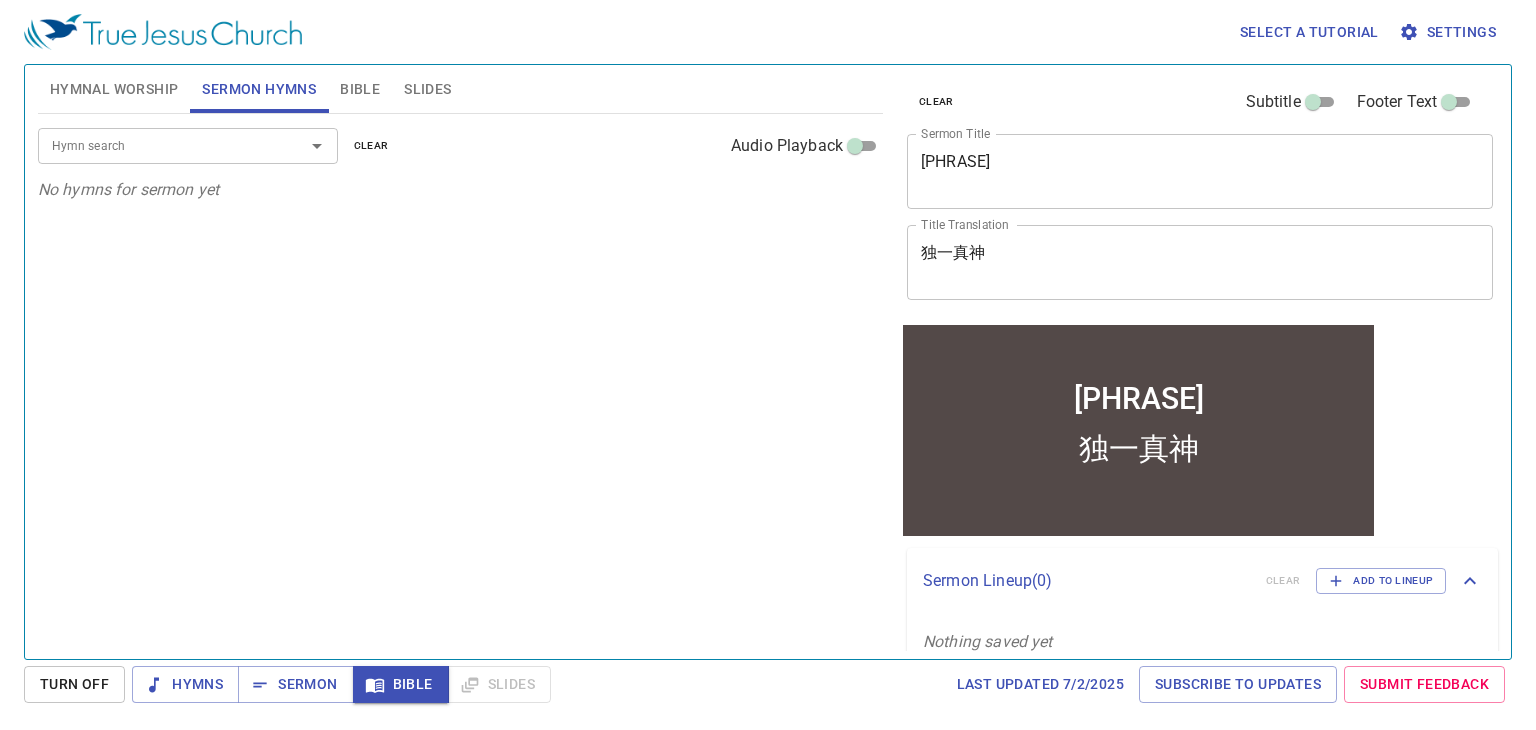 click on "Hymnal Worship" at bounding box center [114, 89] 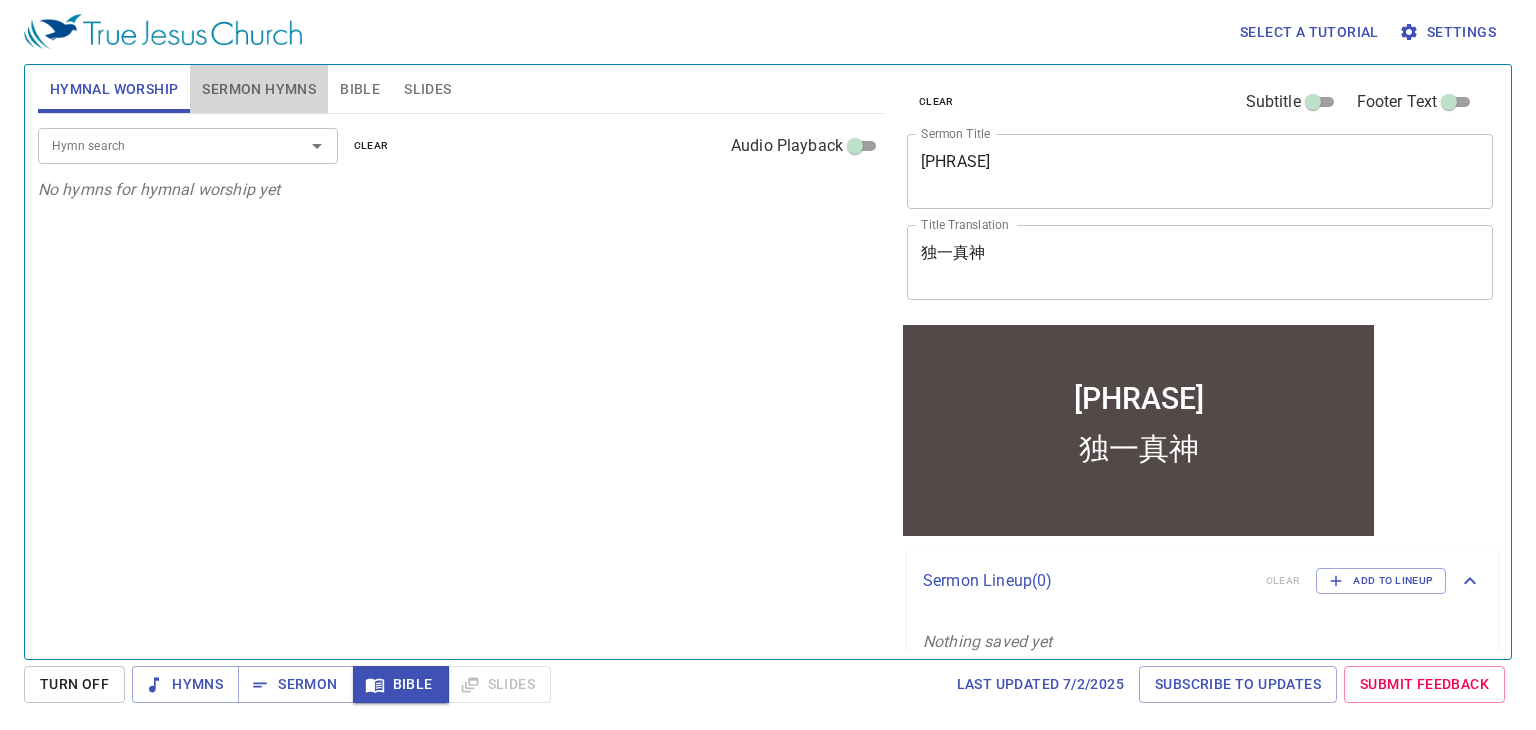 click on "Sermon Hymns" at bounding box center [259, 89] 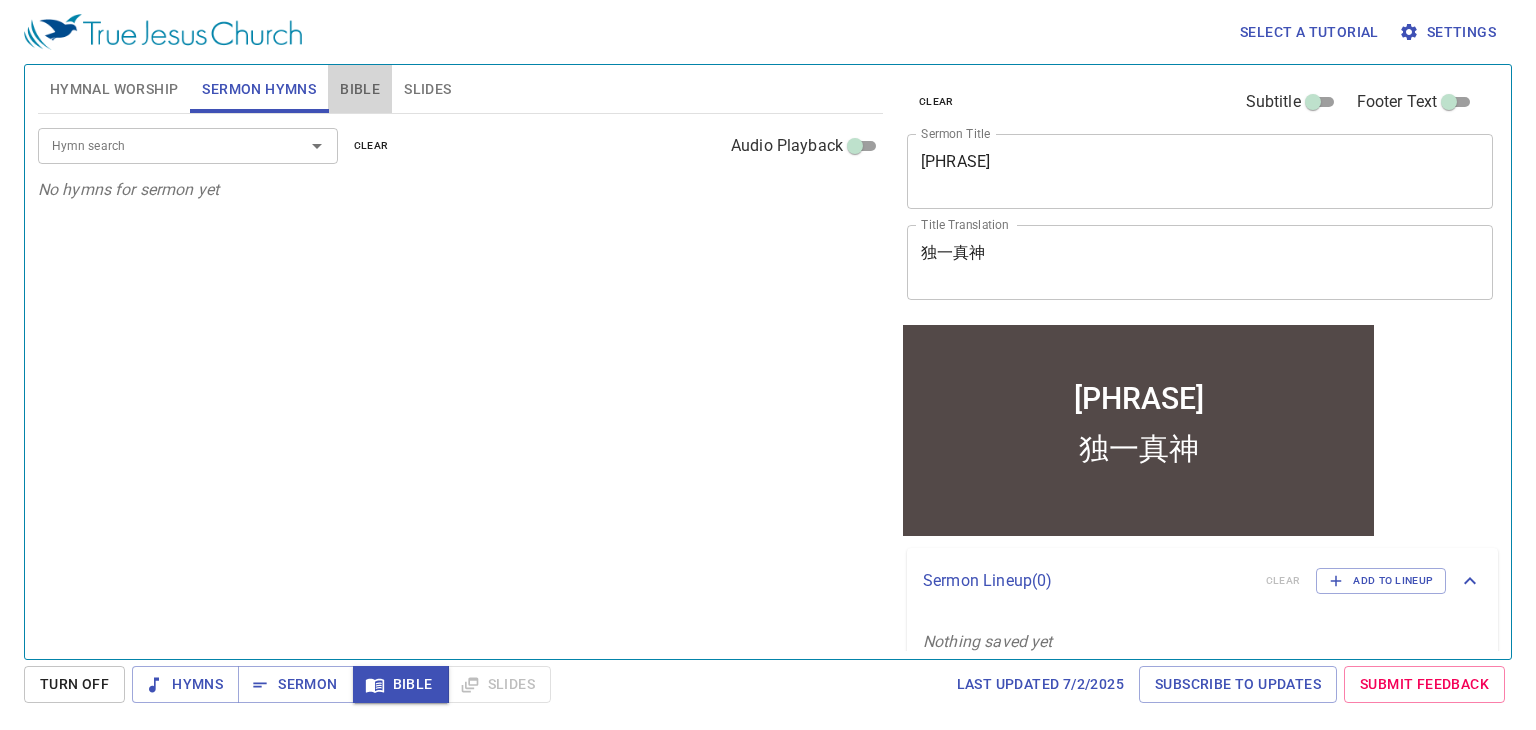click on "Bible" at bounding box center (360, 89) 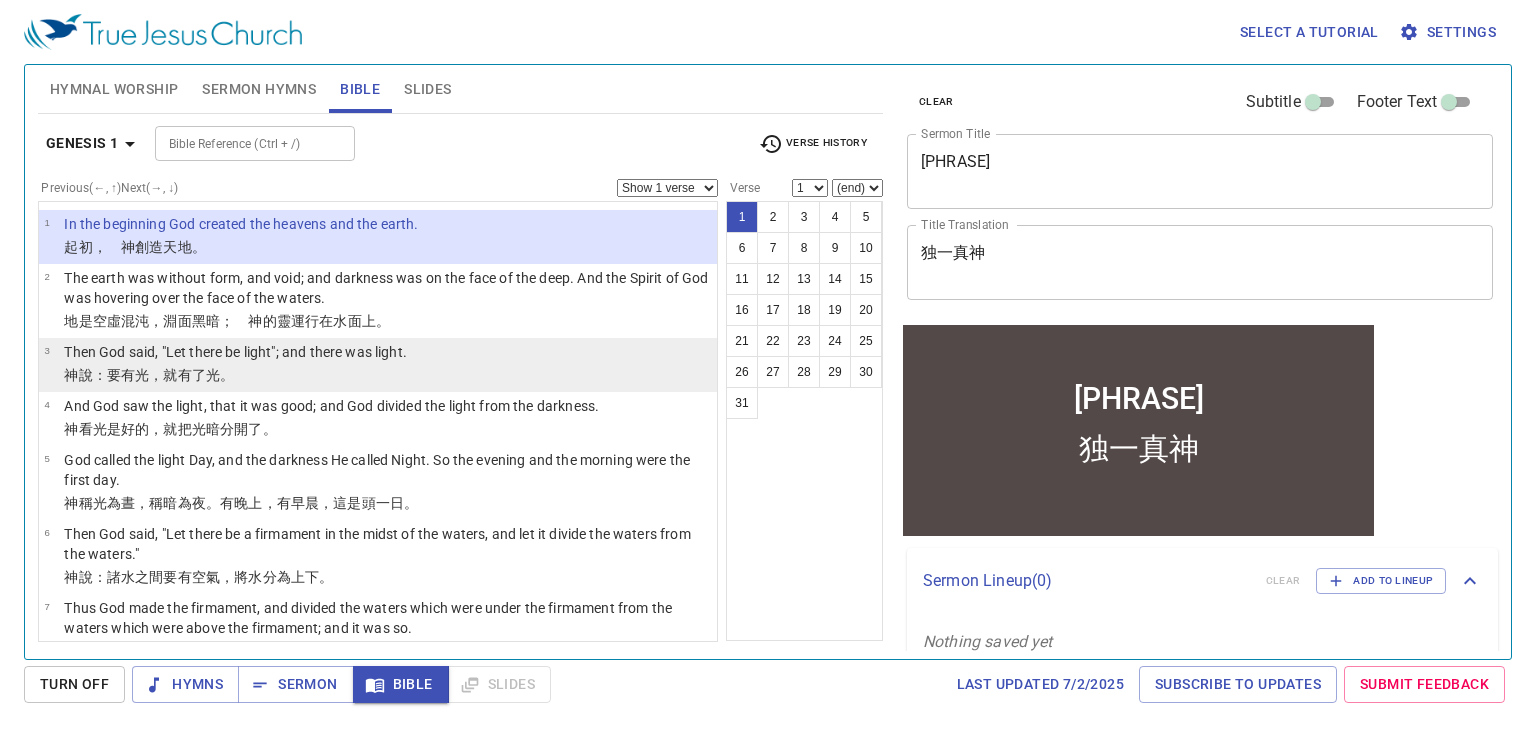 click on "神 說 ：要有 光 ，就有了光 。" at bounding box center (235, 375) 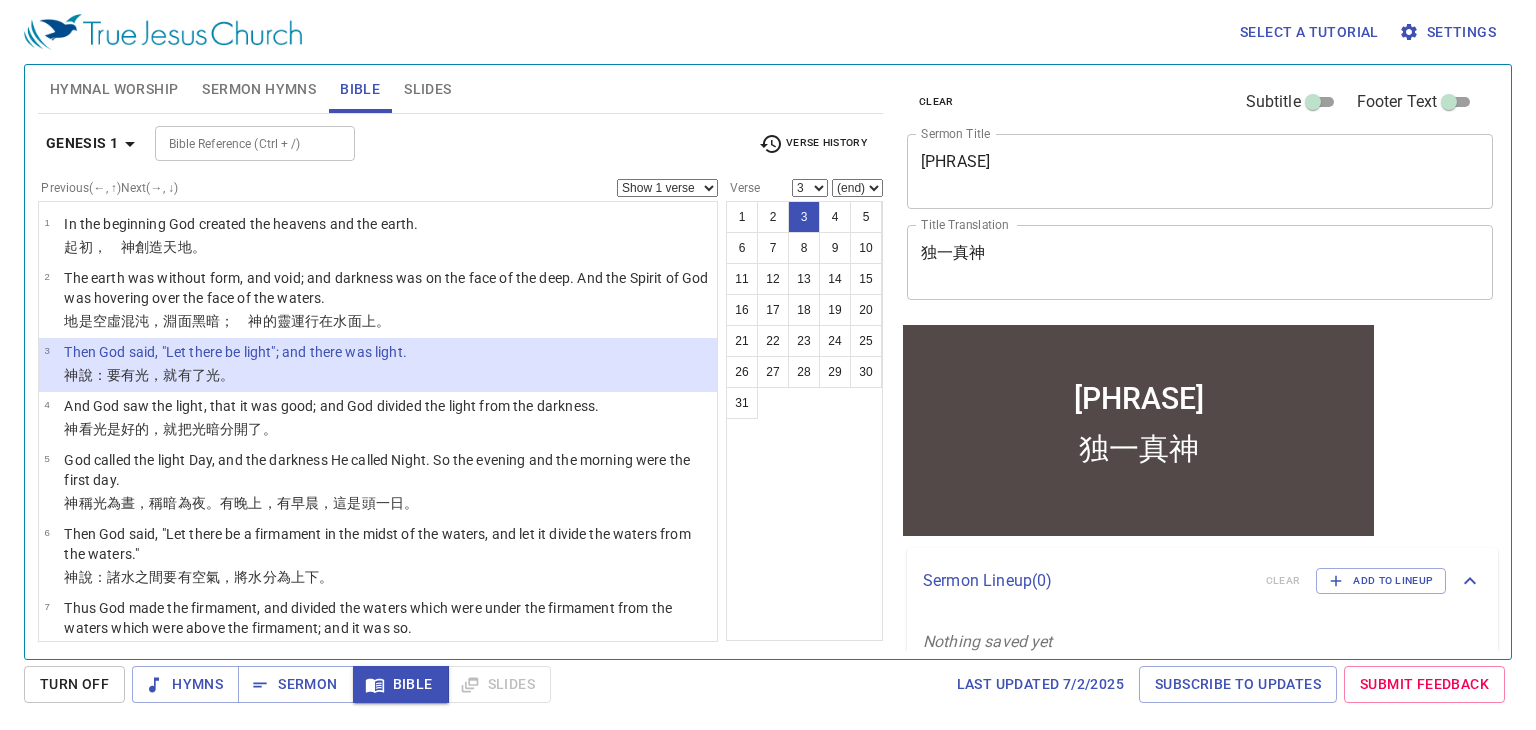 click on "神 說 ：要有 光 ，就有了光 。" at bounding box center (235, 375) 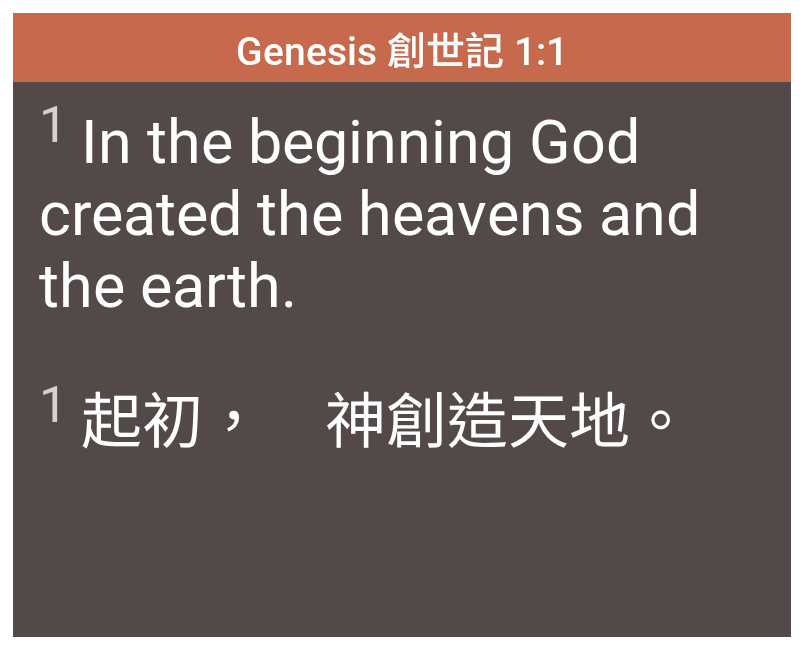 scroll, scrollTop: 0, scrollLeft: 0, axis: both 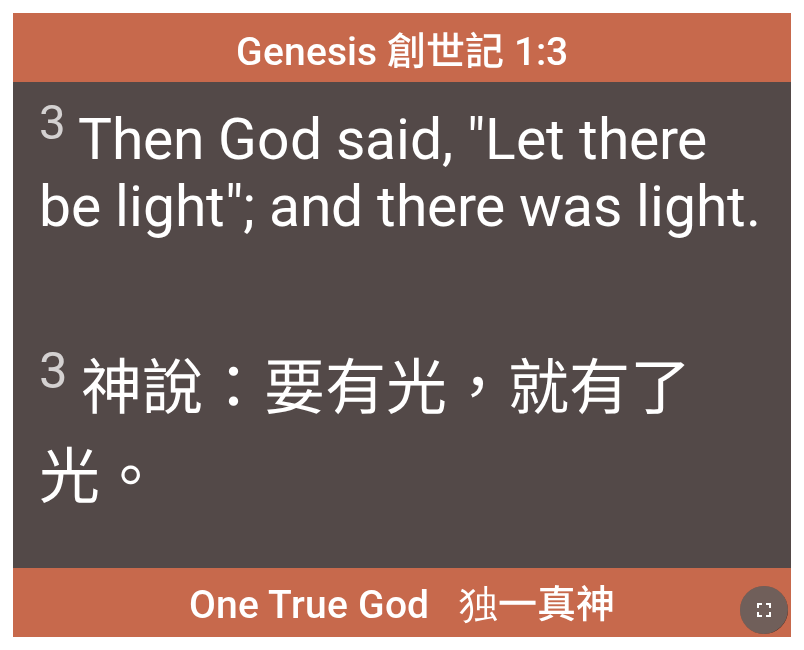 click 